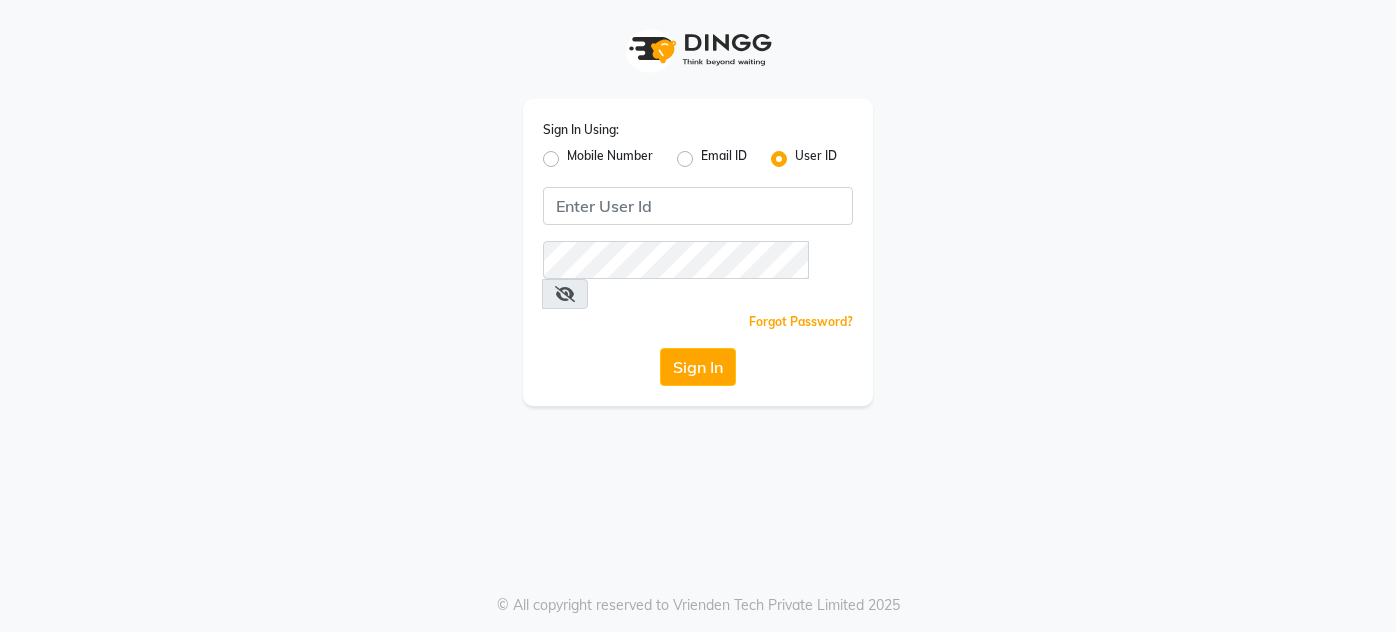 scroll, scrollTop: 0, scrollLeft: 0, axis: both 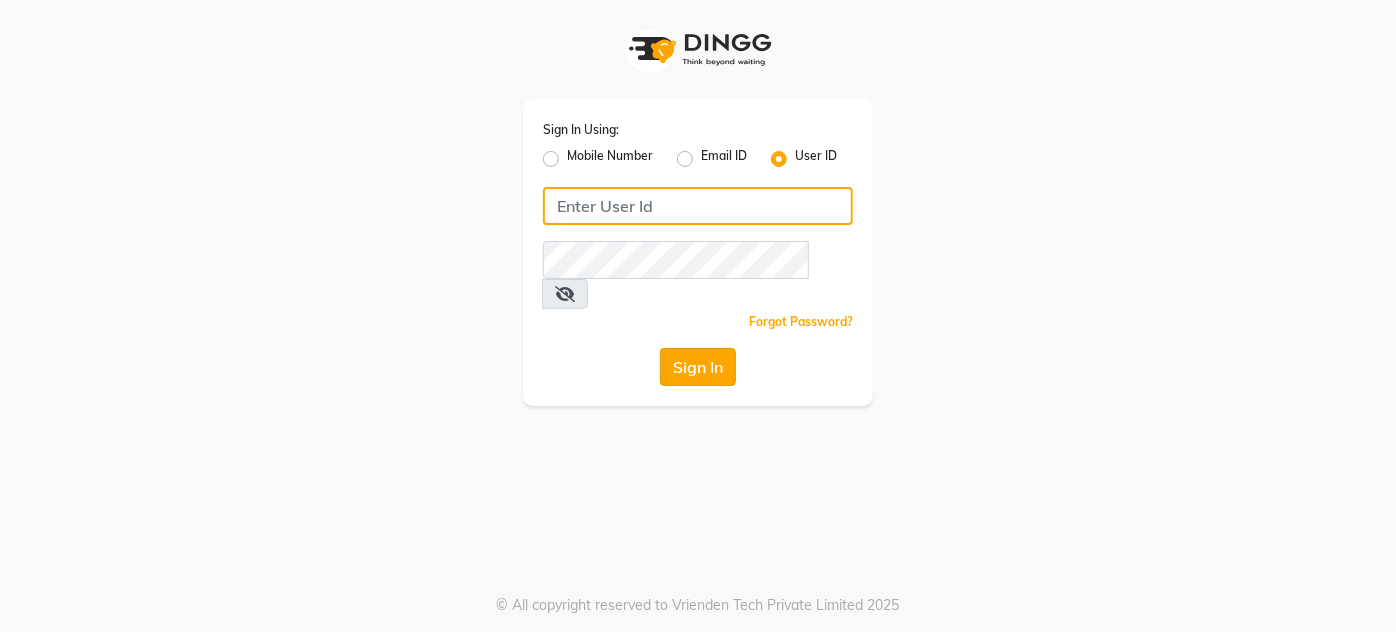 type on "enlive" 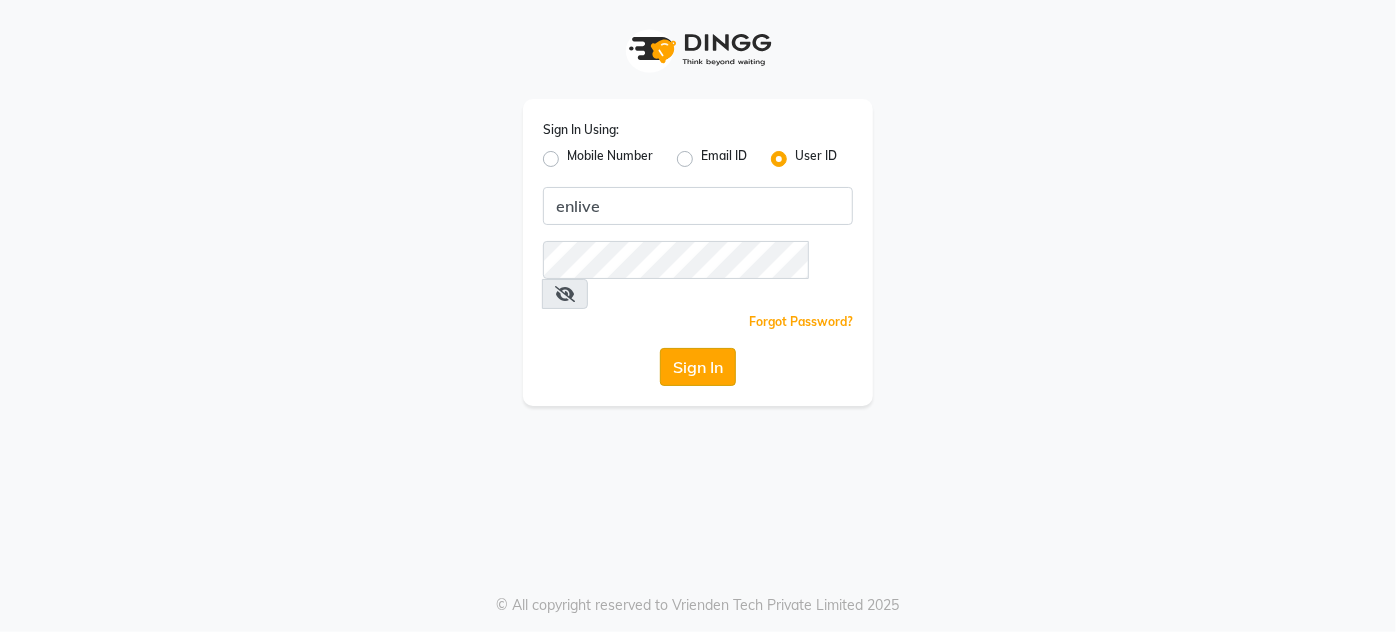 click on "Sign In" 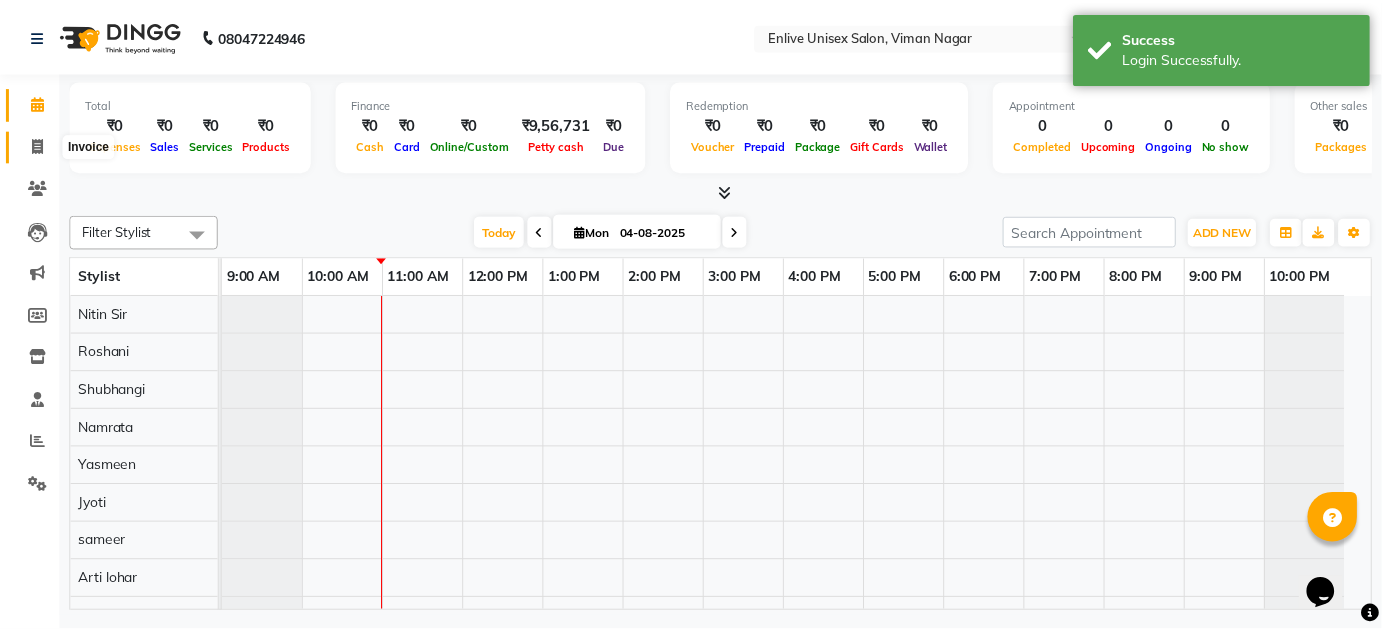 scroll, scrollTop: 0, scrollLeft: 0, axis: both 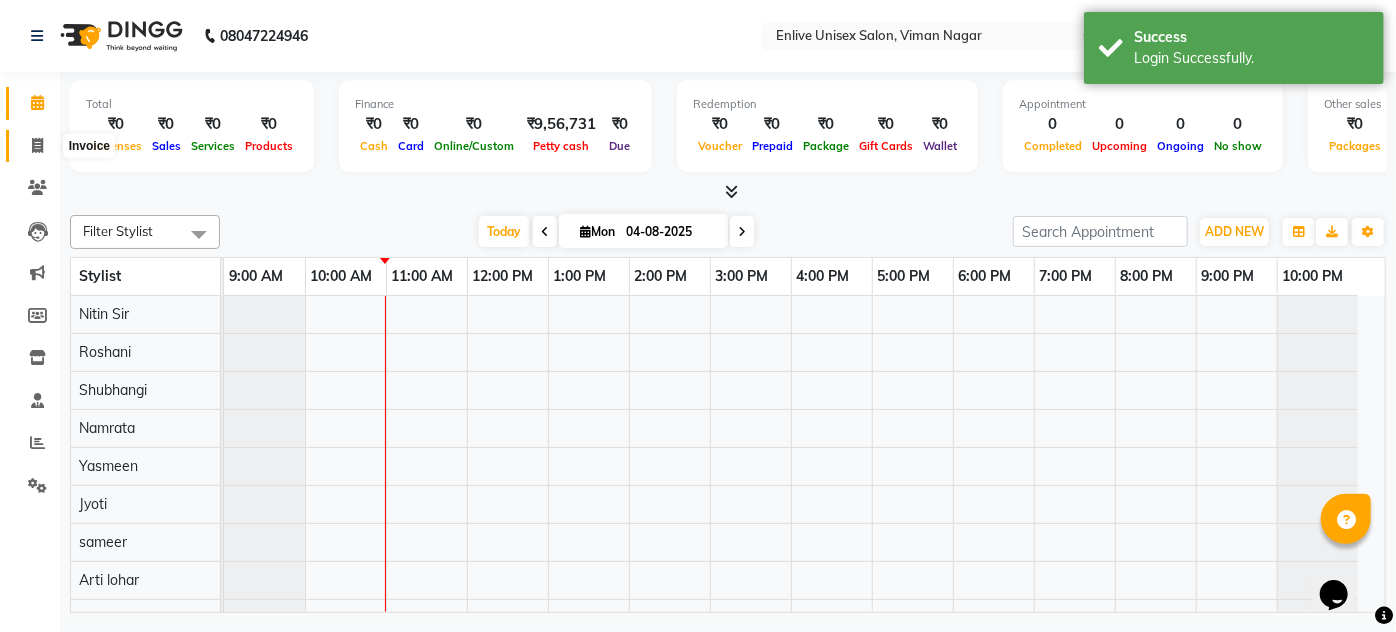 click 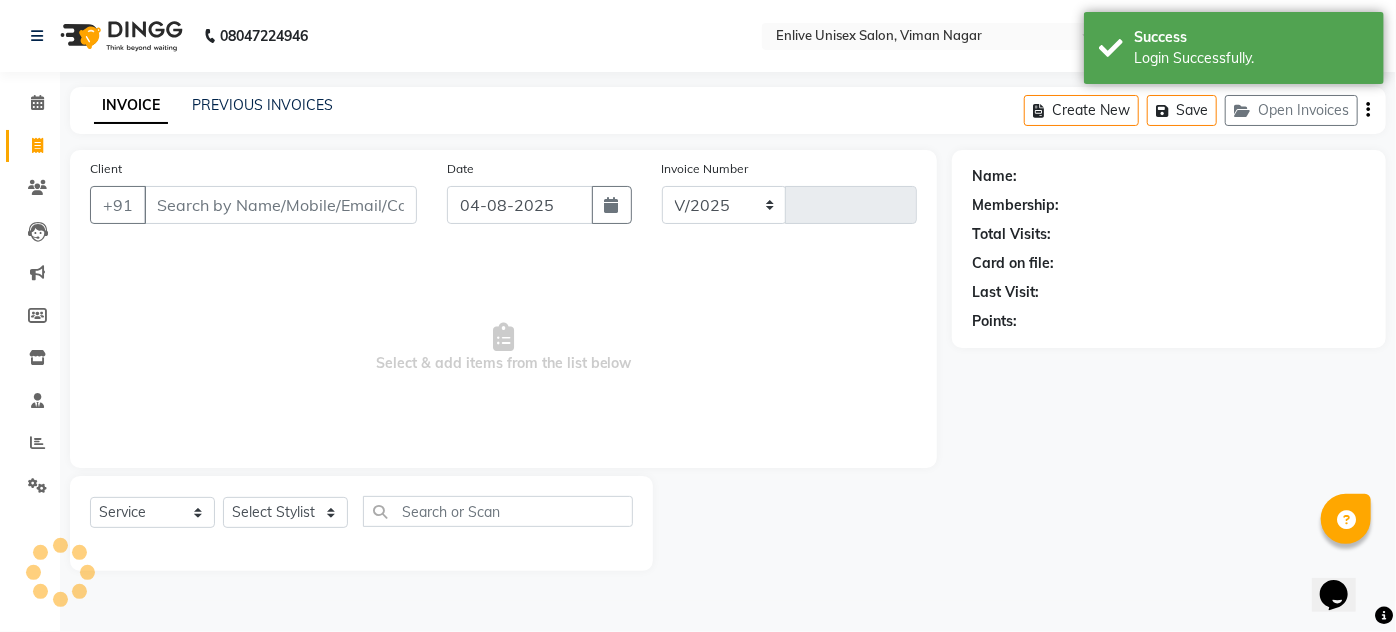 select on "145" 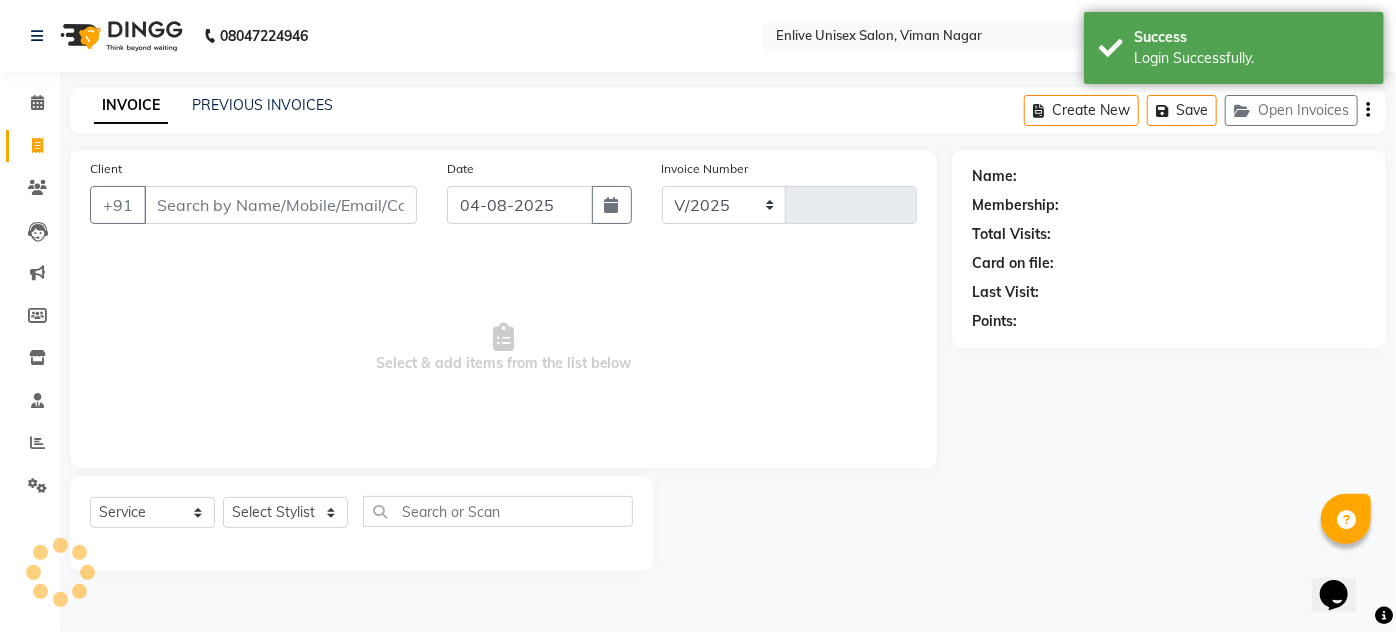type on "0577" 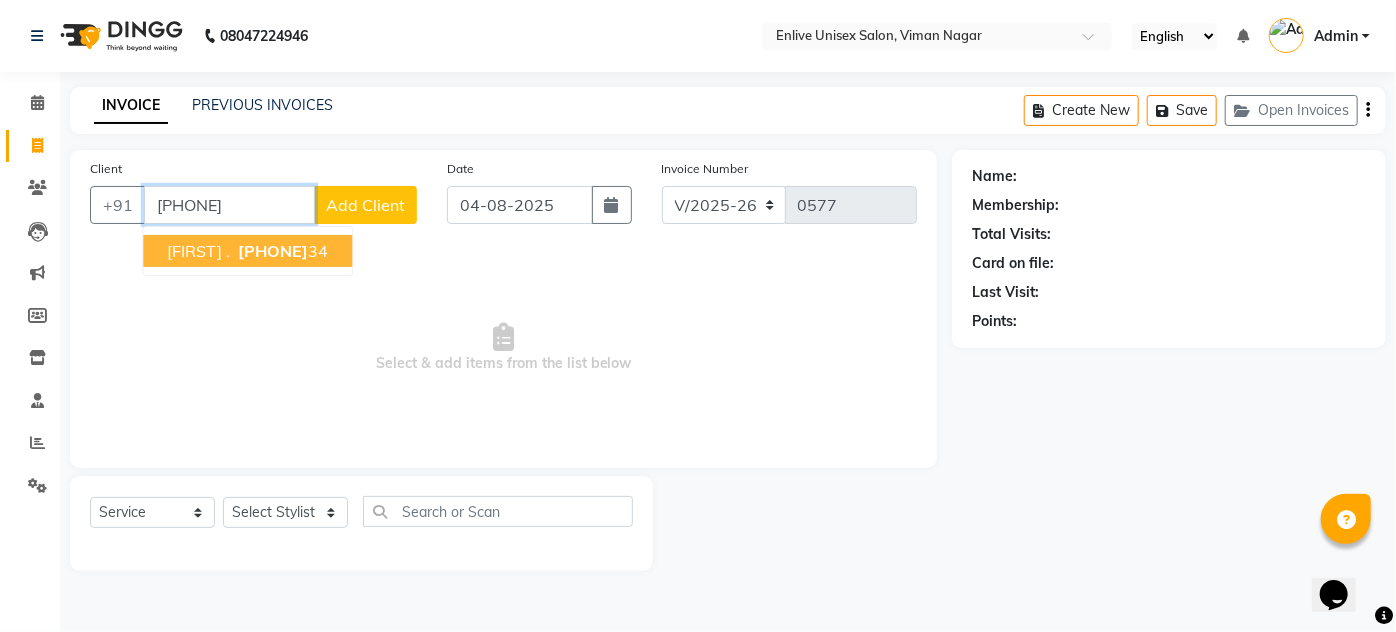 click on "[FIRST] . [PHONE]" at bounding box center [247, 251] 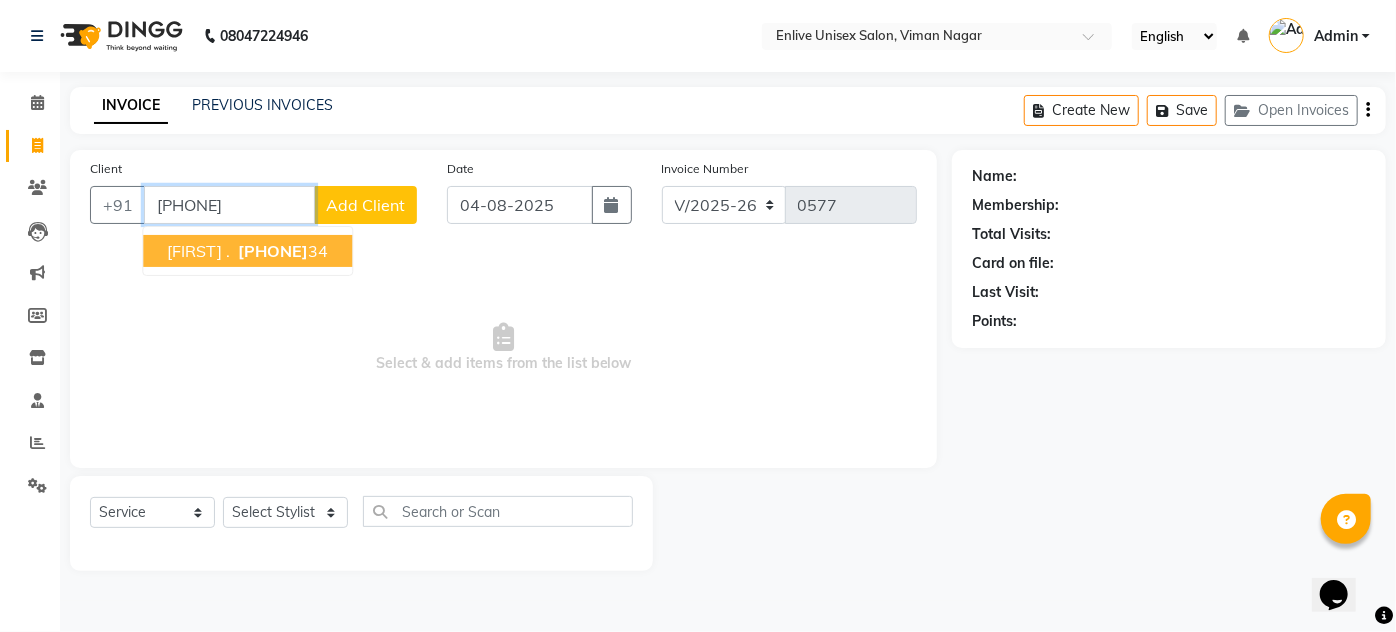 type on "[PHONE]" 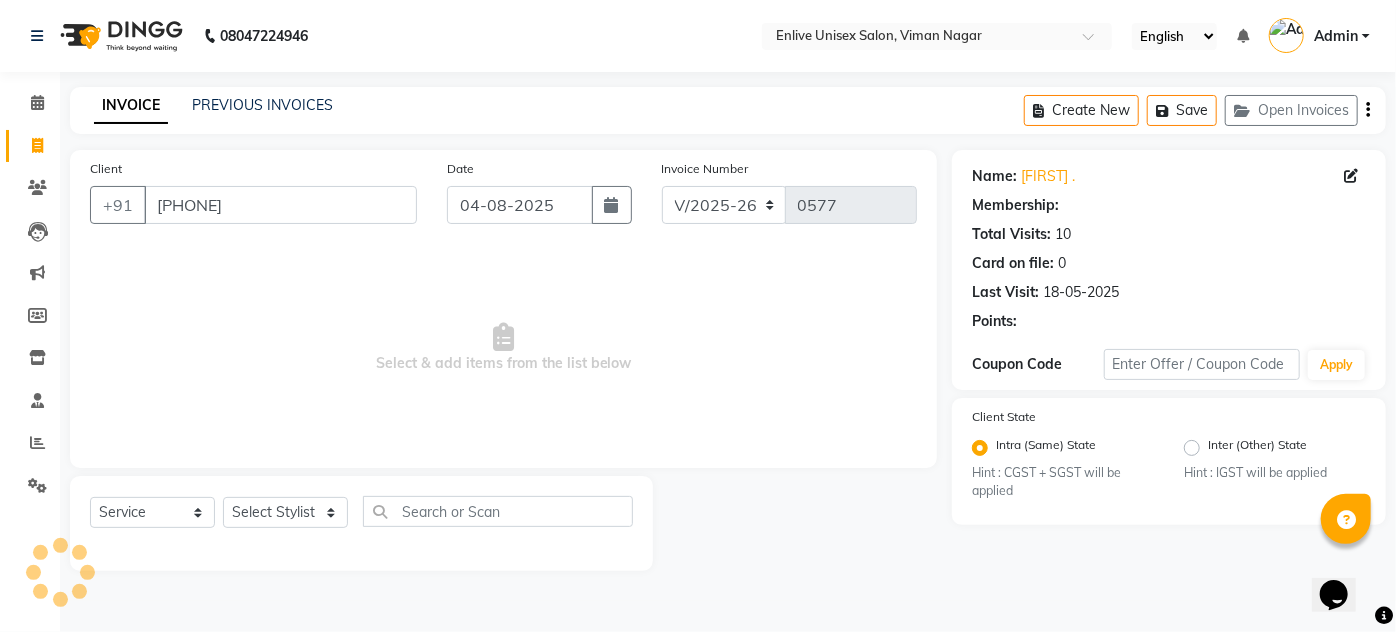 select on "1: Object" 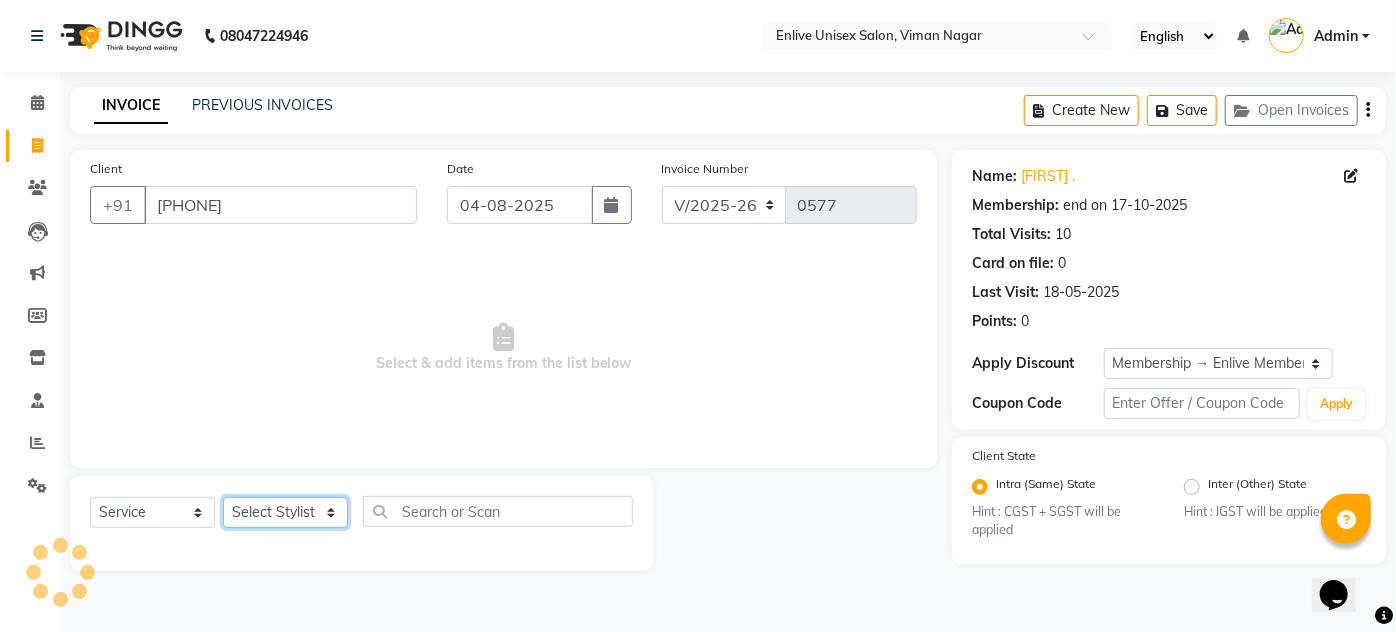 click on "Select Stylist Amin Shaikh Arti lohar Jyoti Namrata Nitin Sir Roshani sameer Shubhangi Vikas Yasmeen" 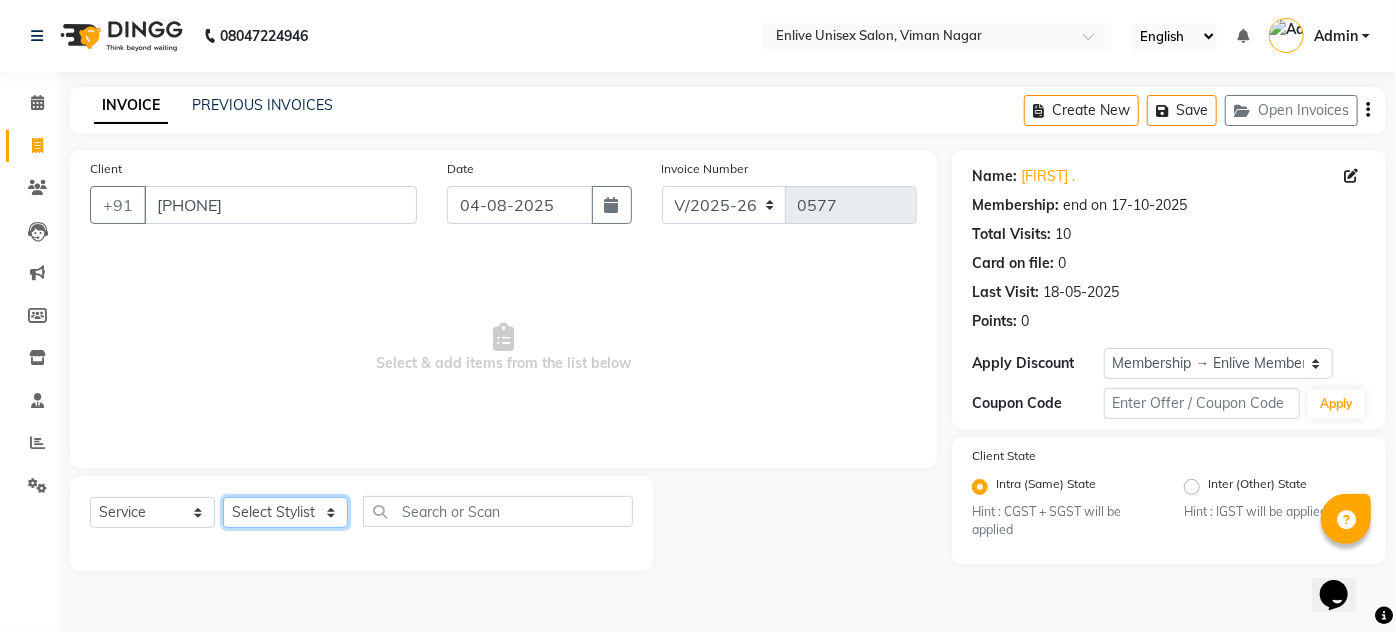 select on "47817" 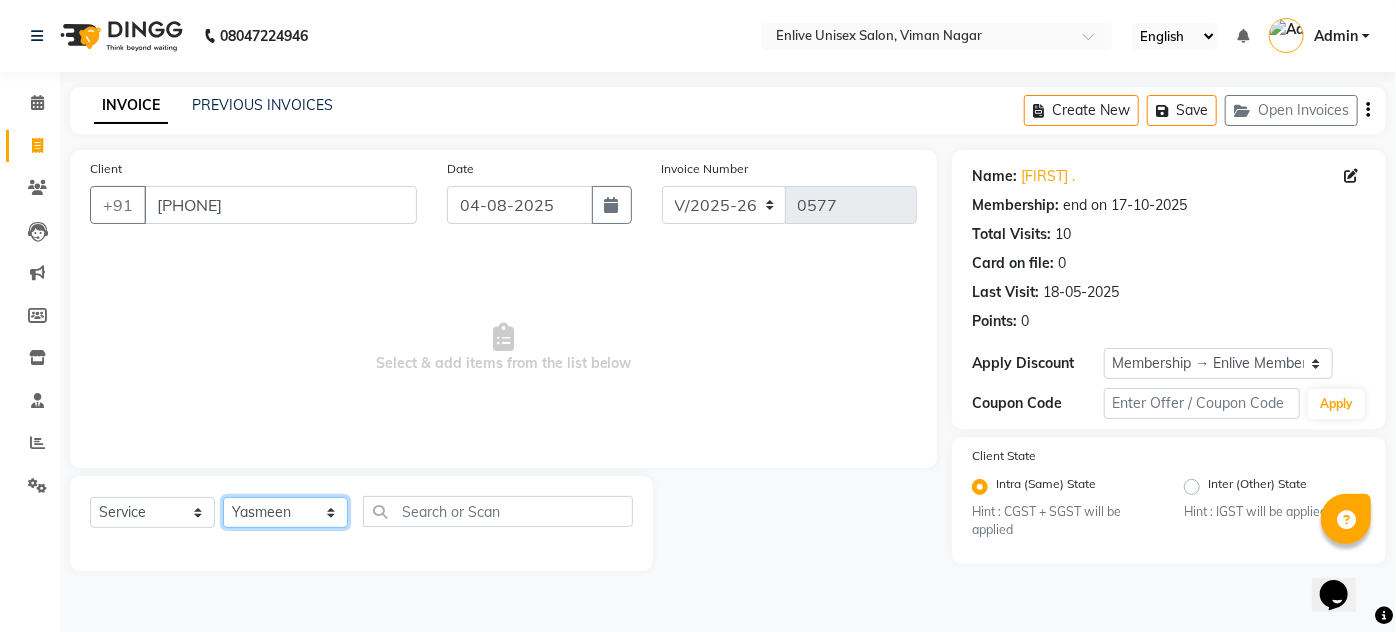 click on "Select Stylist Amin Shaikh Arti lohar Jyoti Namrata Nitin Sir Roshani sameer Shubhangi Vikas Yasmeen" 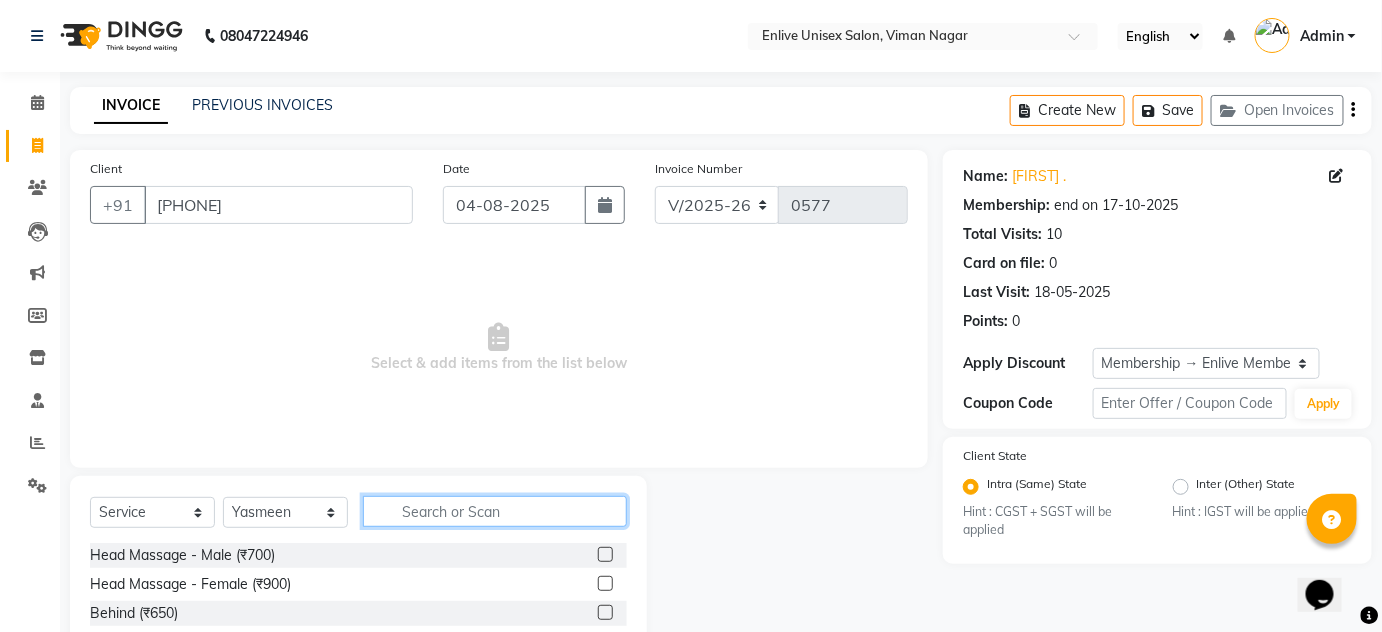 click 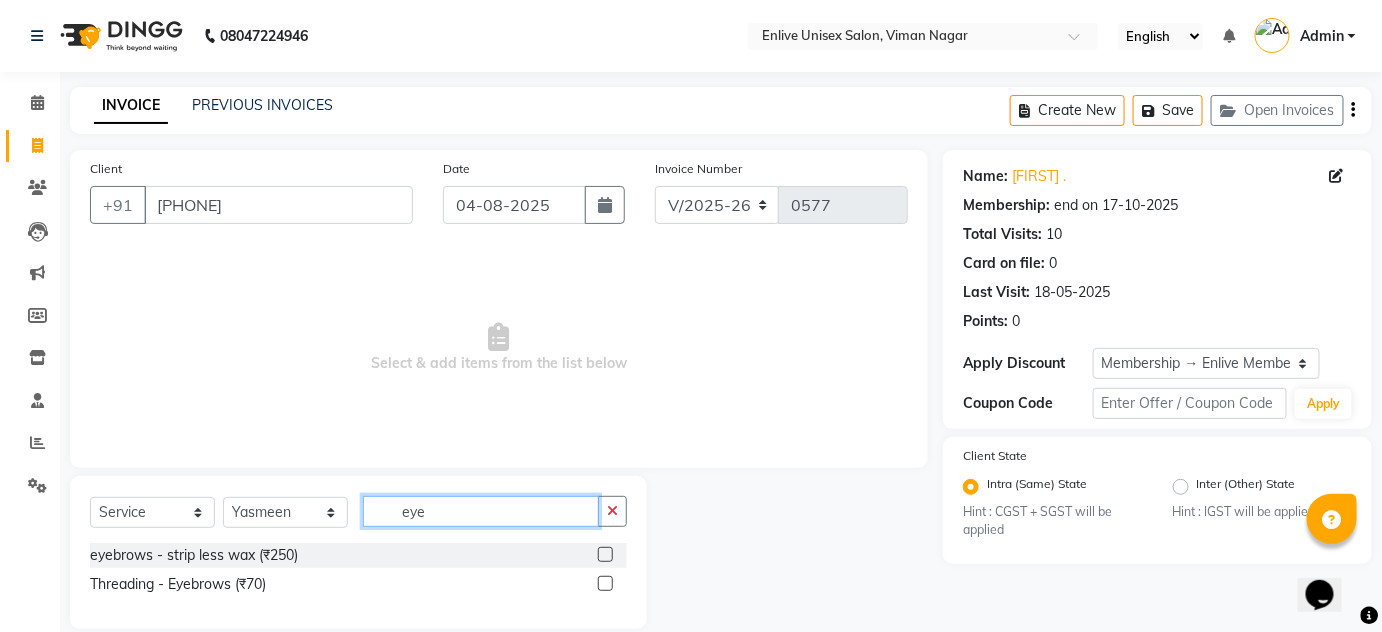 type on "eye" 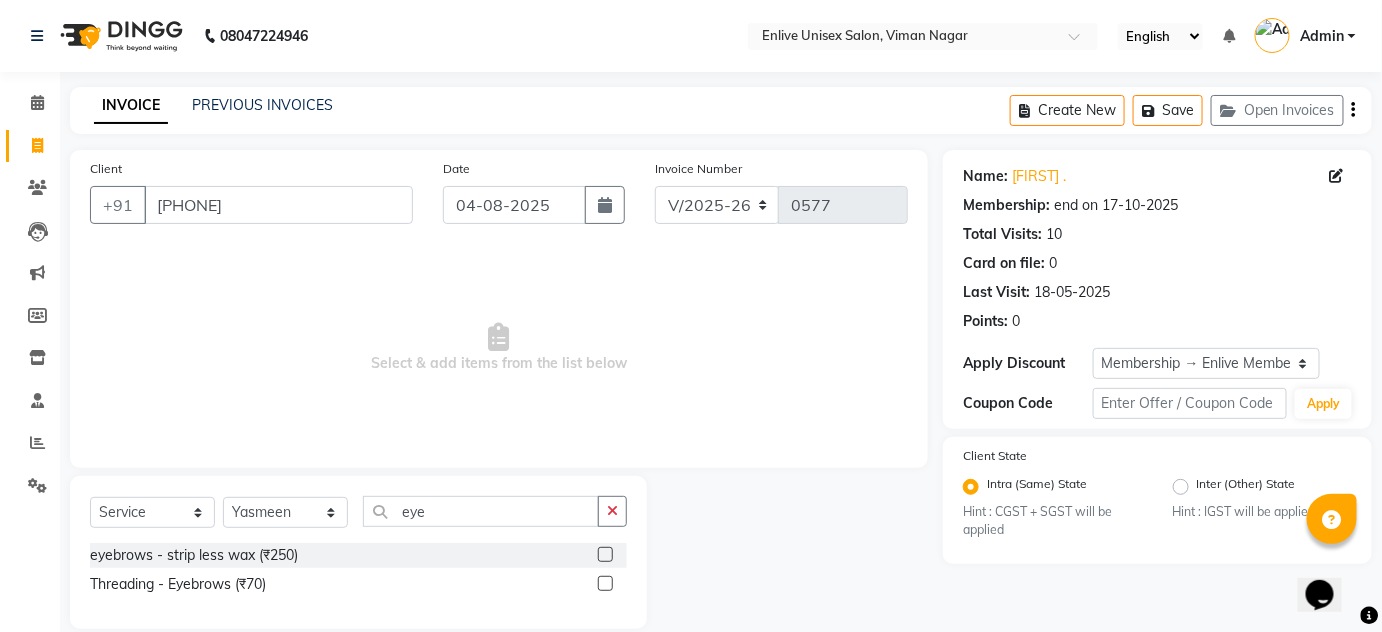 click on "Threading - Eyebrows (₹70)" 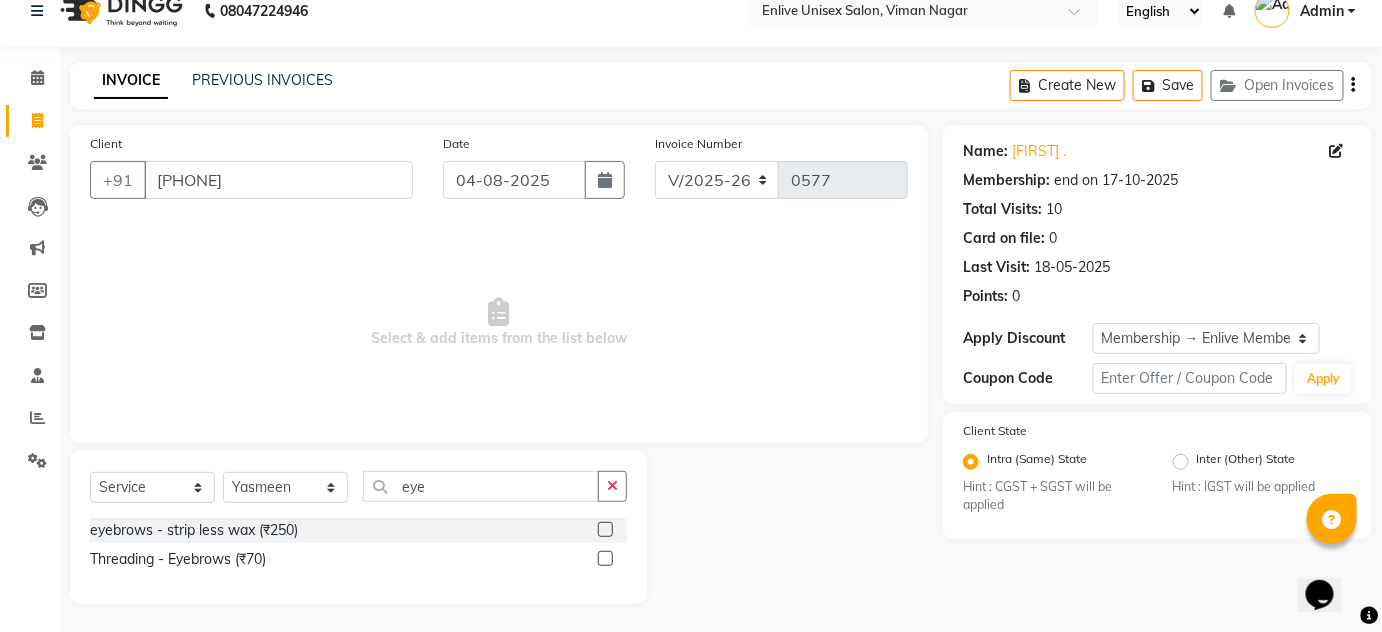 scroll, scrollTop: 26, scrollLeft: 0, axis: vertical 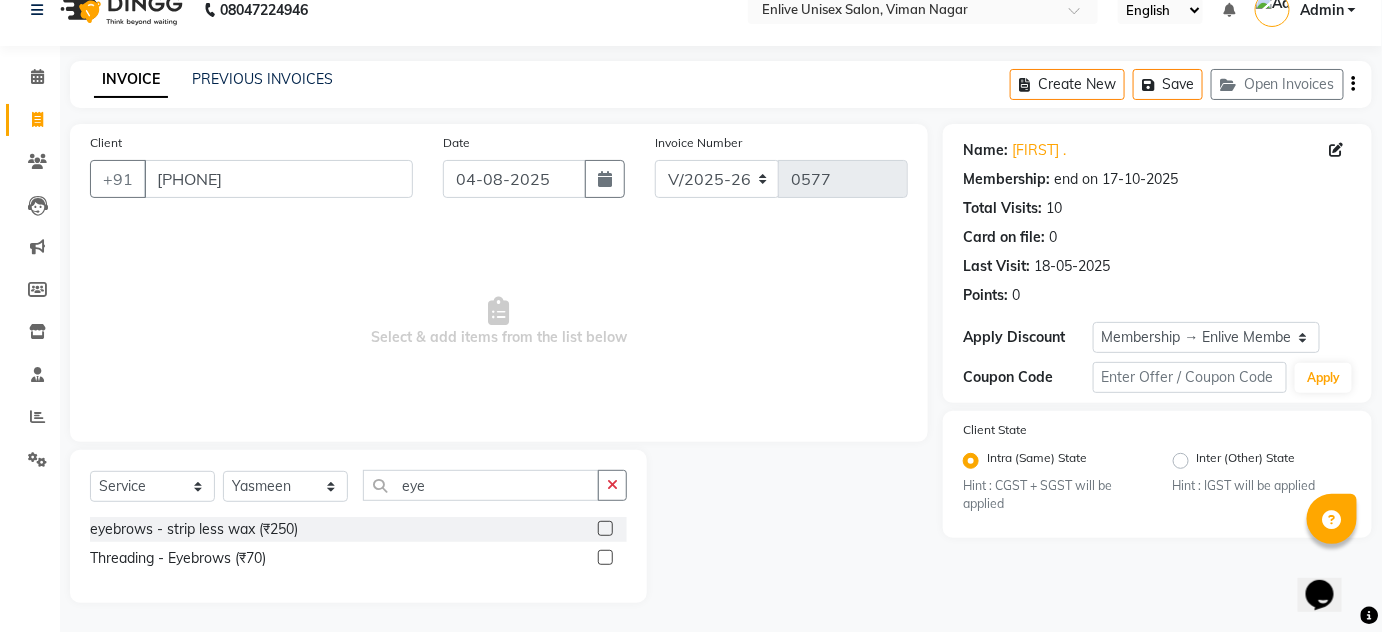 click 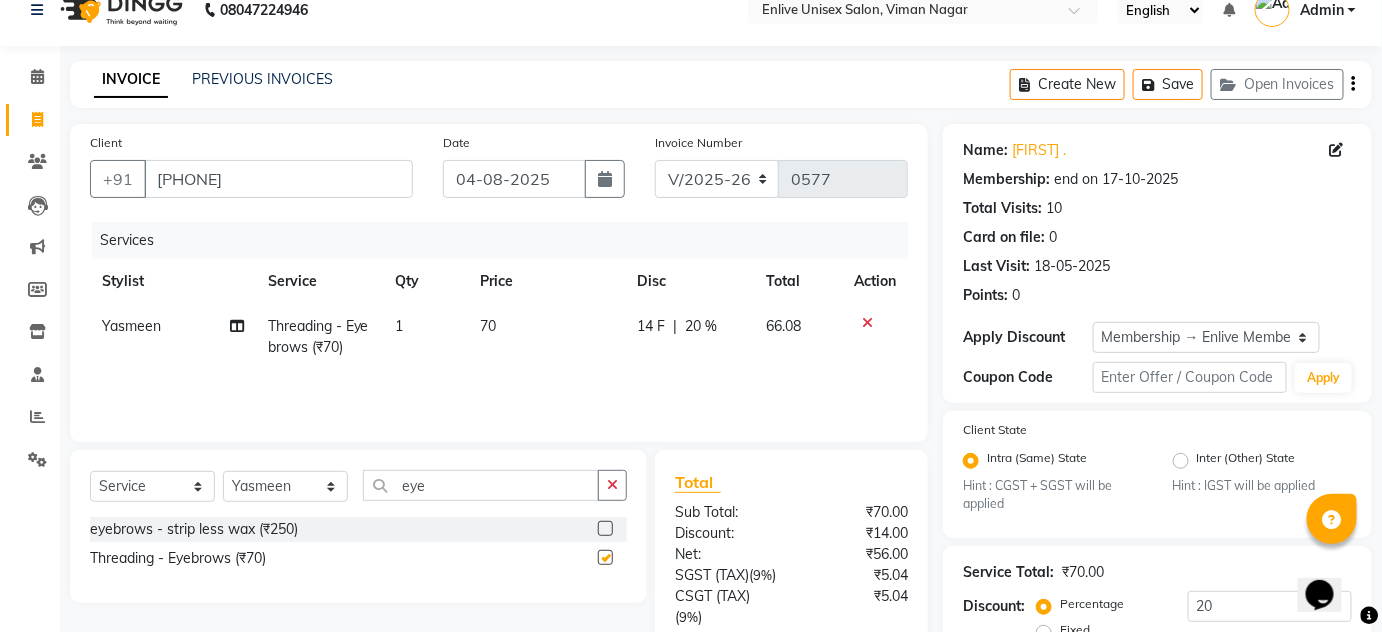 checkbox on "false" 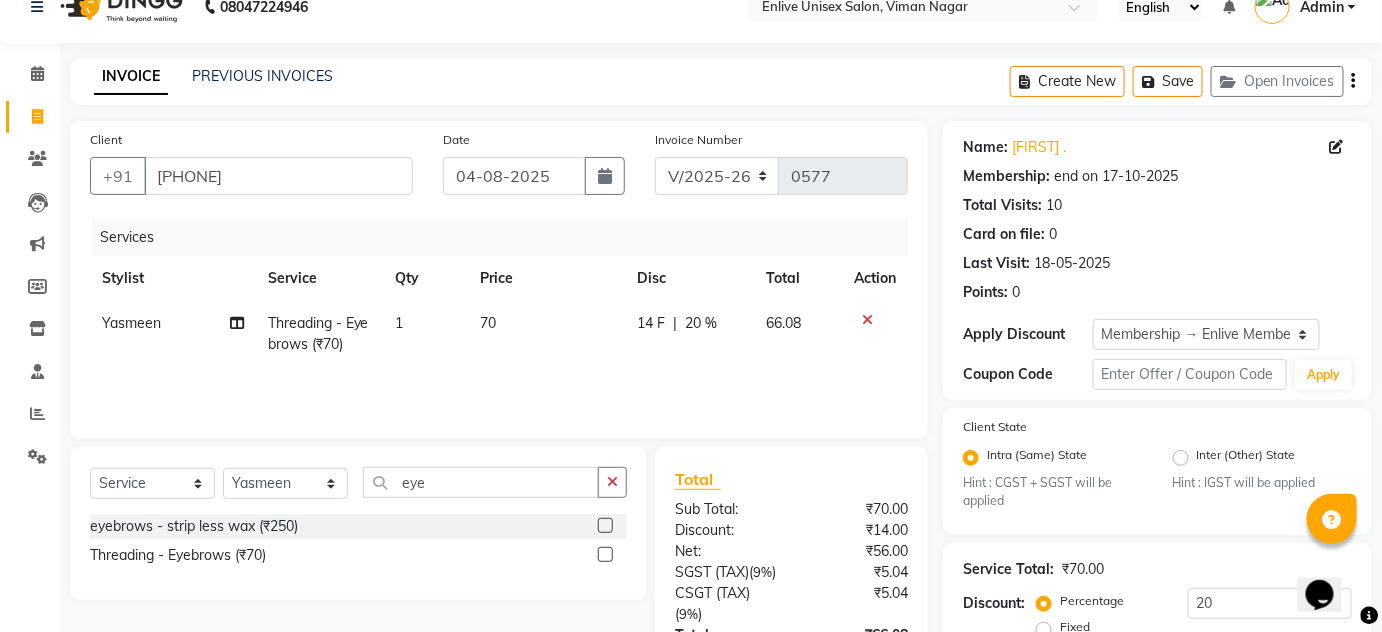 scroll, scrollTop: 0, scrollLeft: 0, axis: both 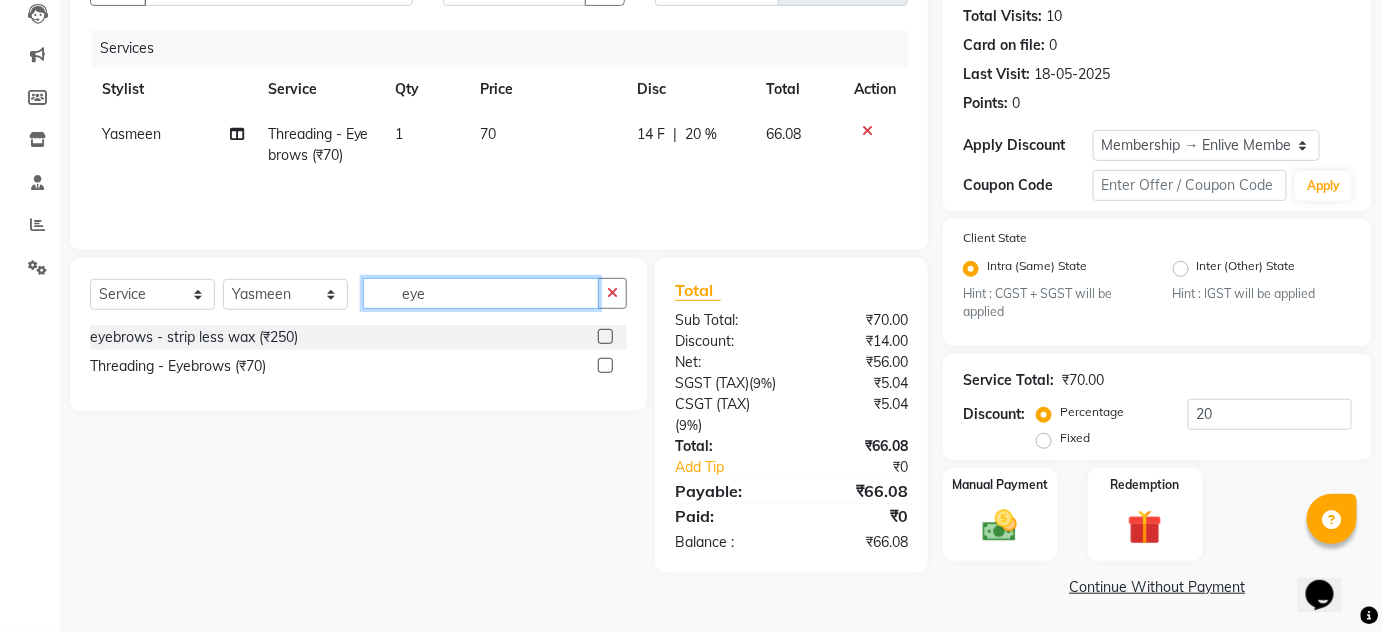 click on "eye" 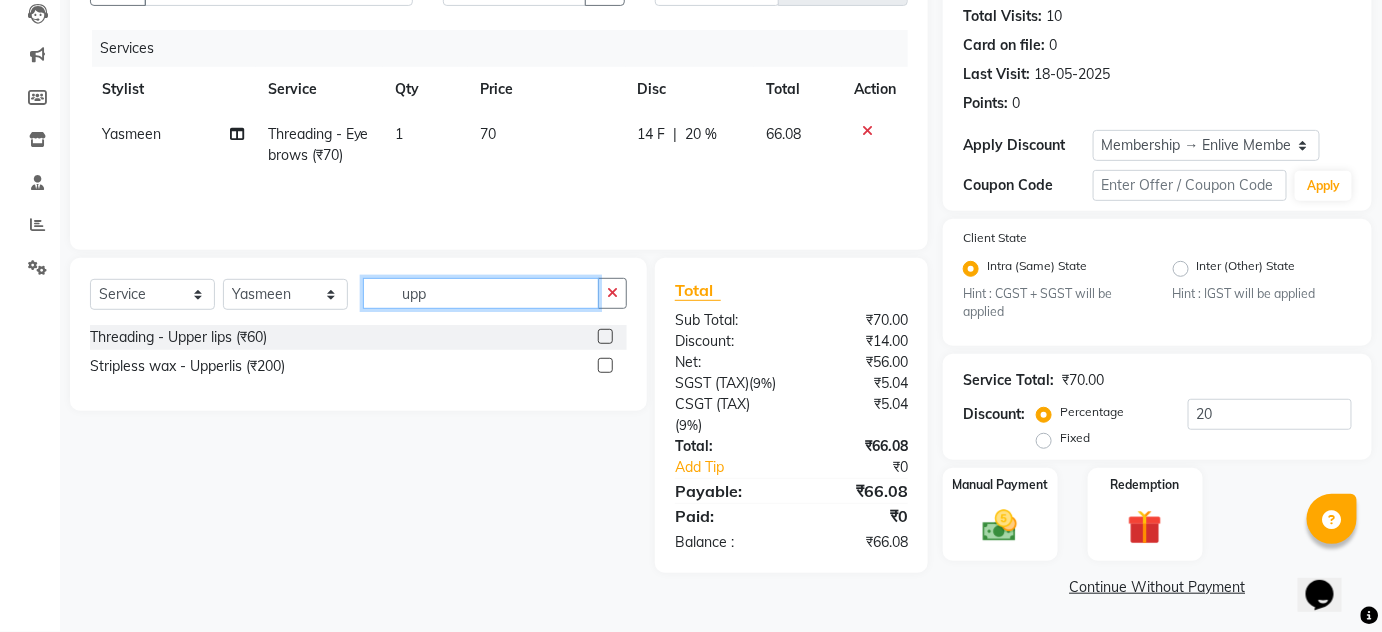 type on "upp" 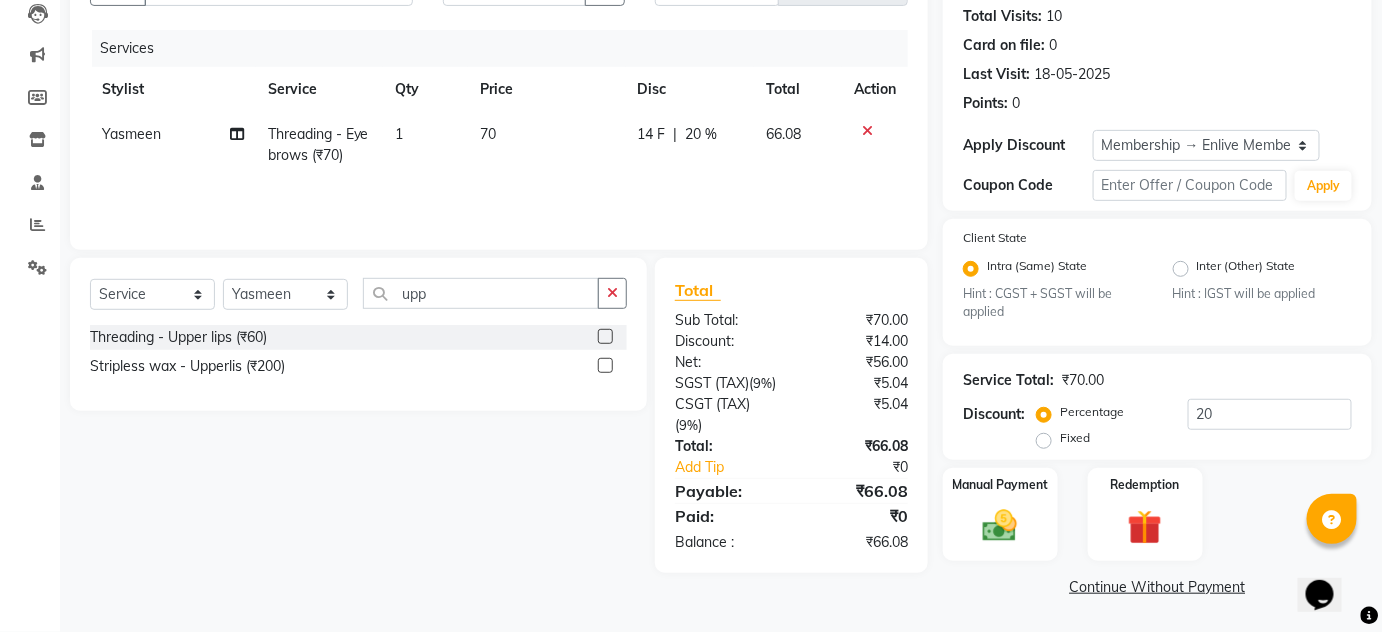 click 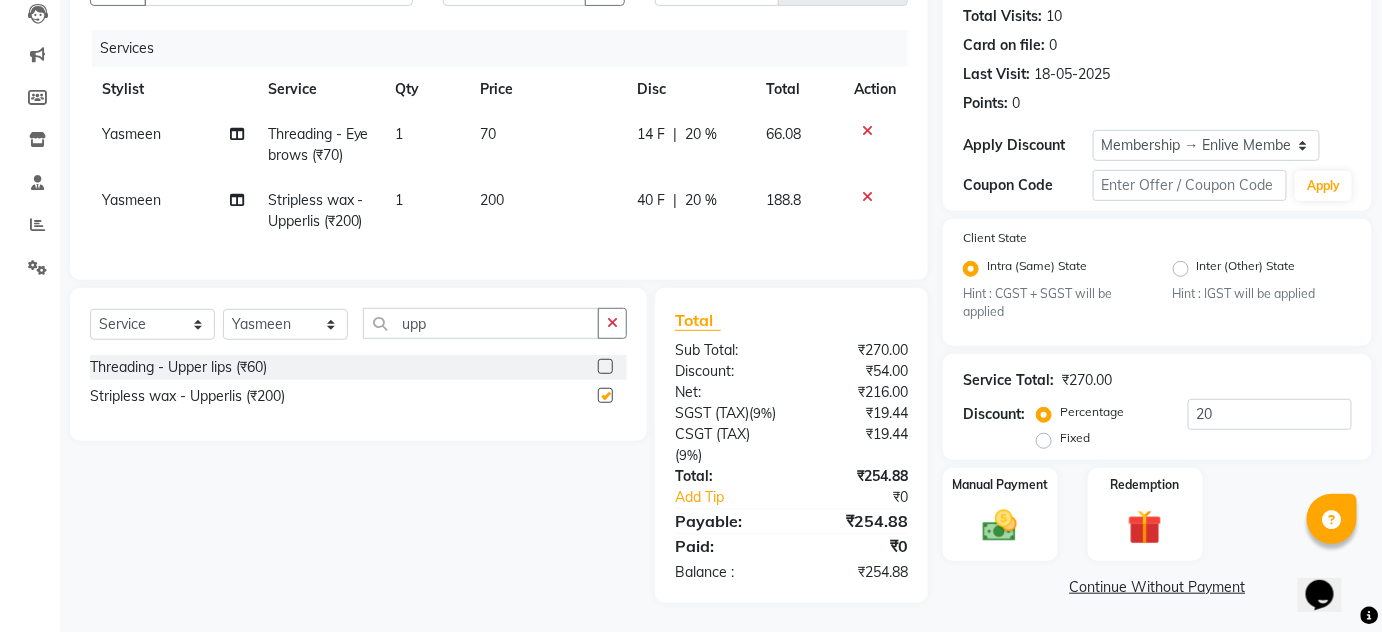 checkbox on "false" 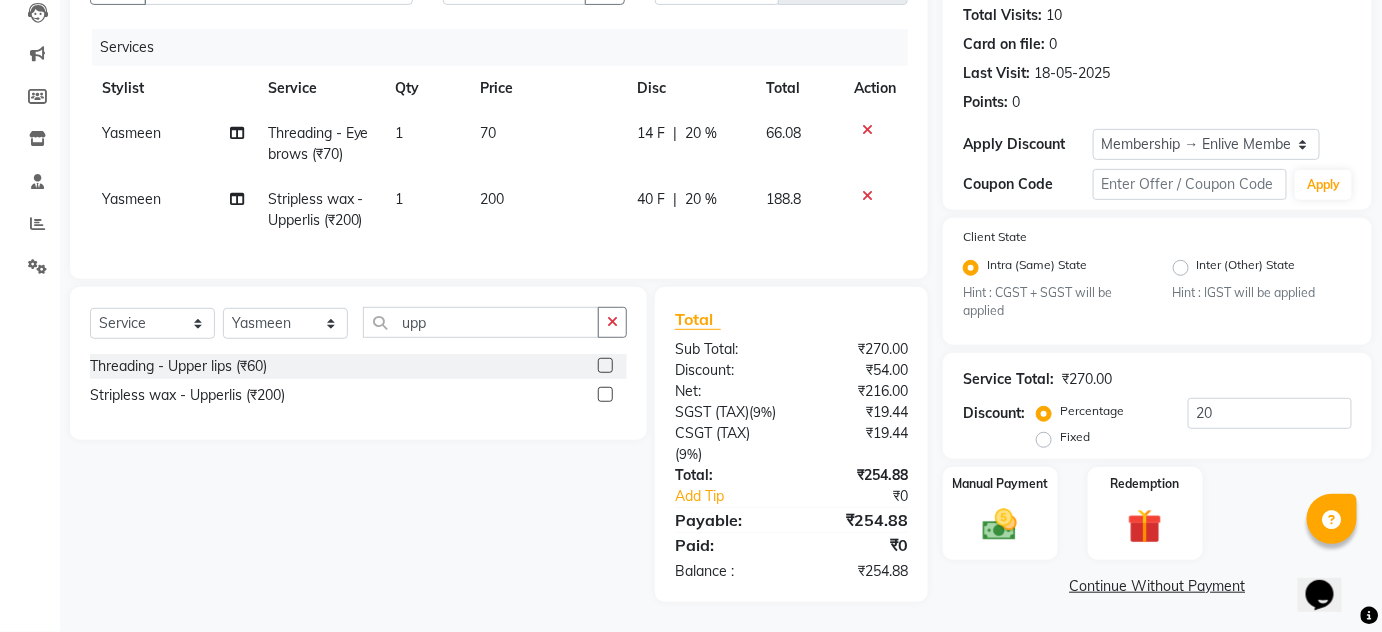 scroll, scrollTop: 253, scrollLeft: 0, axis: vertical 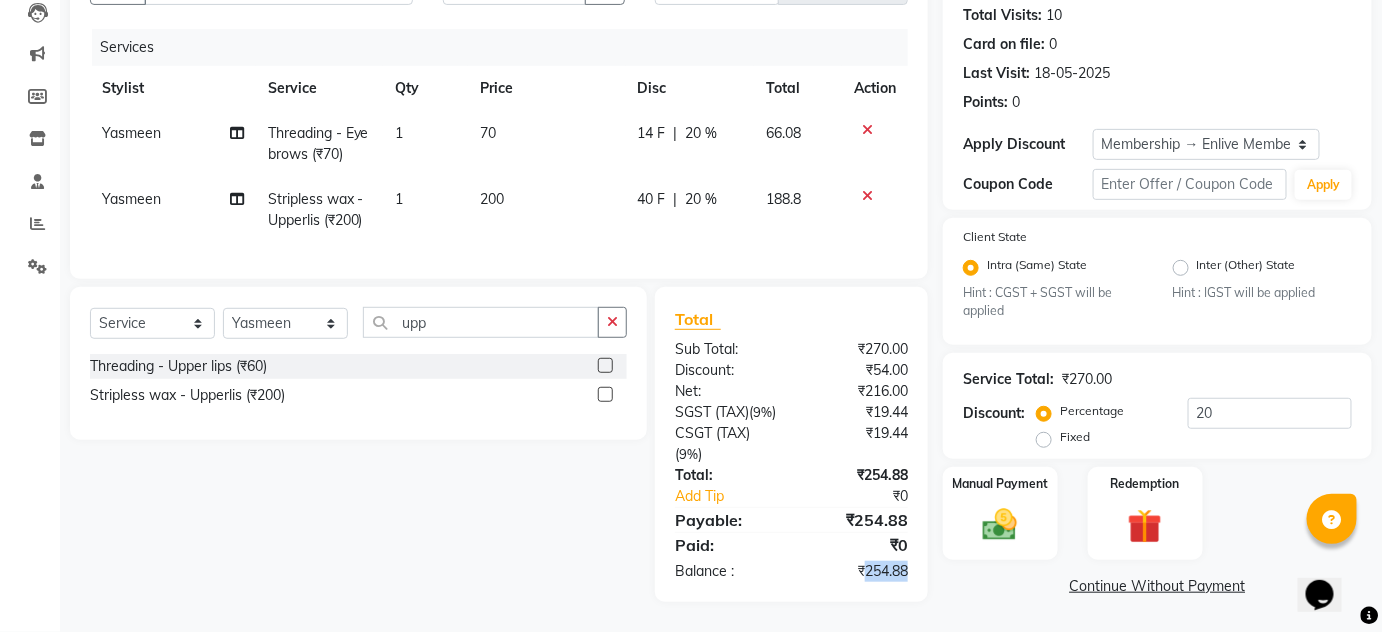 drag, startPoint x: 864, startPoint y: 573, endPoint x: 904, endPoint y: 573, distance: 40 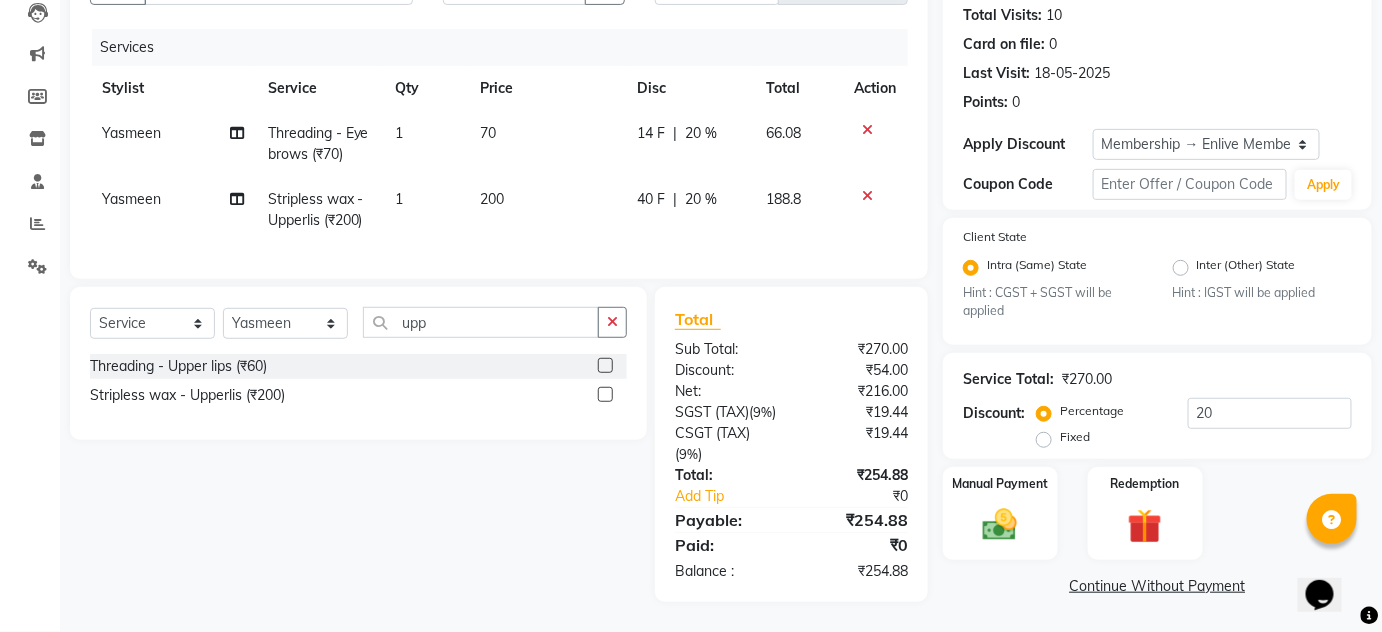 click on "Name: [FIRST] . Membership: end on 17-10-2025 Total Visits:  10 Card on file:  0 Last Visit:   18-05-2025 Points:   0  Apply Discount Select Membership → Enlive Membership Coupon Code Apply Client State Intra (Same) State Hint : CGST + SGST will be applied Inter (Other) State Hint : IGST will be applied Service Total:  ₹270.00  Discount:  Percentage   Fixed  20 Manual Payment Redemption  Continue Without Payment" 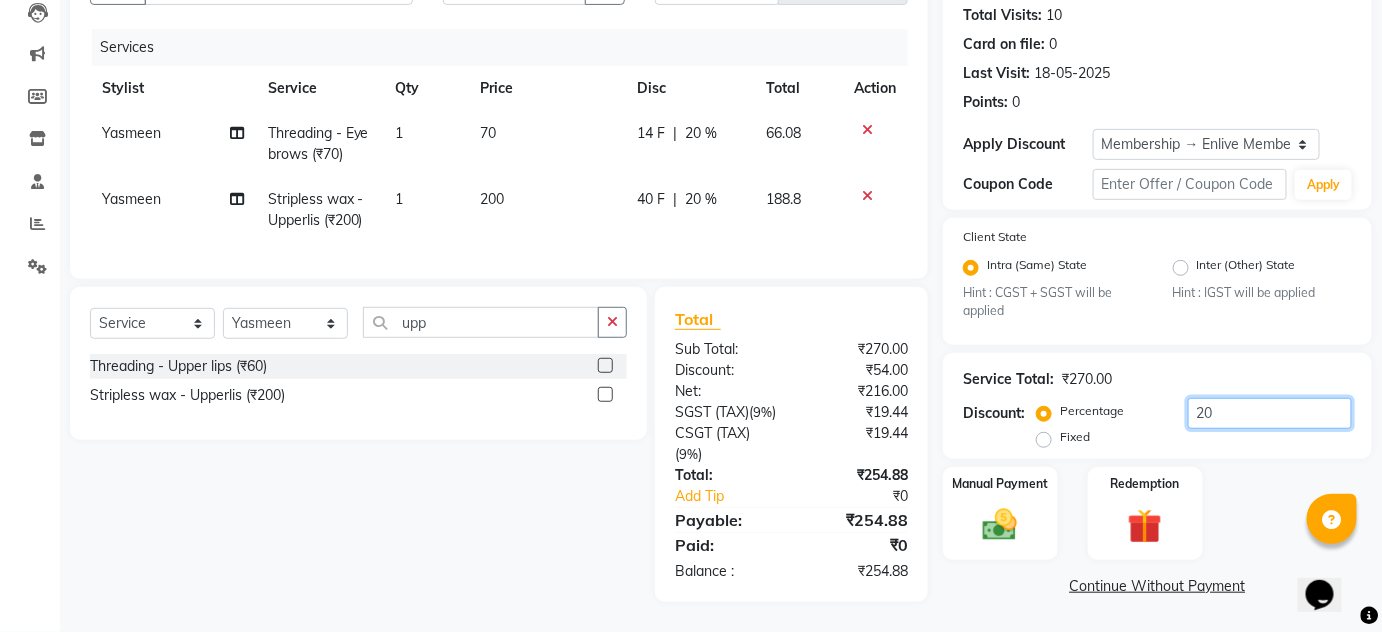 click on "20" 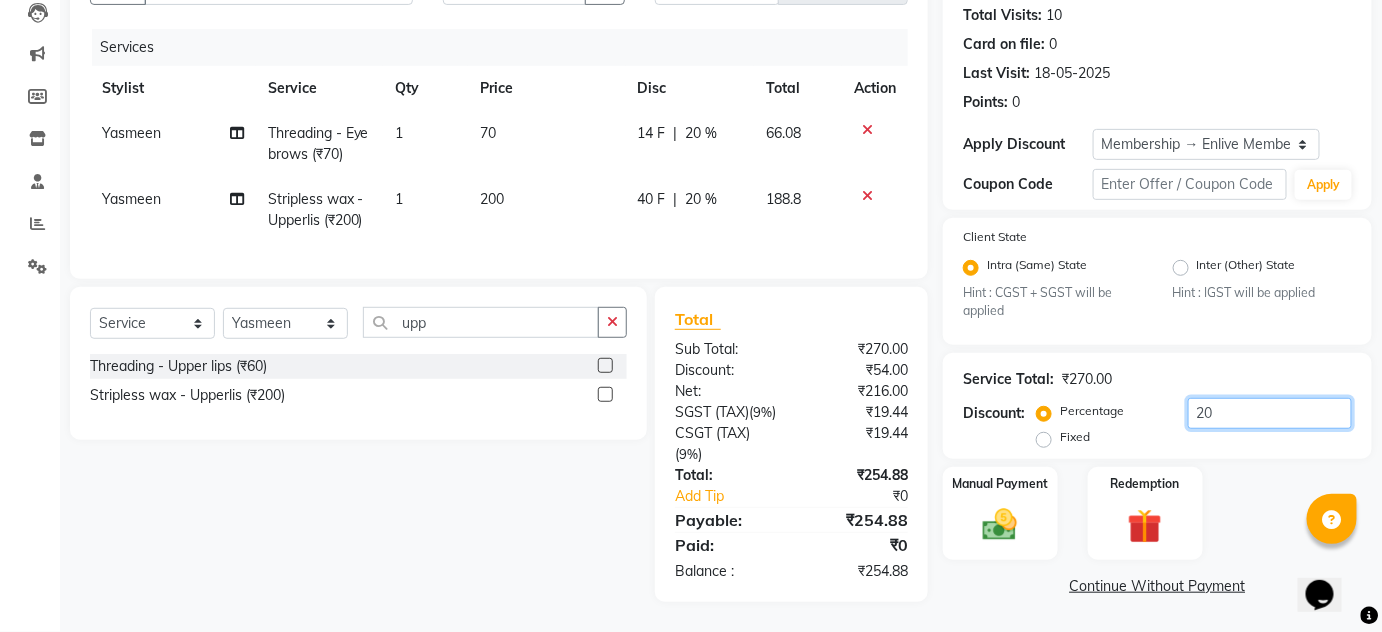 click on "20" 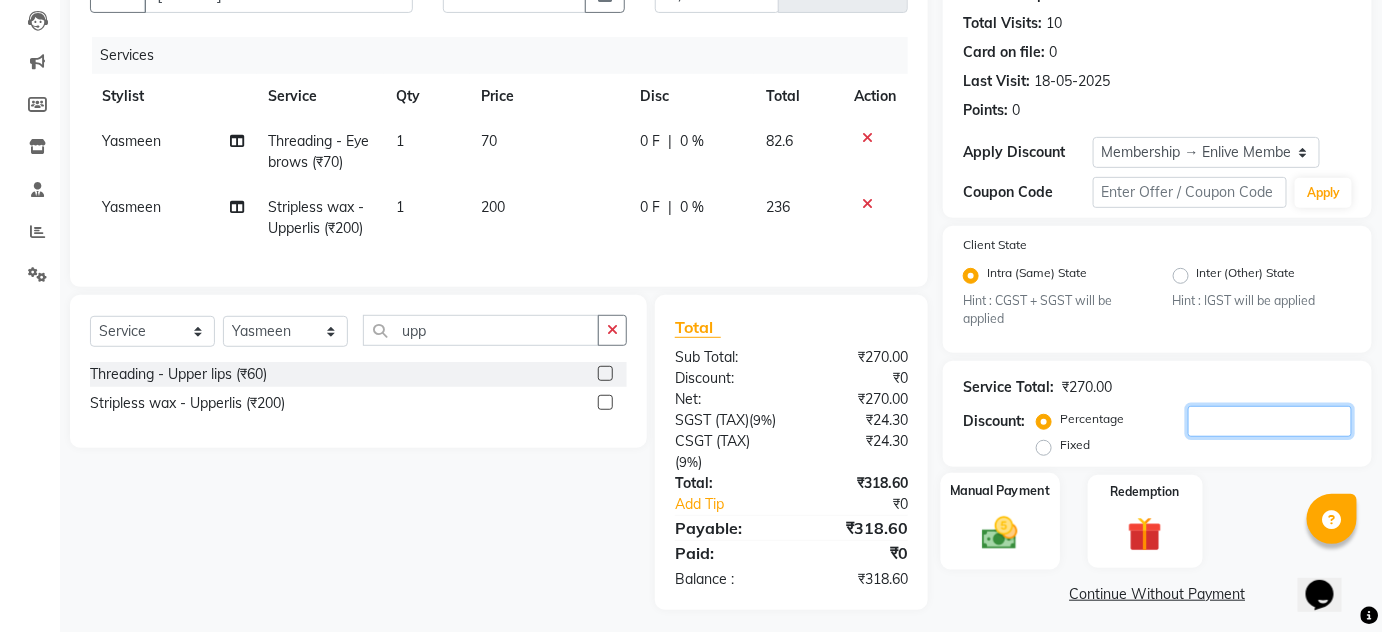 scroll, scrollTop: 253, scrollLeft: 0, axis: vertical 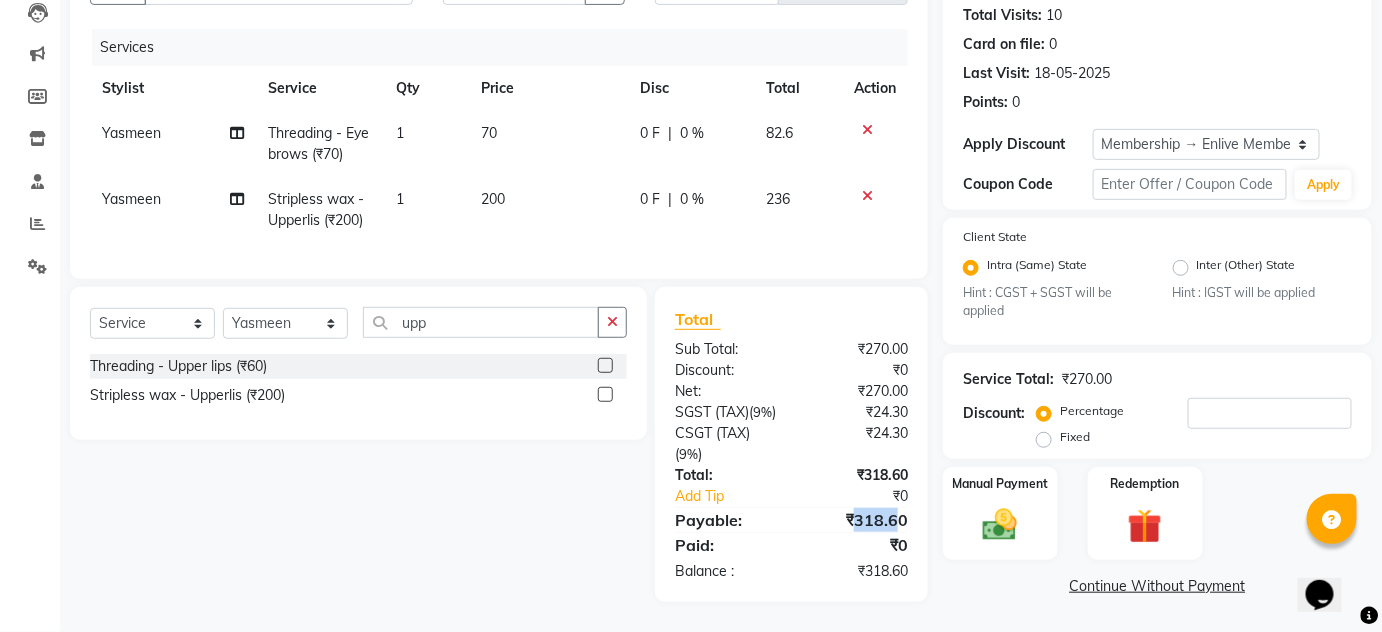 drag, startPoint x: 855, startPoint y: 514, endPoint x: 894, endPoint y: 516, distance: 39.051247 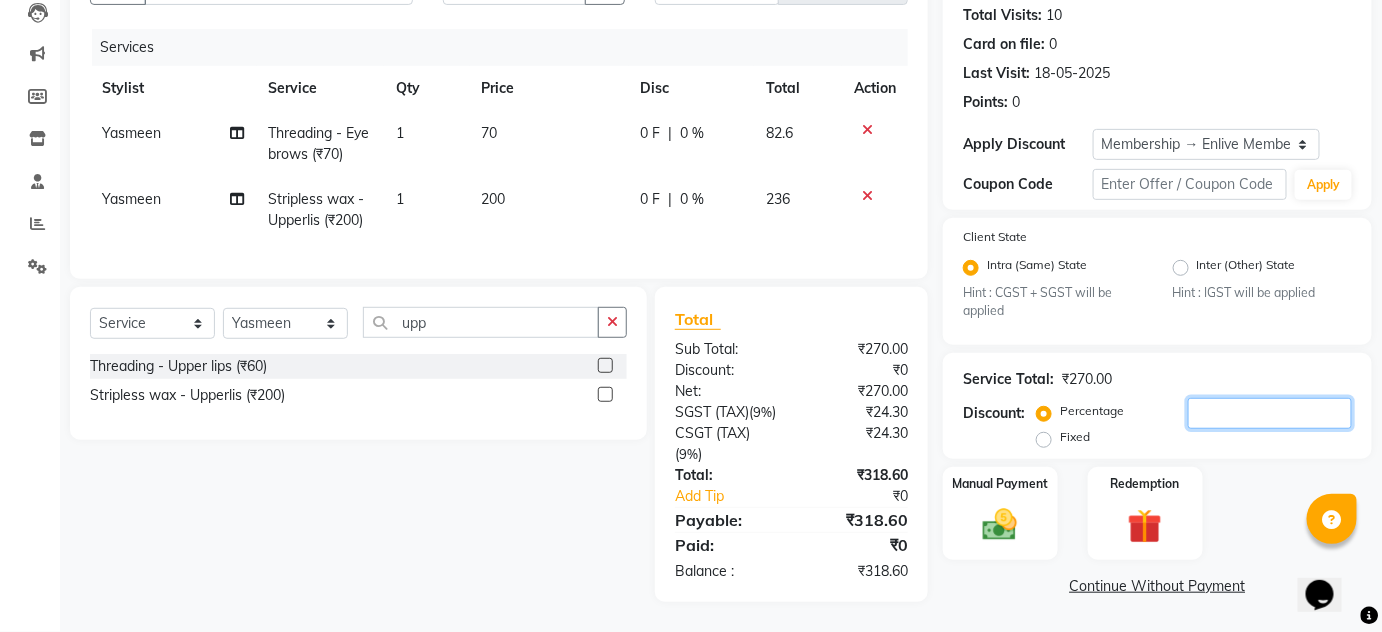 click 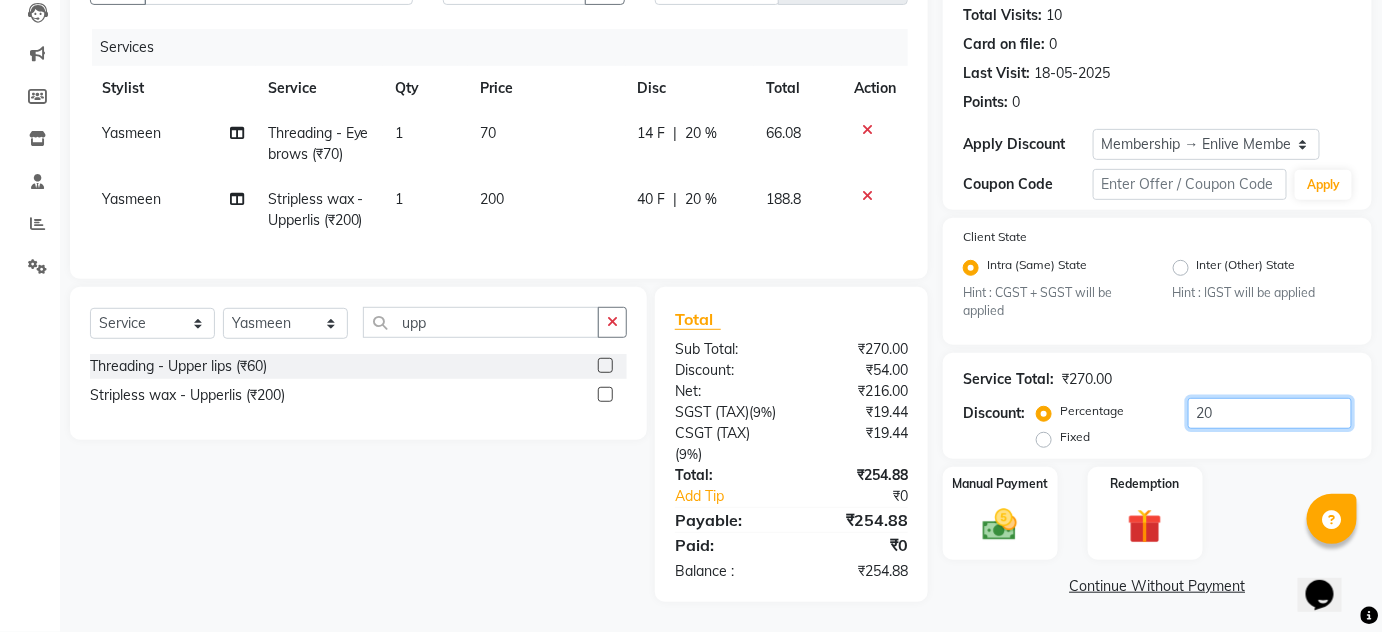 type on "20" 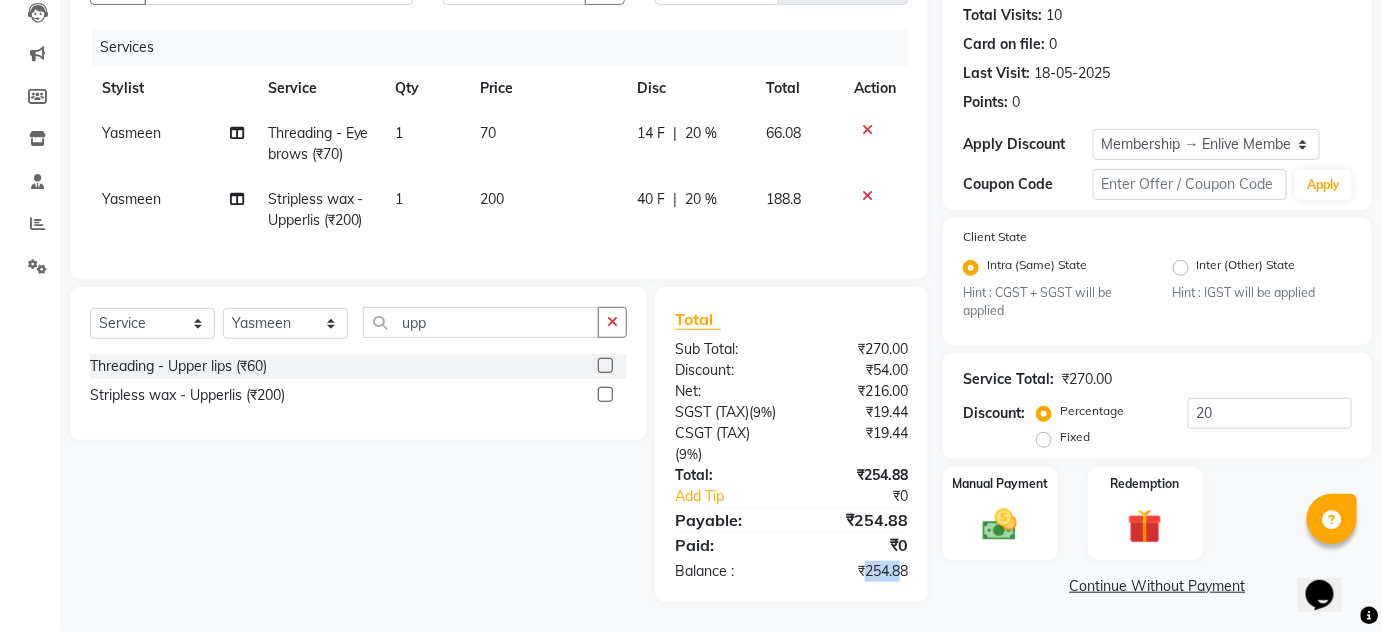 drag, startPoint x: 864, startPoint y: 562, endPoint x: 901, endPoint y: 582, distance: 42.059483 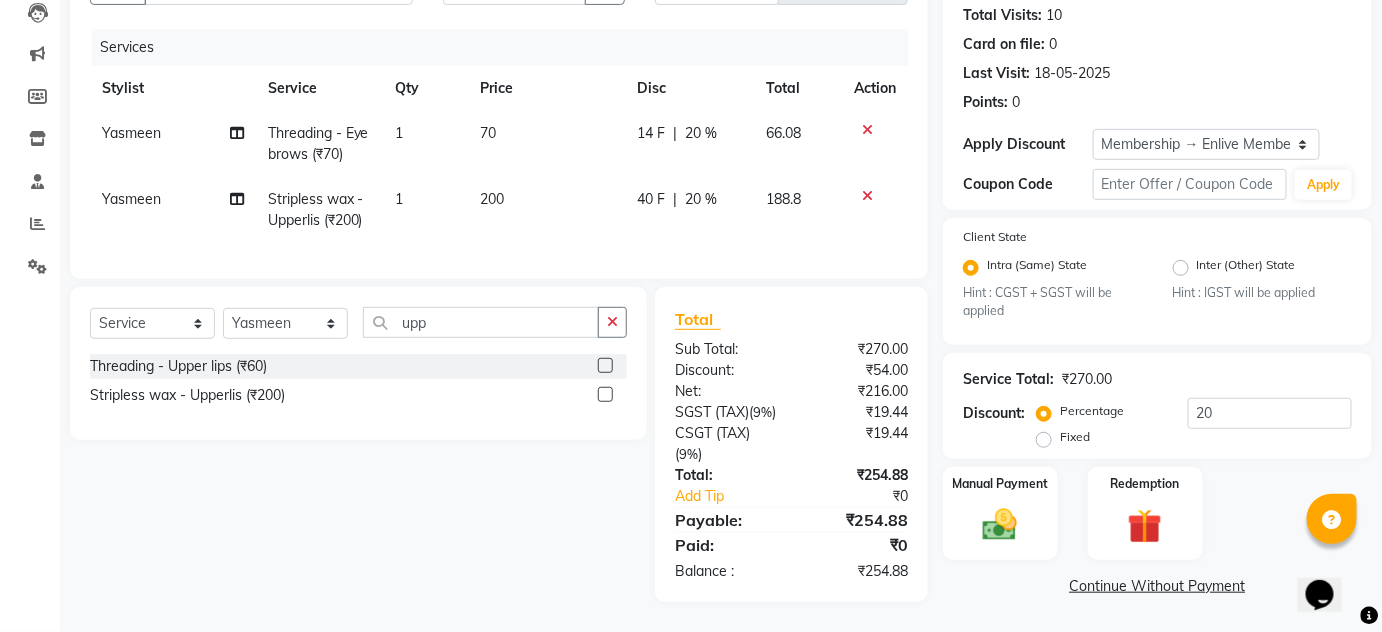 click on "Name: [FIRST] . Membership: end on 17-10-2025 Total Visits:  10 Card on file:  0 Last Visit:   18-05-2025 Points:   0  Apply Discount Select Membership → Enlive Membership Coupon Code Apply Client State Intra (Same) State Hint : CGST + SGST will be applied Inter (Other) State Hint : IGST will be applied Service Total:  ₹270.00  Discount:  Percentage   Fixed  20 Manual Payment Redemption  Continue Without Payment" 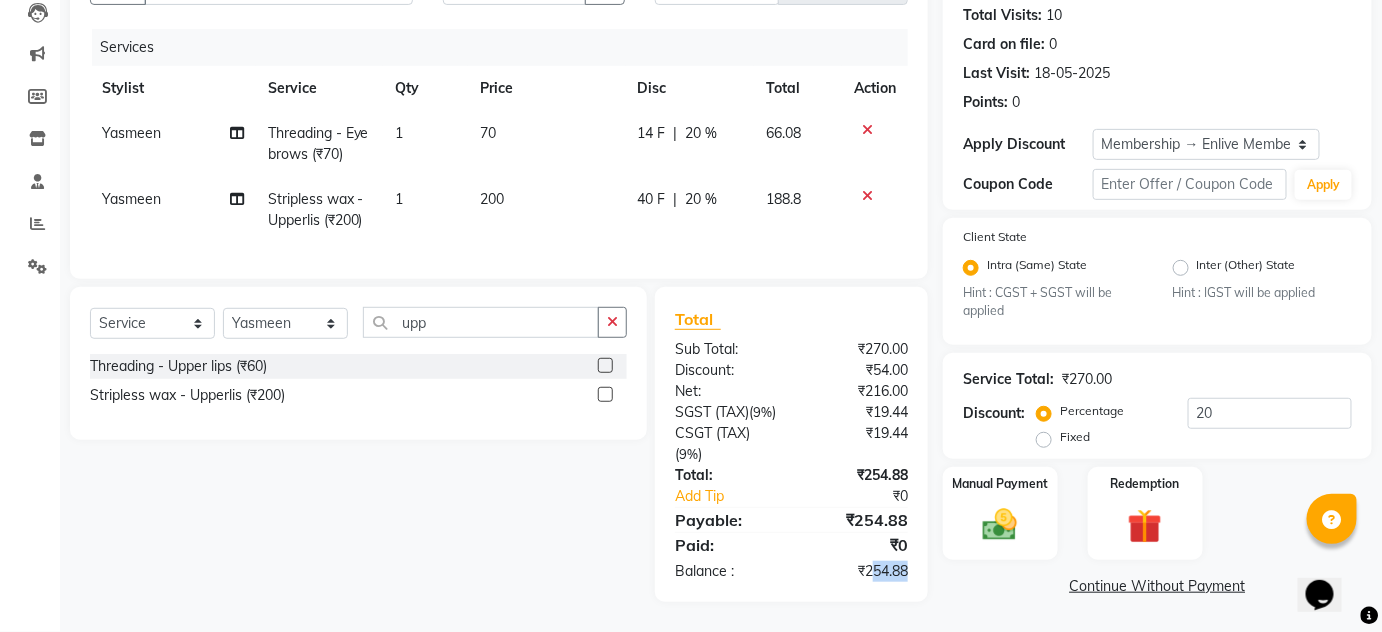 drag, startPoint x: 869, startPoint y: 564, endPoint x: 913, endPoint y: 567, distance: 44.102154 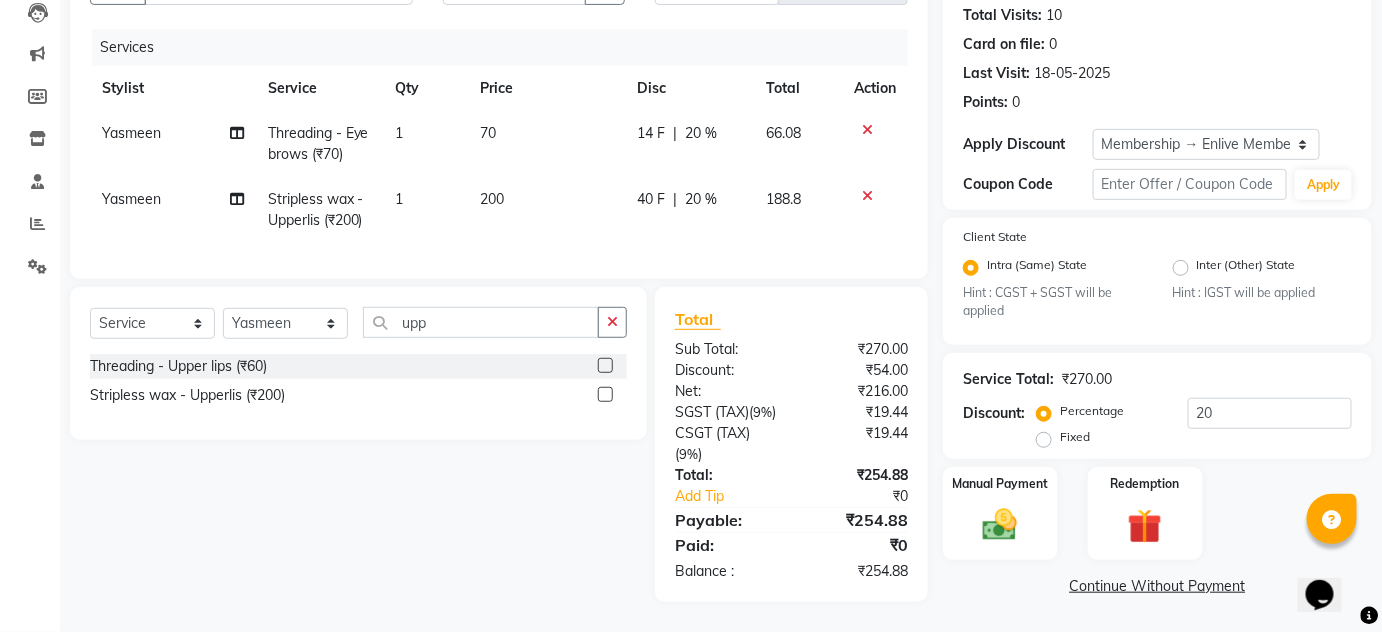 click on "Name: [FIRST] . Membership: end on 17-10-2025 Total Visits:  10 Card on file:  0 Last Visit:   18-05-2025 Points:   0  Apply Discount Select Membership → Enlive Membership Coupon Code Apply Client State Intra (Same) State Hint : CGST + SGST will be applied Inter (Other) State Hint : IGST will be applied Service Total:  ₹270.00  Discount:  Percentage   Fixed  20 Manual Payment Redemption  Continue Without Payment" 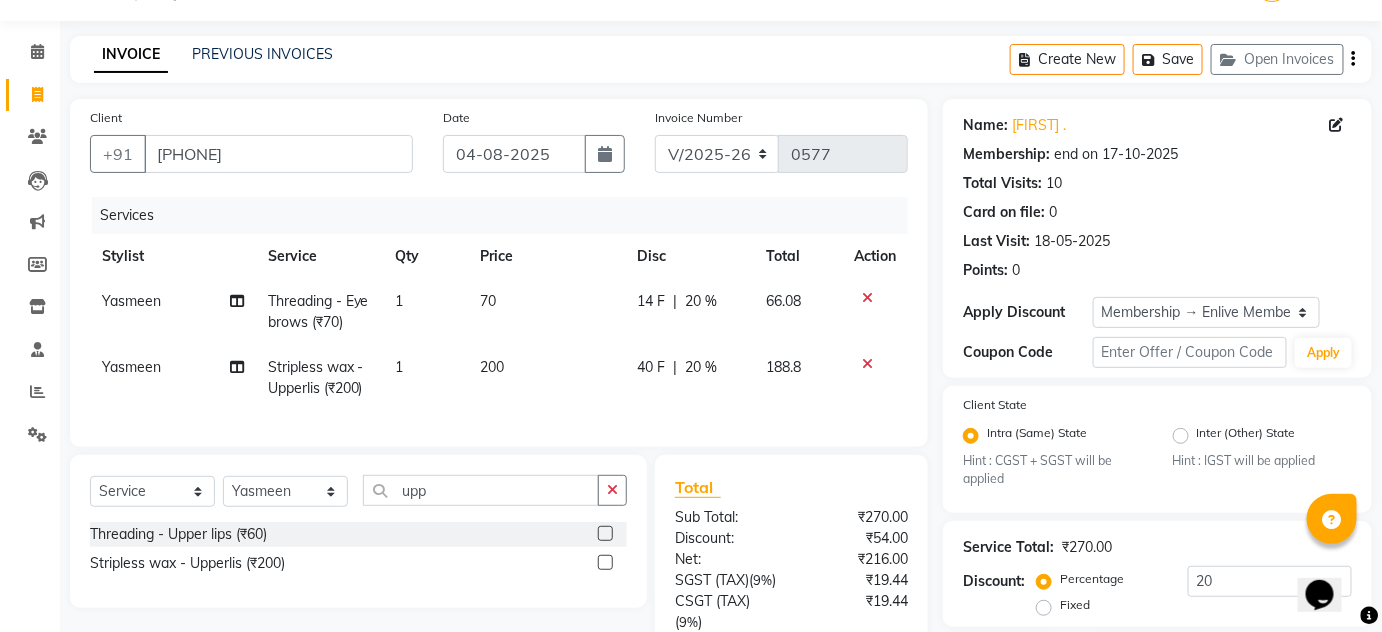 scroll, scrollTop: 253, scrollLeft: 0, axis: vertical 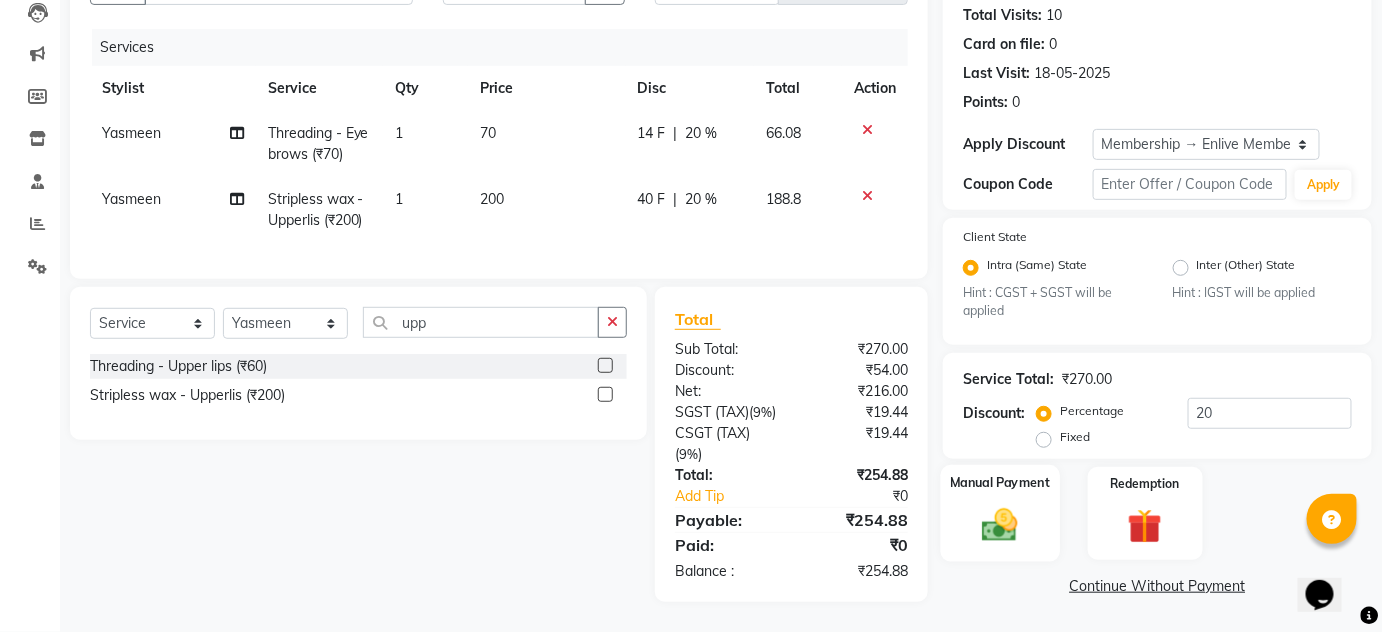 click 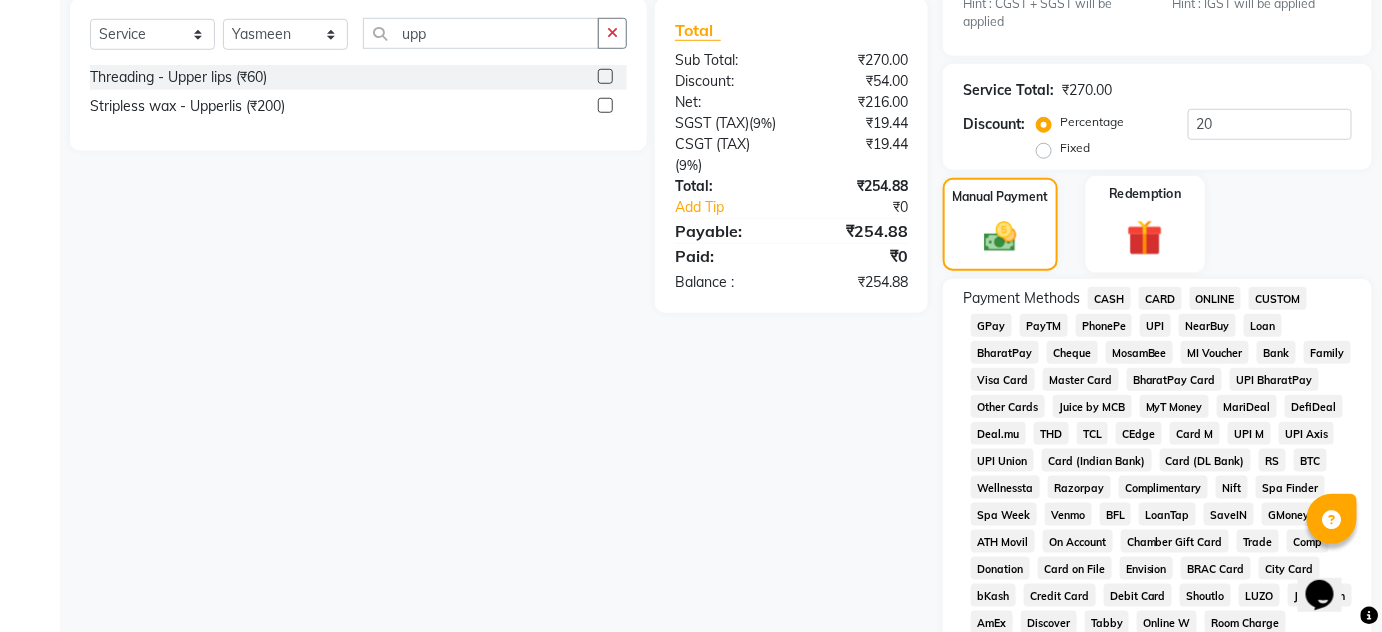 scroll, scrollTop: 525, scrollLeft: 0, axis: vertical 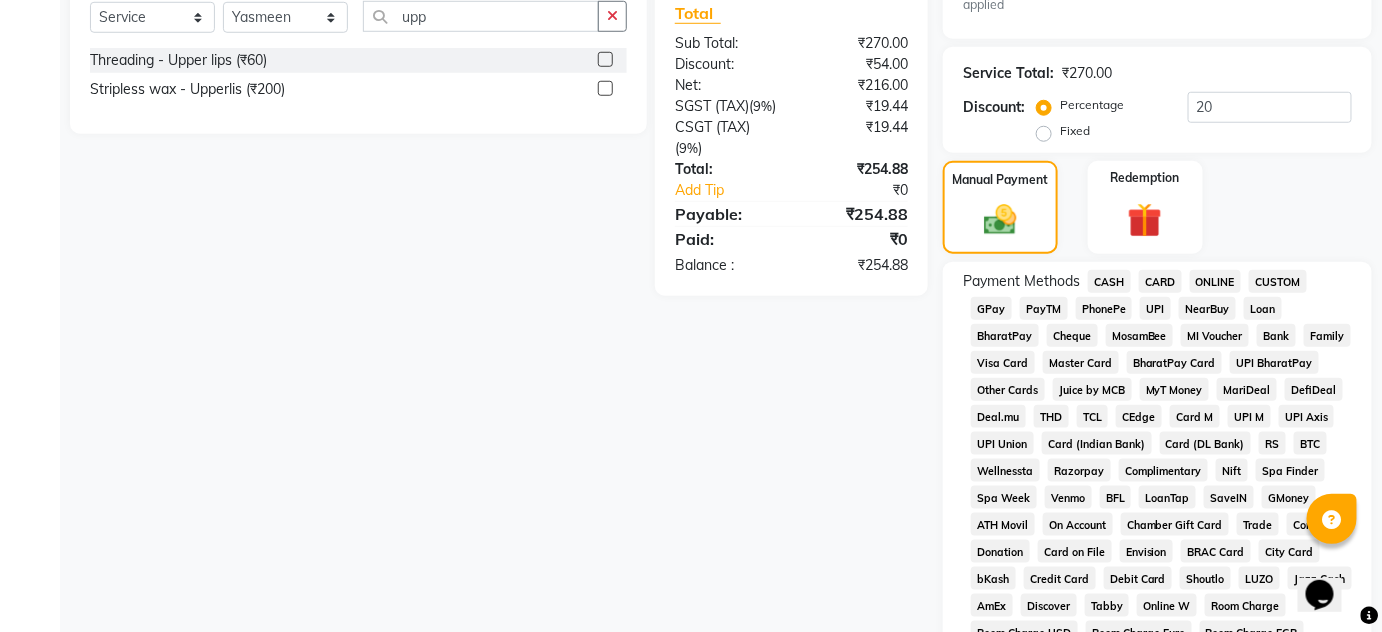 click on "ONLINE" 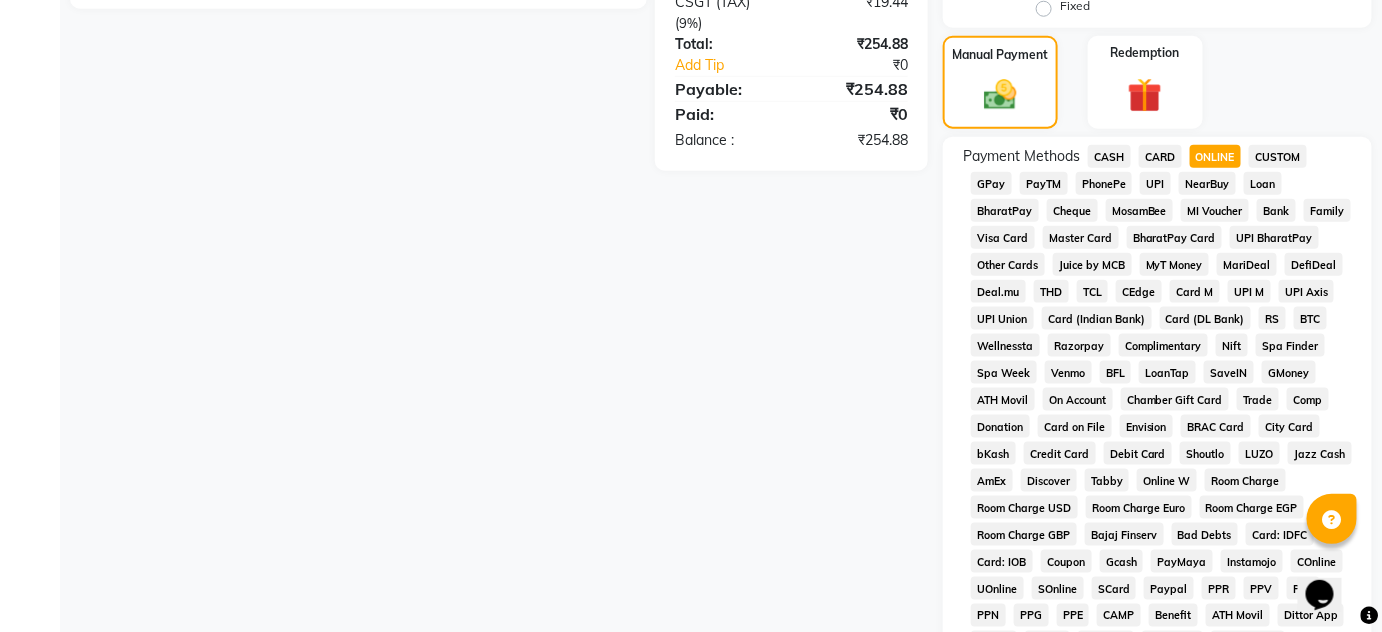 scroll, scrollTop: 980, scrollLeft: 0, axis: vertical 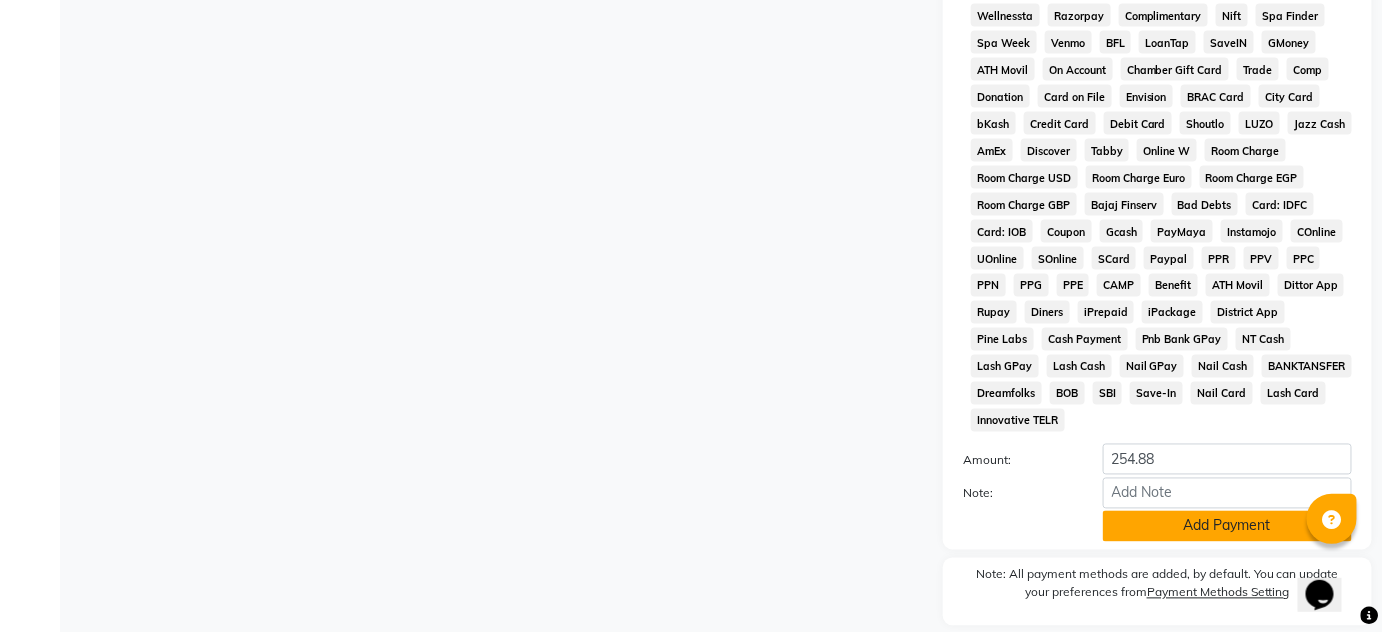 click on "Add Payment" 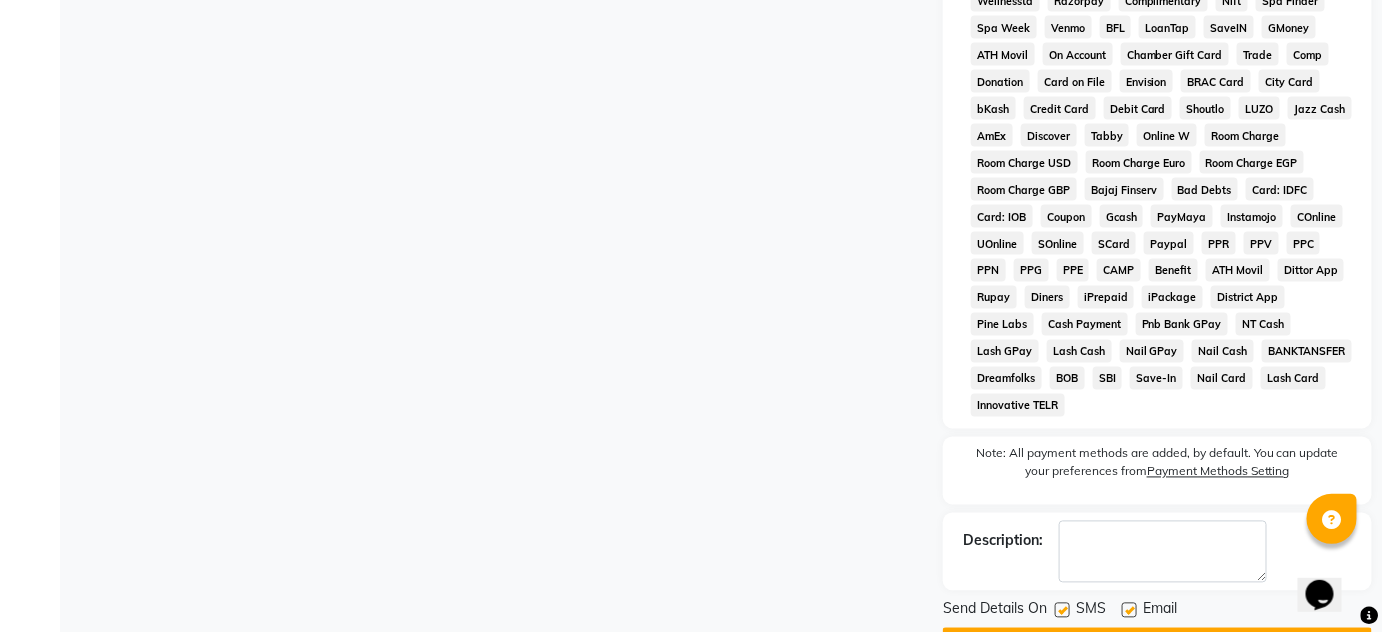 scroll, scrollTop: 1026, scrollLeft: 0, axis: vertical 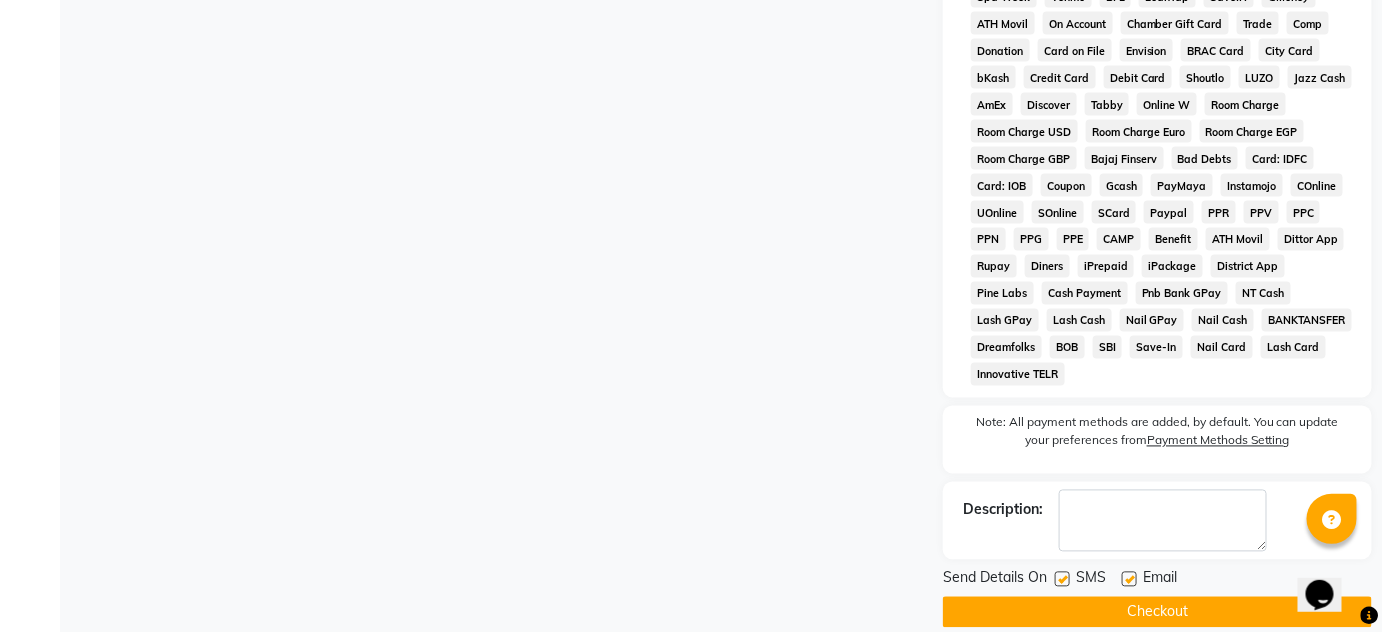 click on "Checkout" 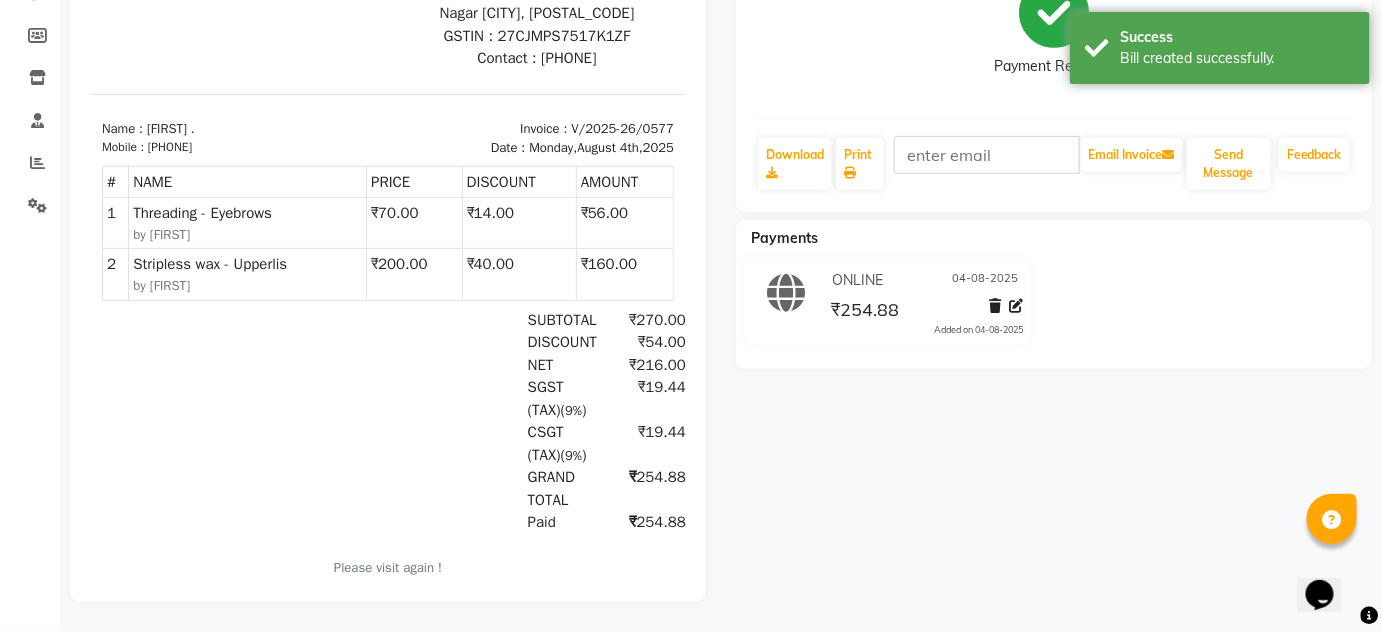scroll, scrollTop: 293, scrollLeft: 0, axis: vertical 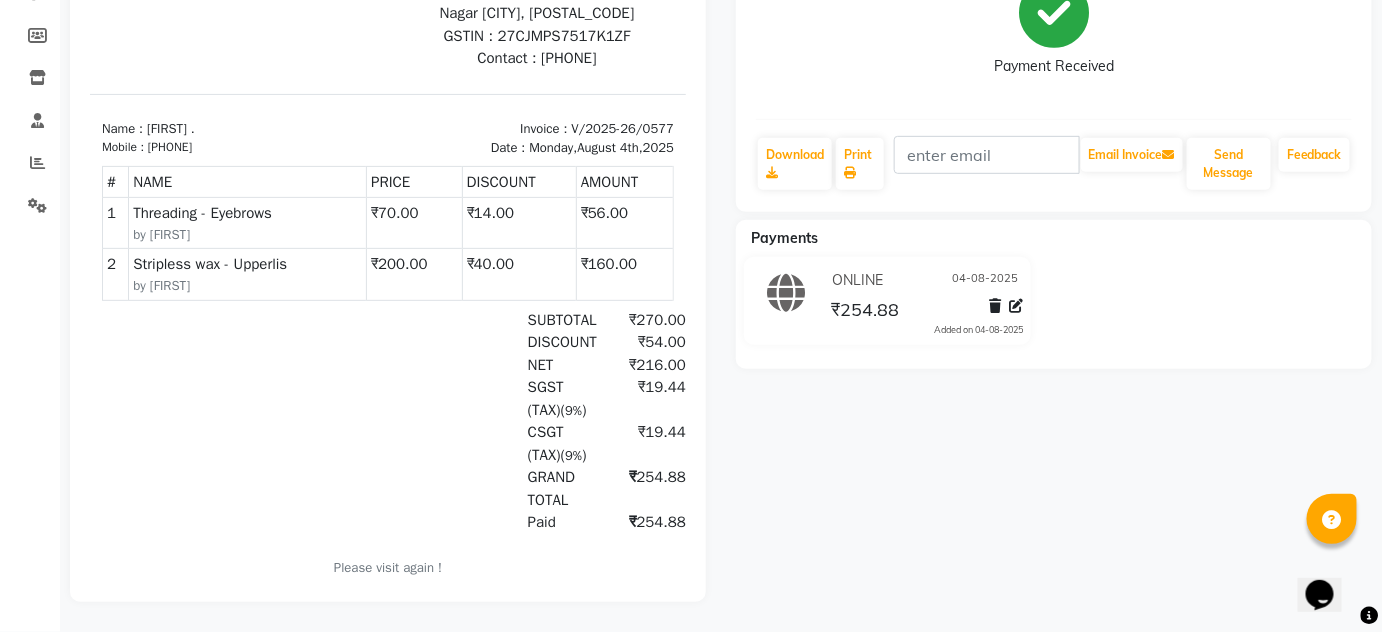 drag, startPoint x: 614, startPoint y: 475, endPoint x: 630, endPoint y: 480, distance: 16.763054 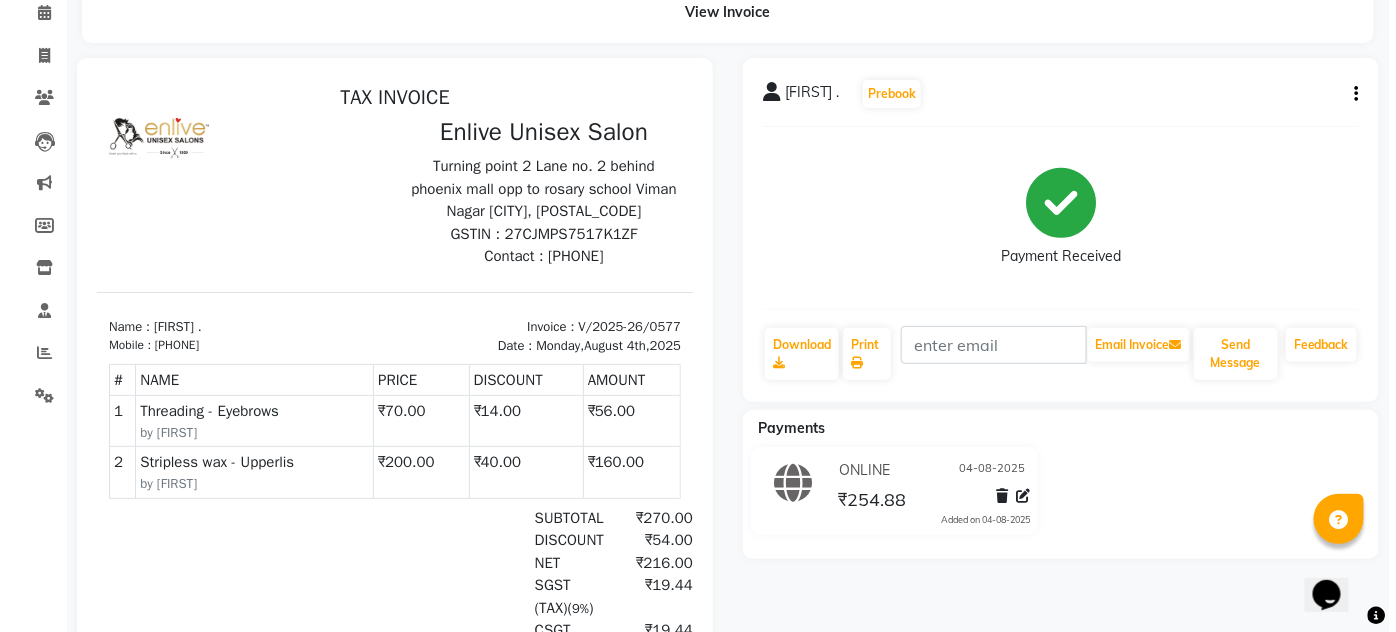 scroll, scrollTop: 0, scrollLeft: 0, axis: both 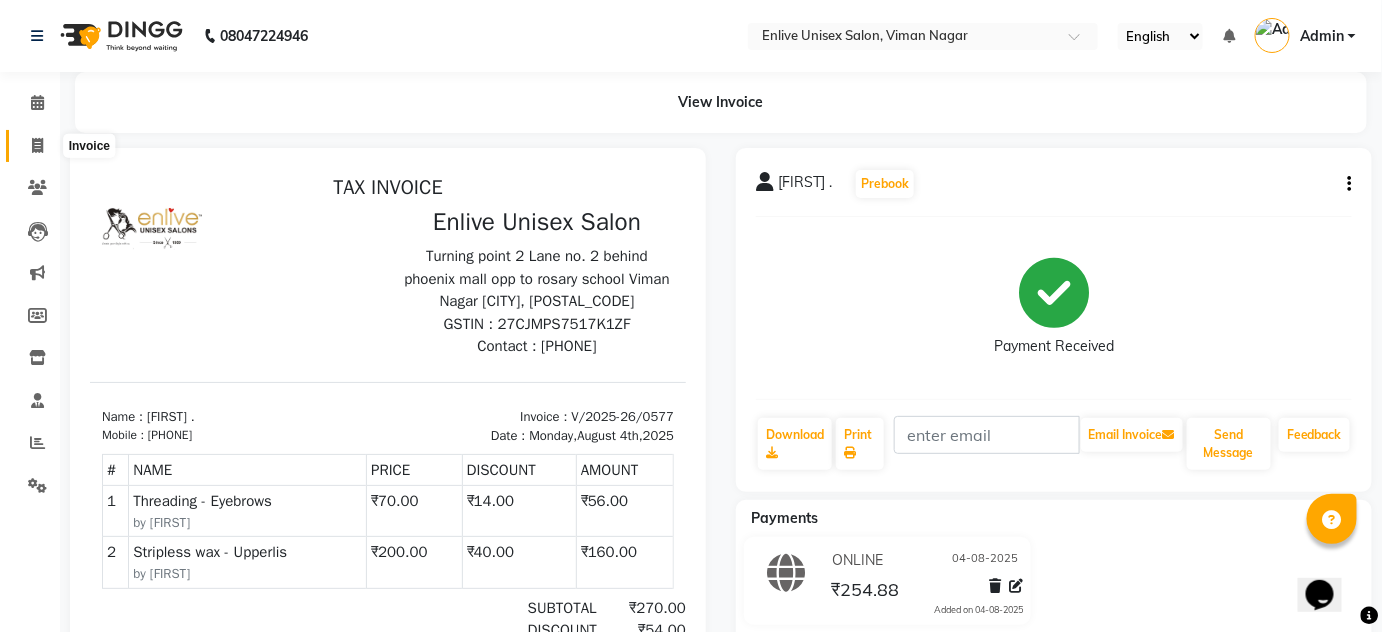 click 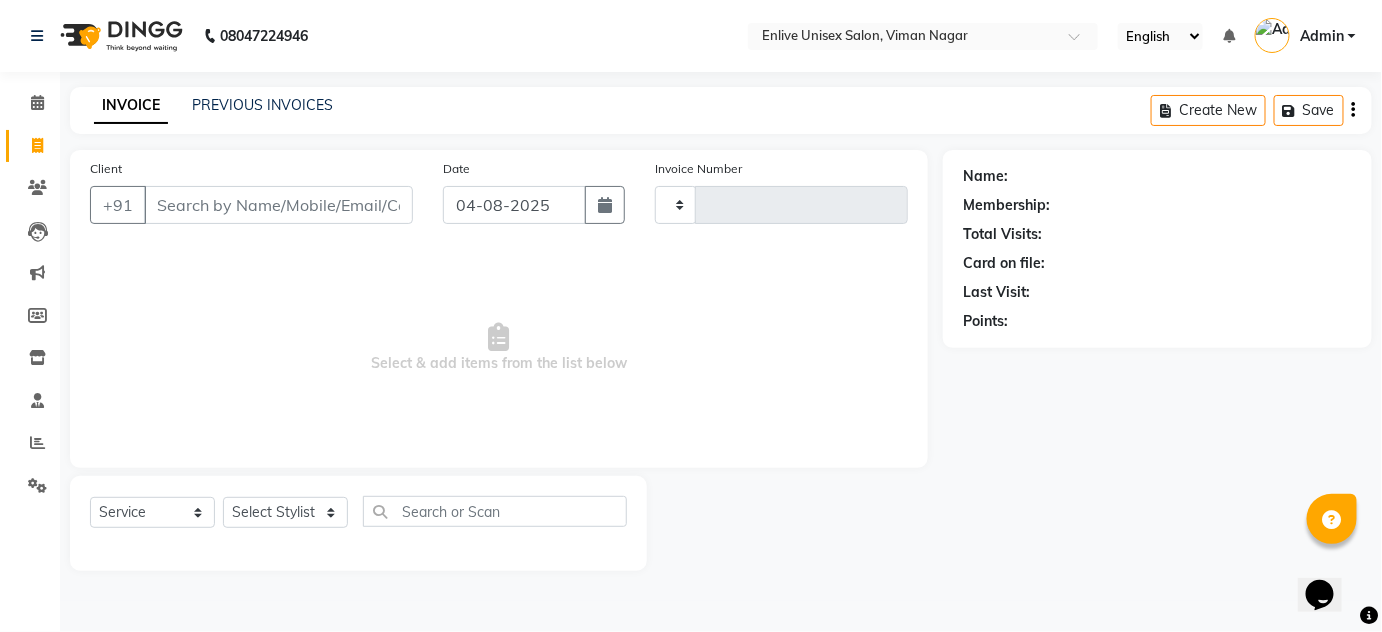 type on "0578" 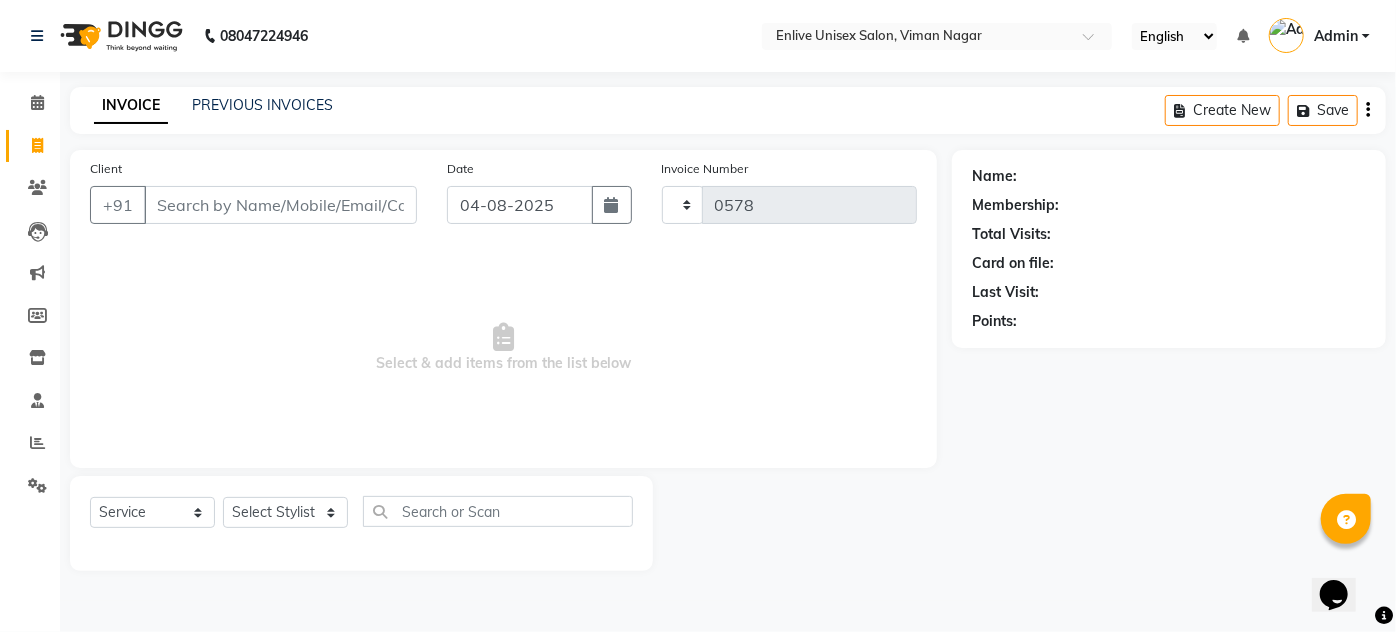 select on "145" 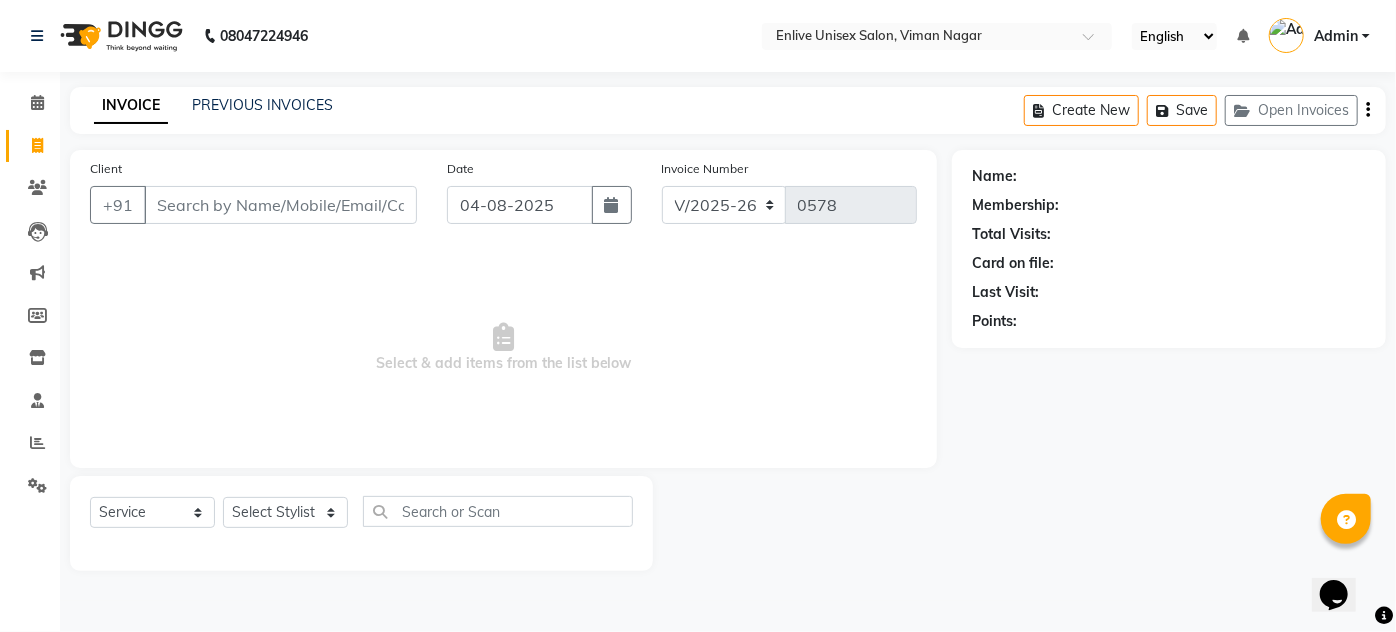 click on "Client" at bounding box center (280, 205) 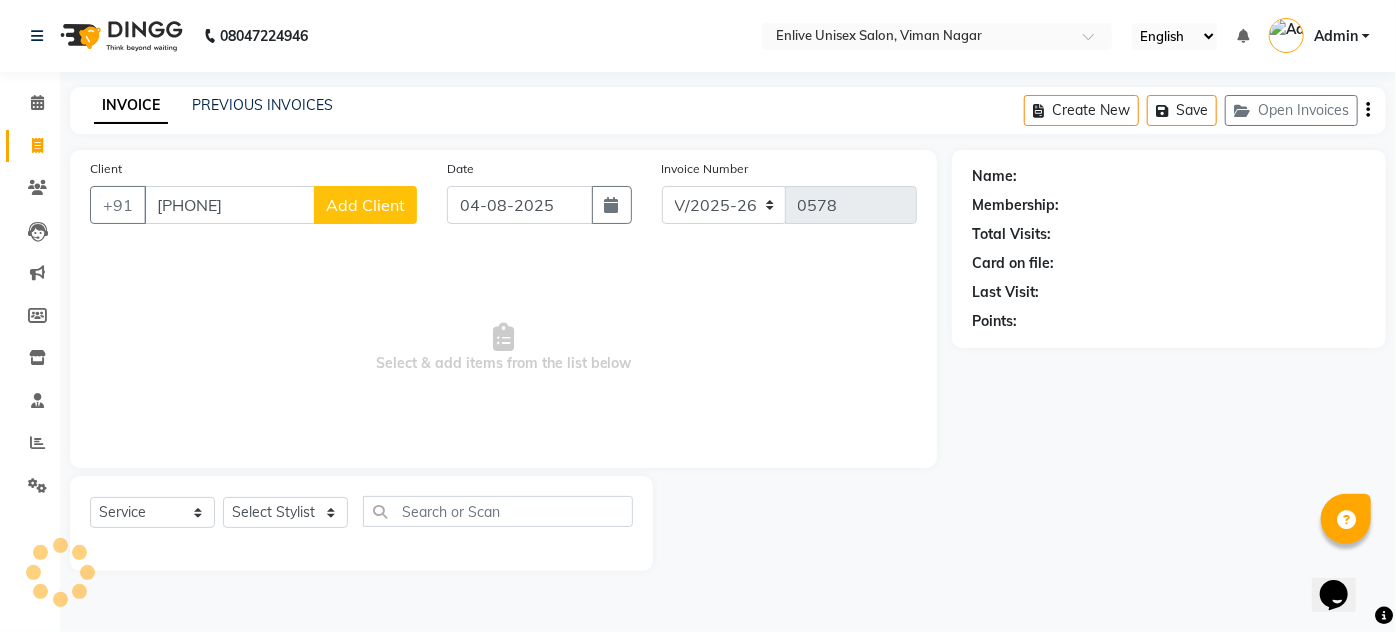 type on "[PHONE]" 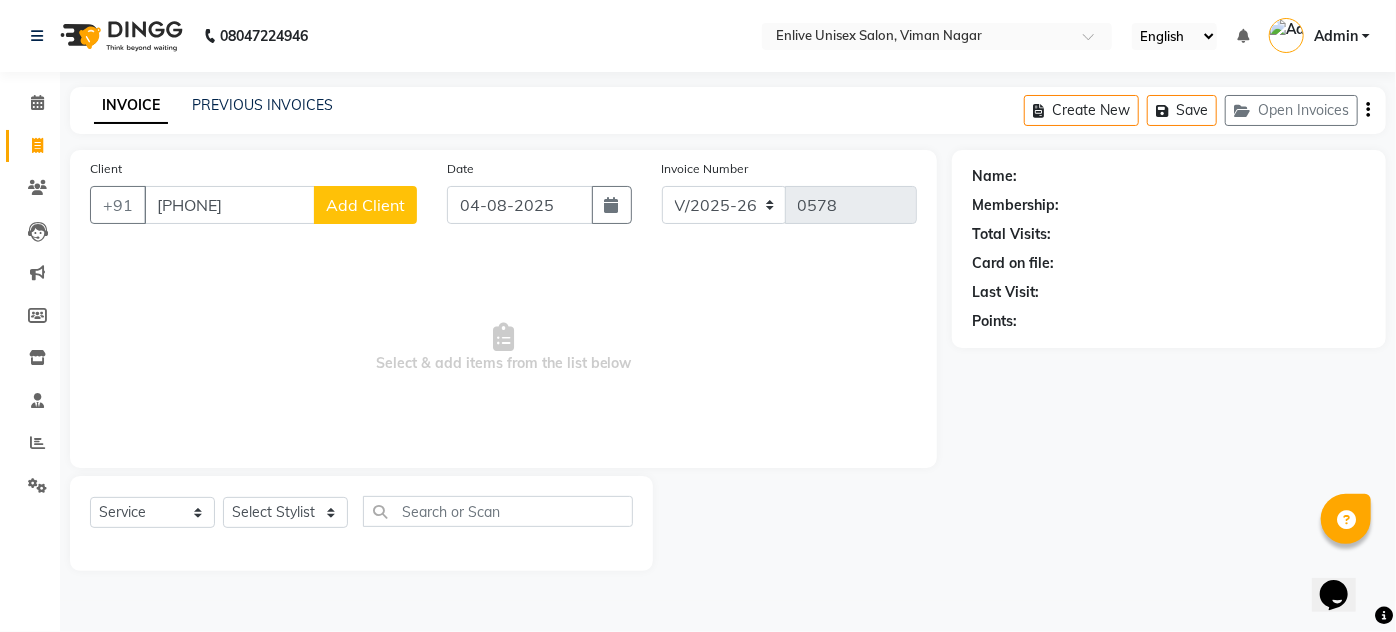 click on "Add Client" 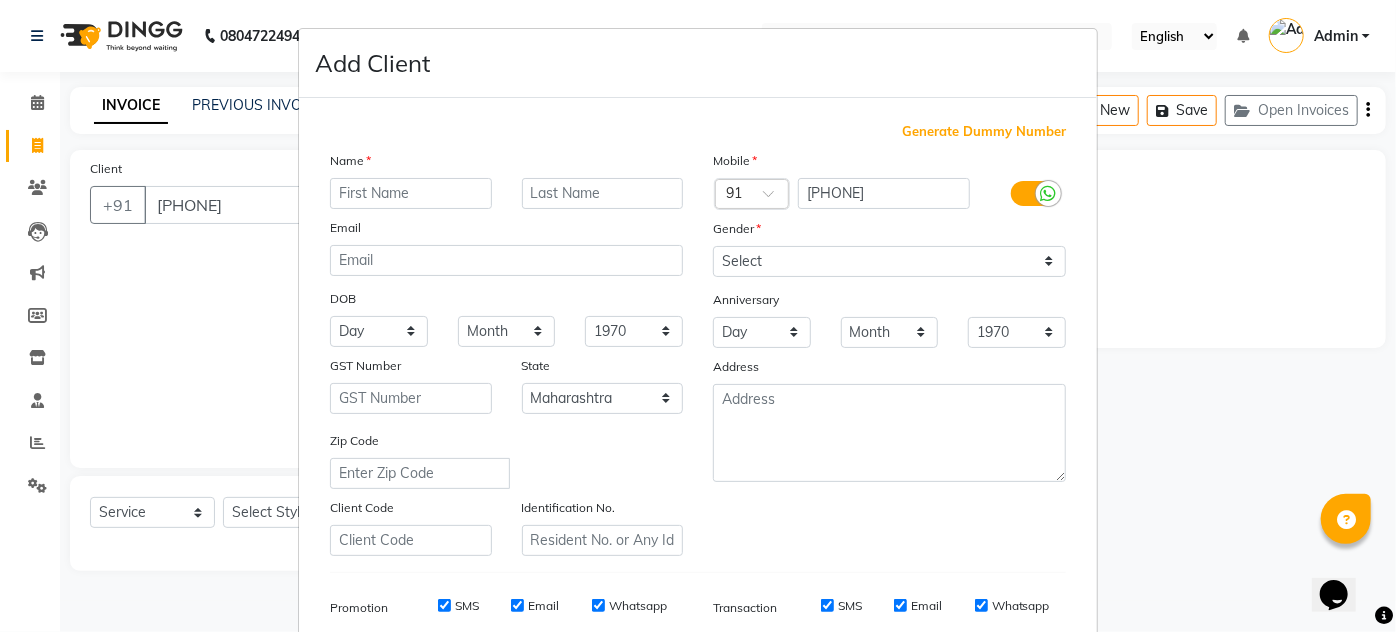 click at bounding box center [411, 193] 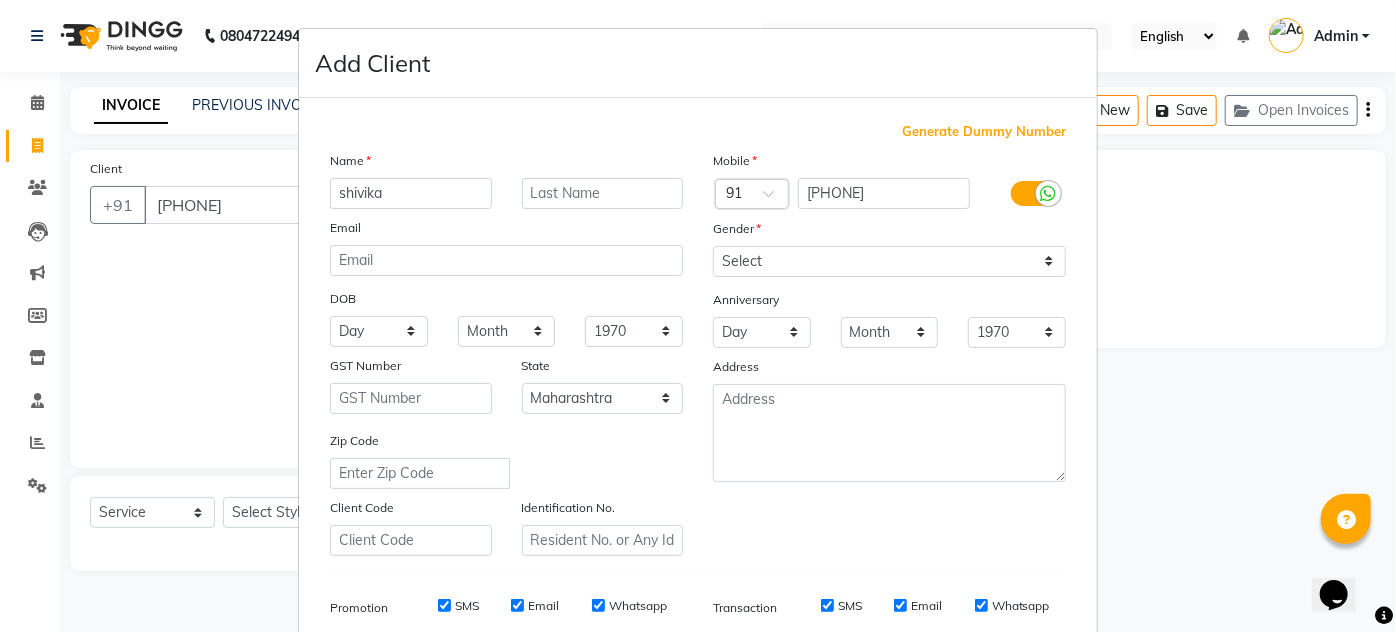 type on "shivika" 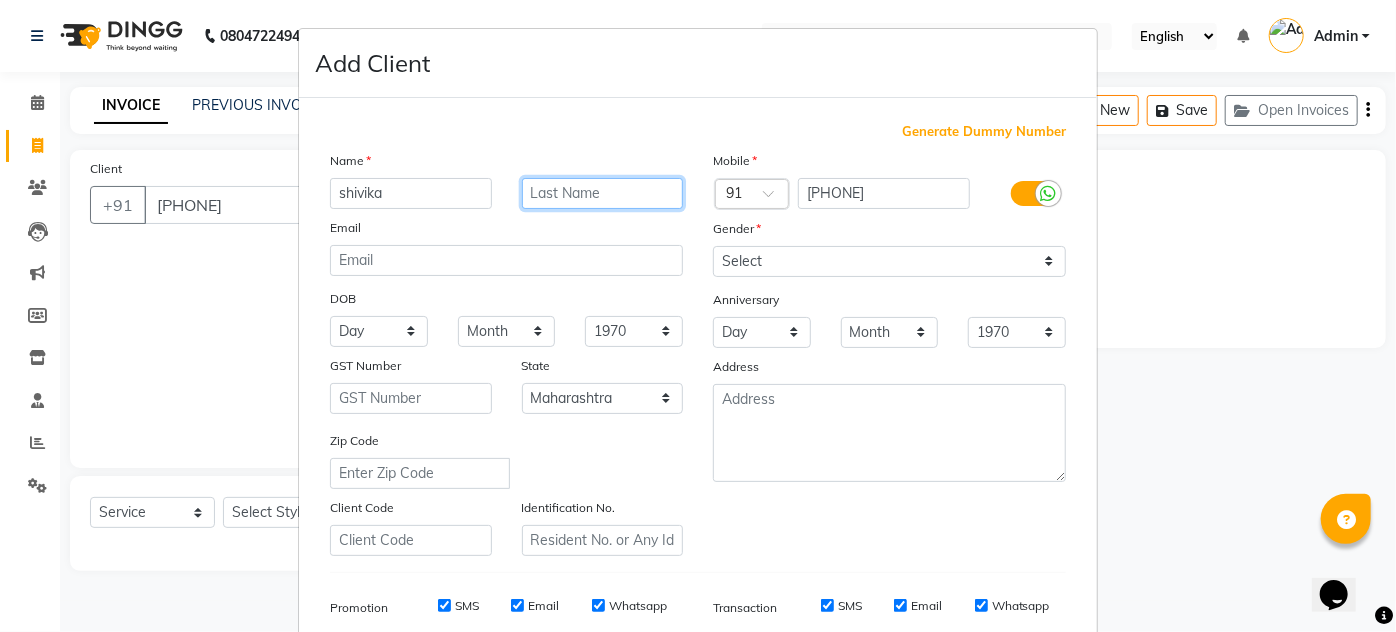 click at bounding box center (603, 193) 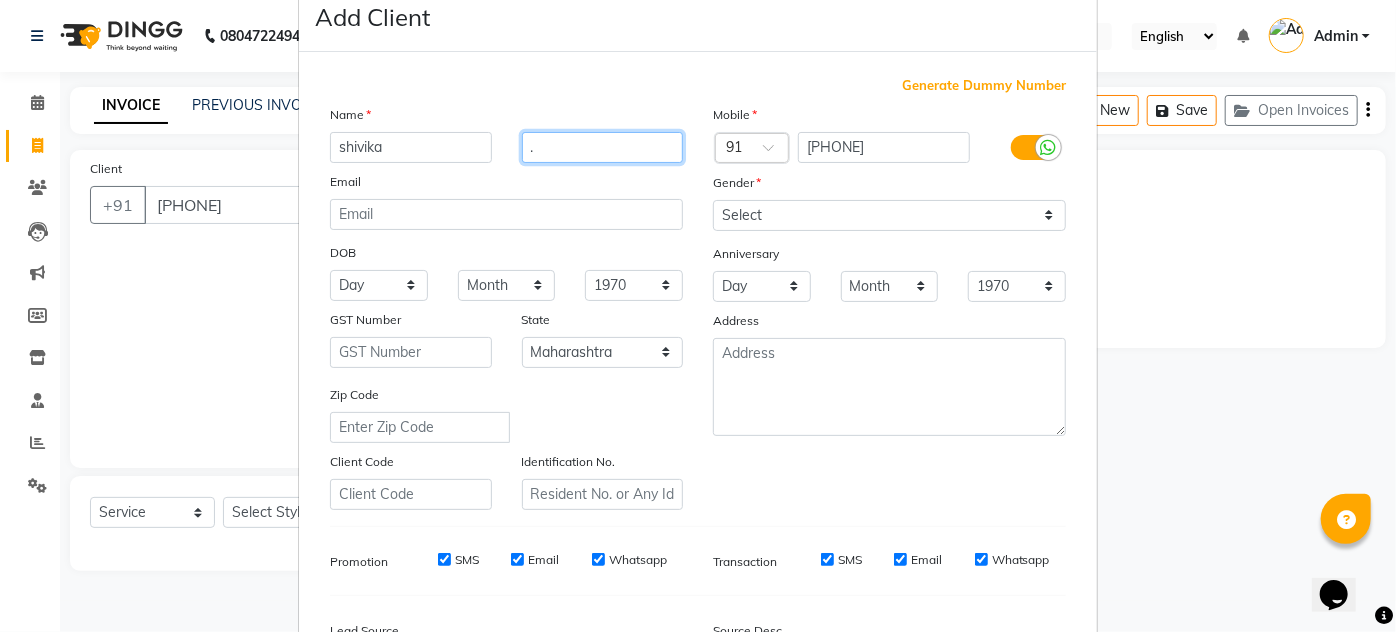 scroll, scrollTop: 90, scrollLeft: 0, axis: vertical 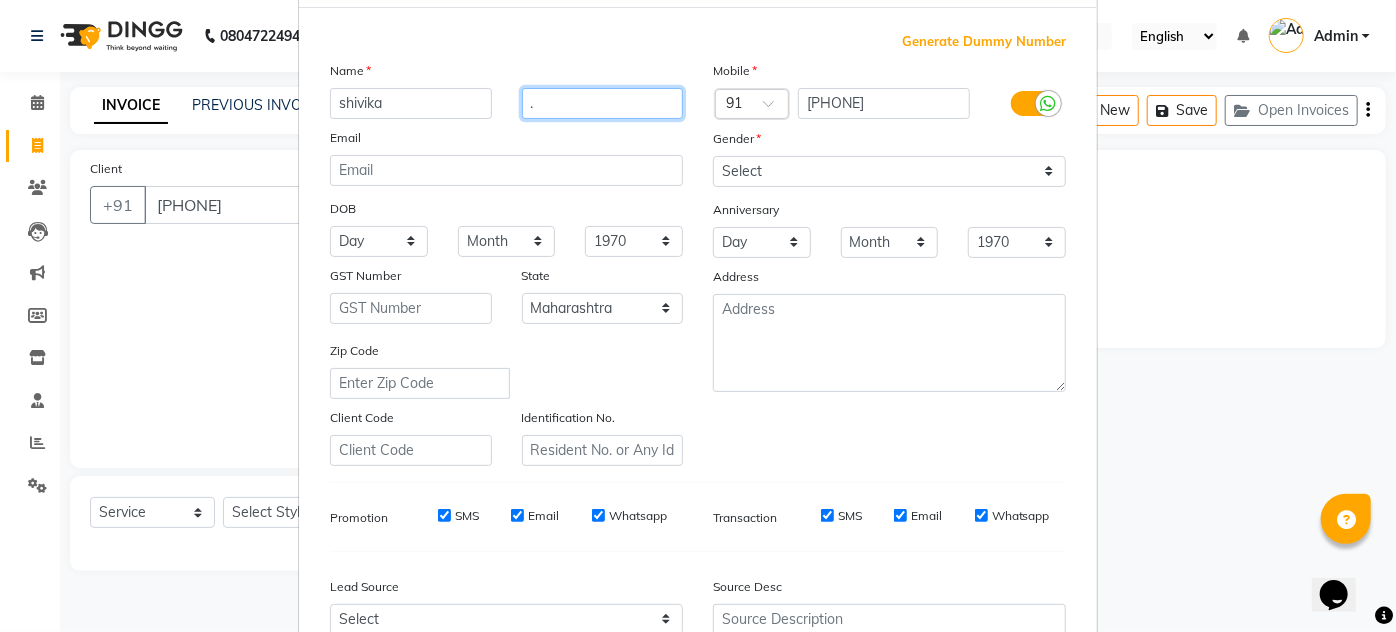 type on "." 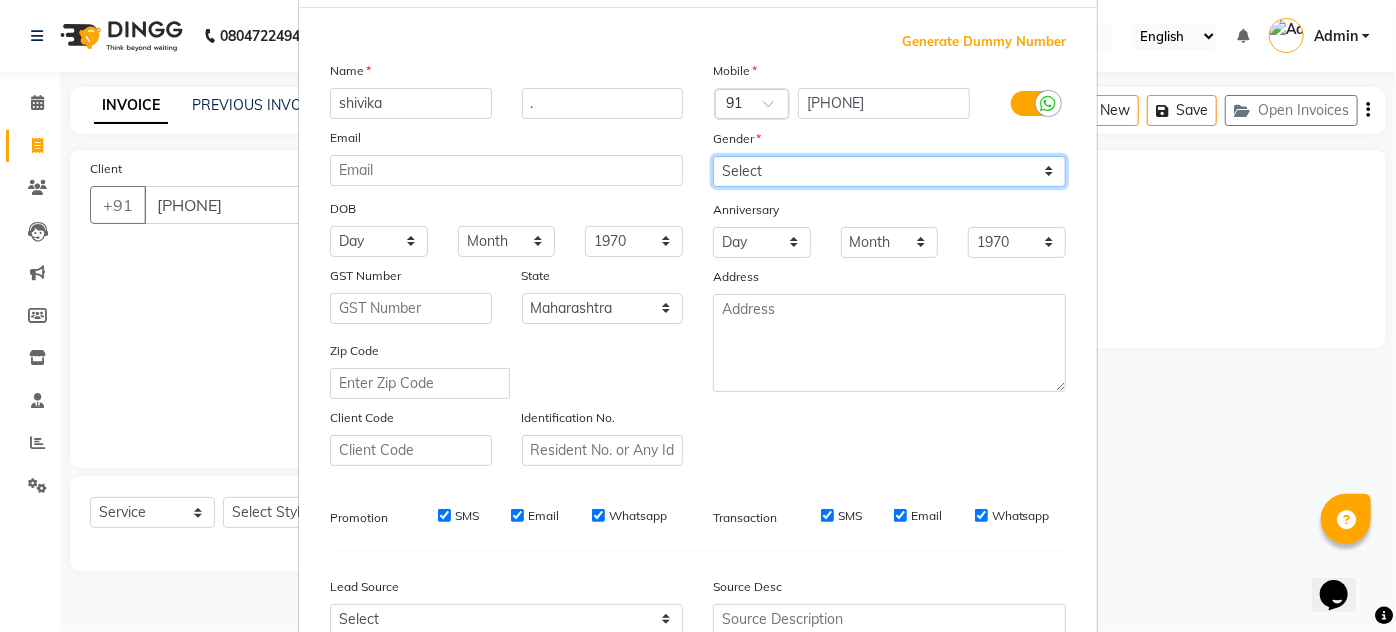 click on "Select Male Female Other Prefer Not To Say" at bounding box center (889, 171) 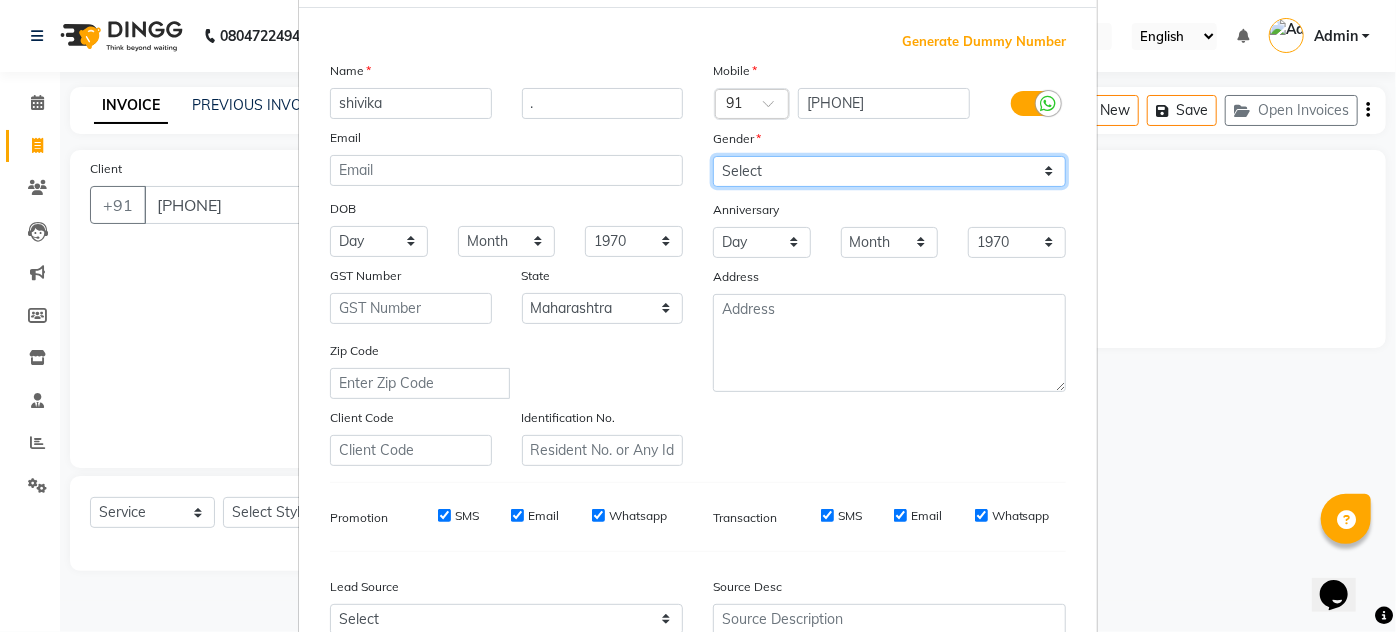 select on "female" 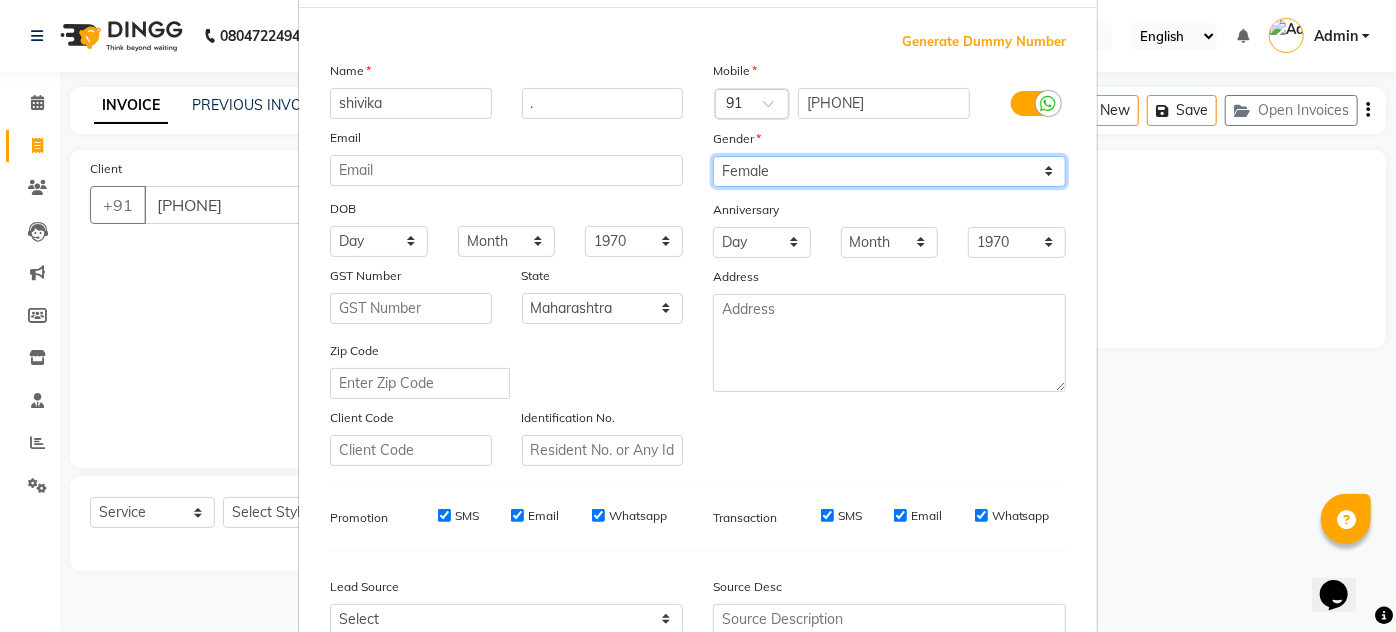 click on "Select Male Female Other Prefer Not To Say" at bounding box center (889, 171) 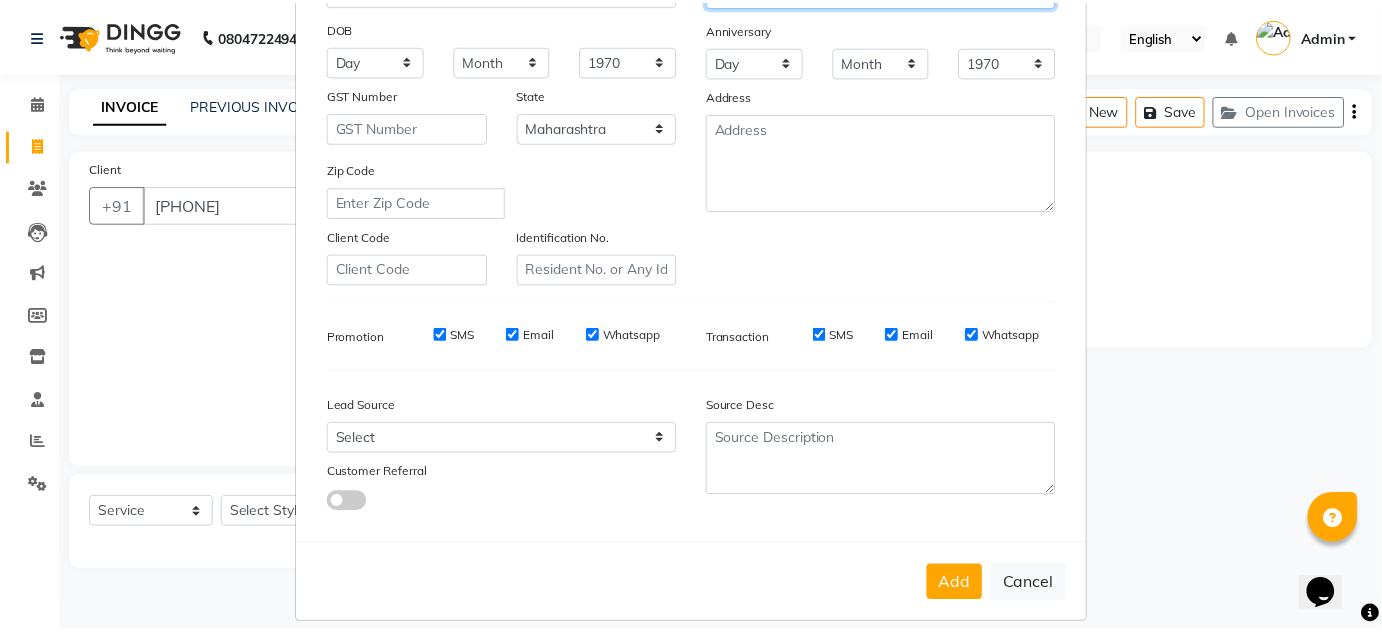 scroll, scrollTop: 290, scrollLeft: 0, axis: vertical 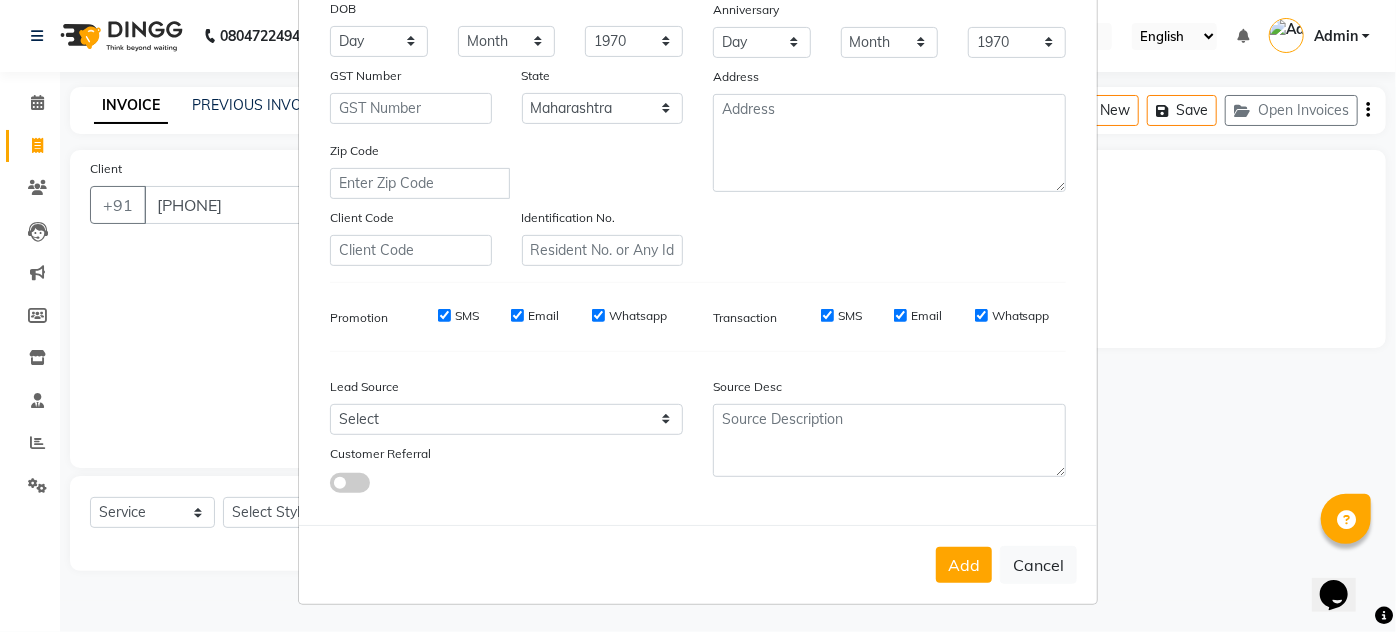click on "Add   Cancel" at bounding box center (698, 564) 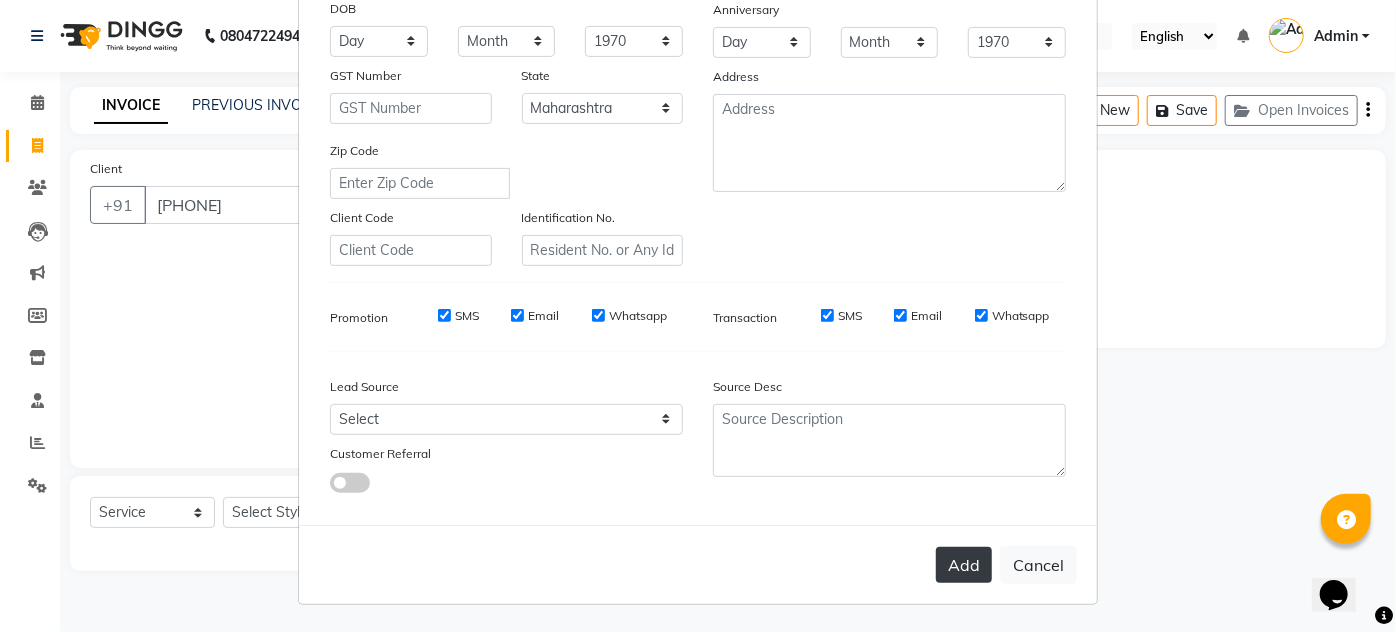 click on "Add" at bounding box center (964, 565) 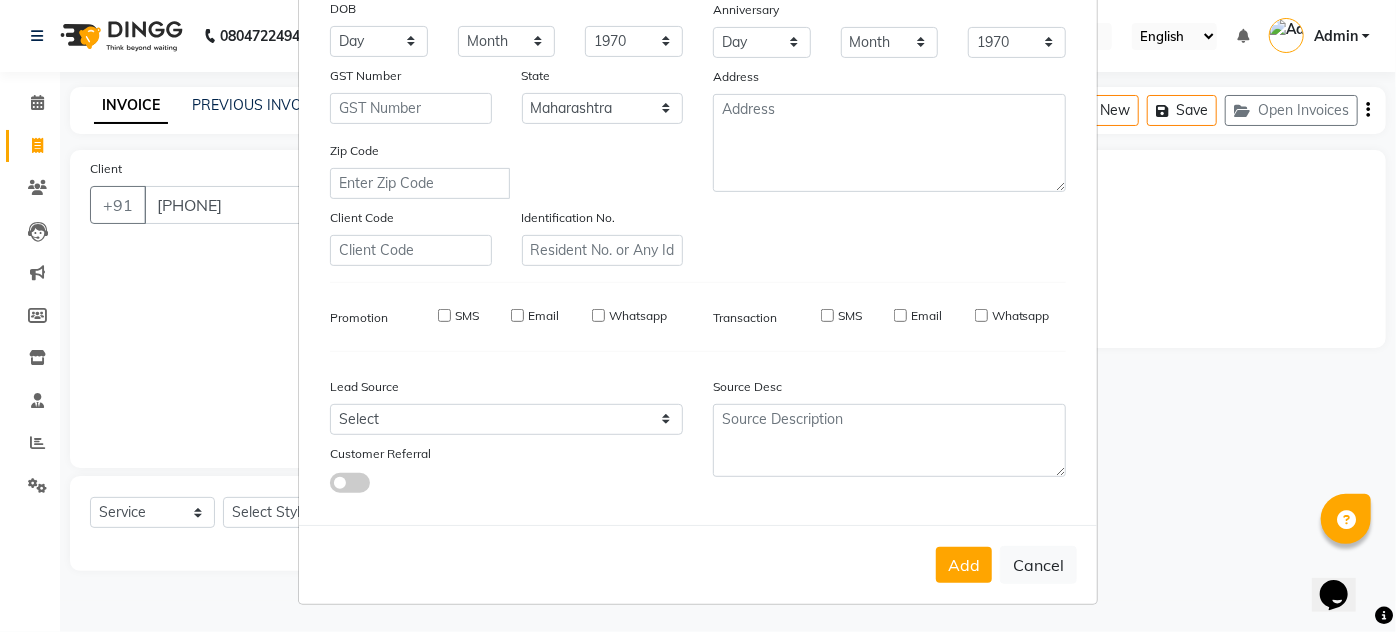 type 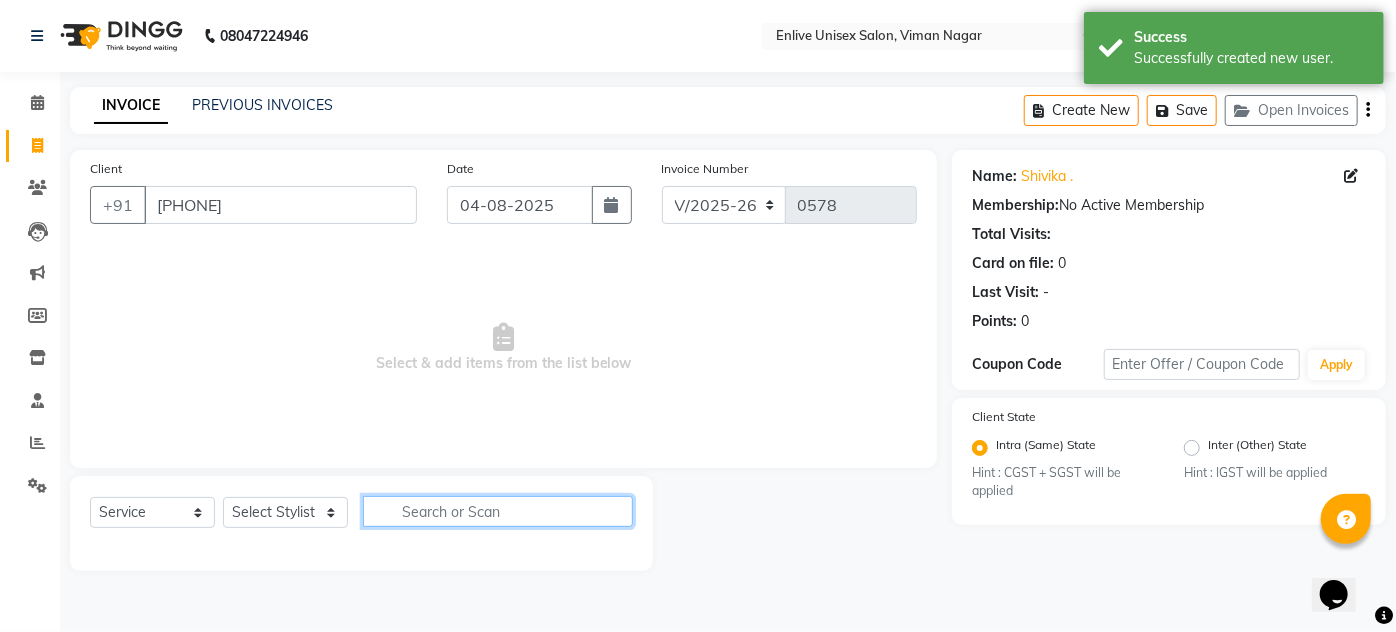 click 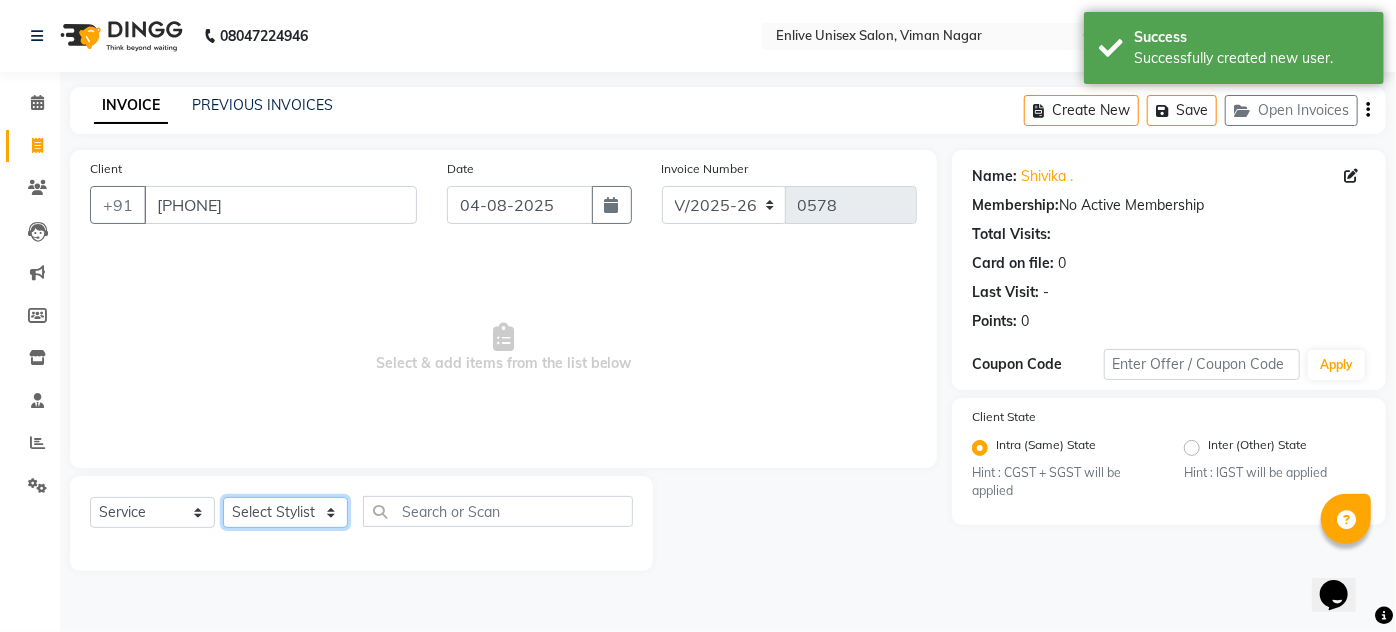 click on "Select Stylist Amin Shaikh Arti lohar Jyoti Namrata Nitin Sir Roshani sameer Shubhangi Vikas Yasmeen" 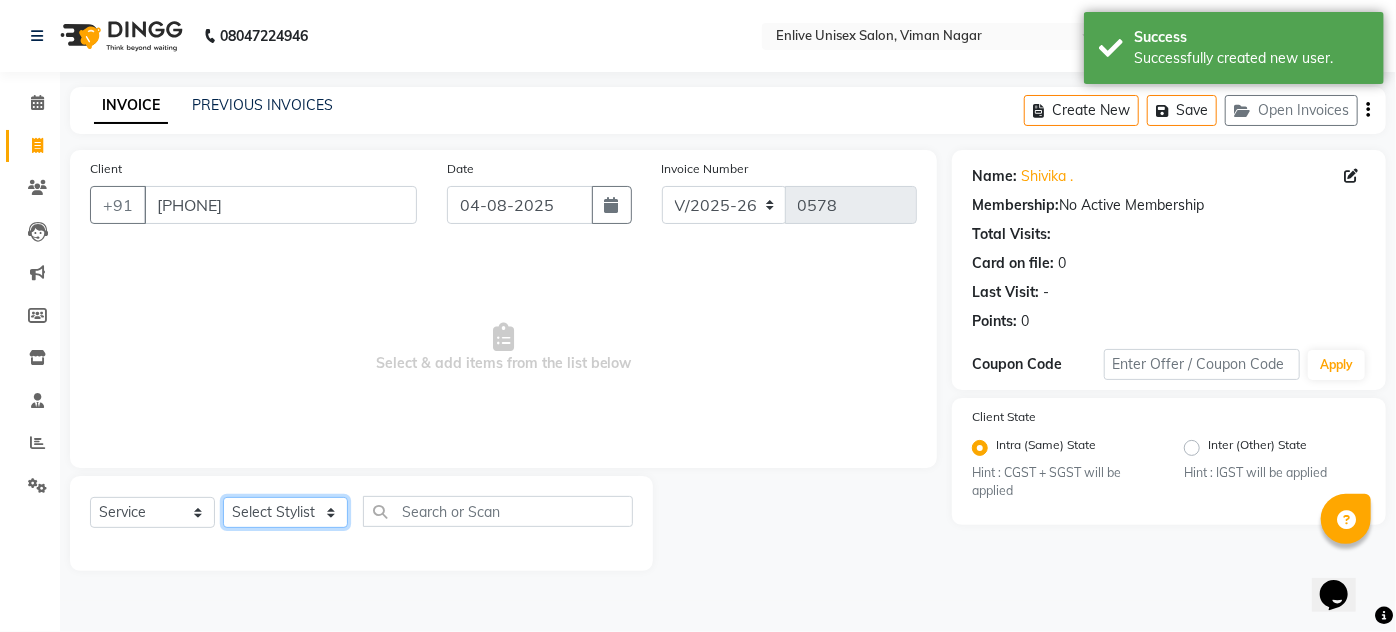 select on "84222" 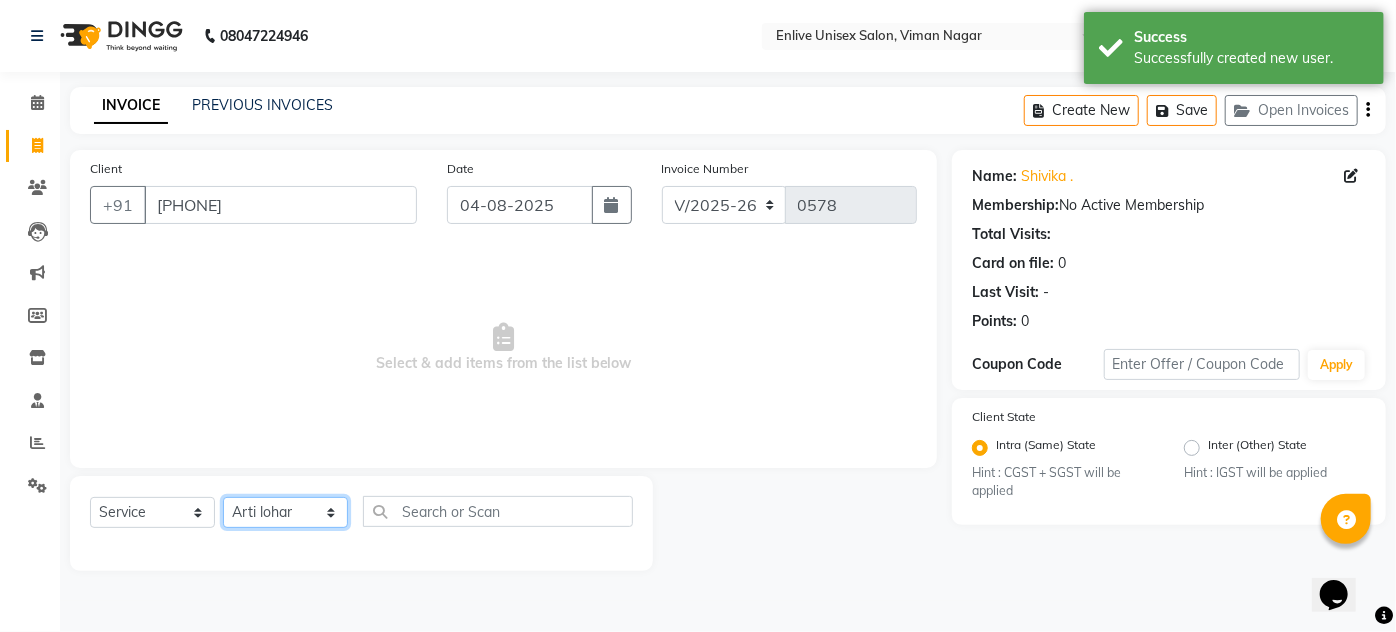 click on "Select Stylist Amin Shaikh Arti lohar Jyoti Namrata Nitin Sir Roshani sameer Shubhangi Vikas Yasmeen" 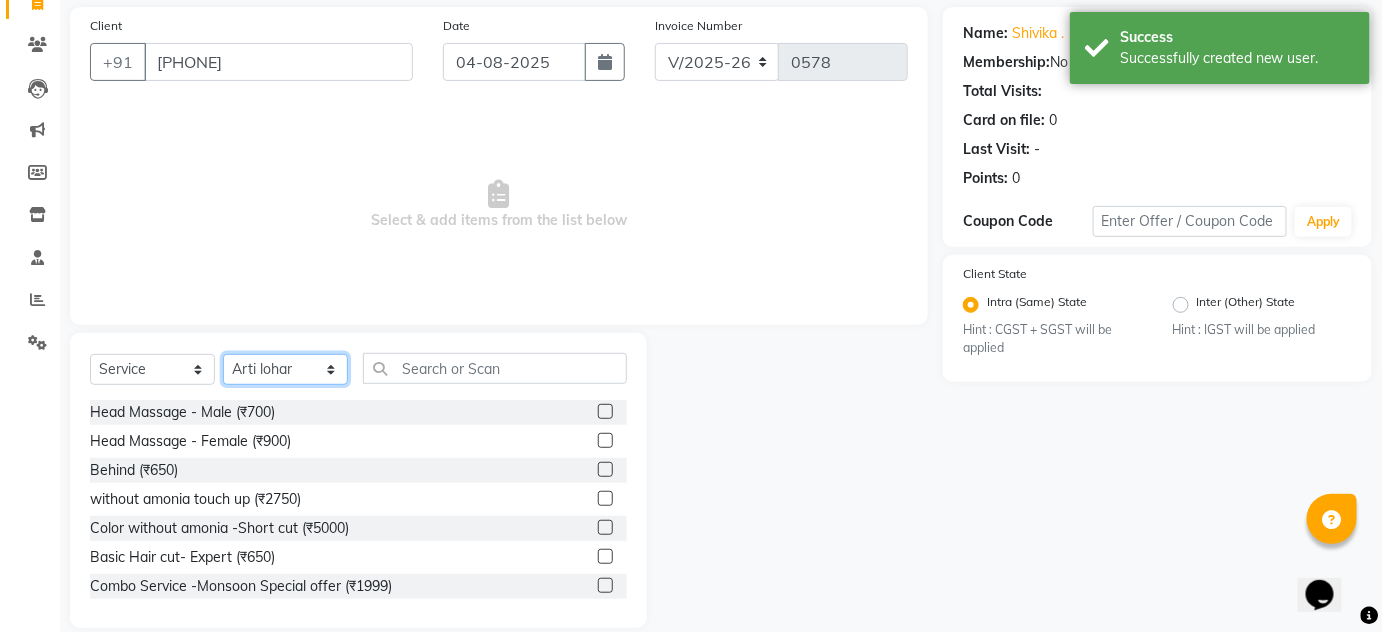 scroll, scrollTop: 168, scrollLeft: 0, axis: vertical 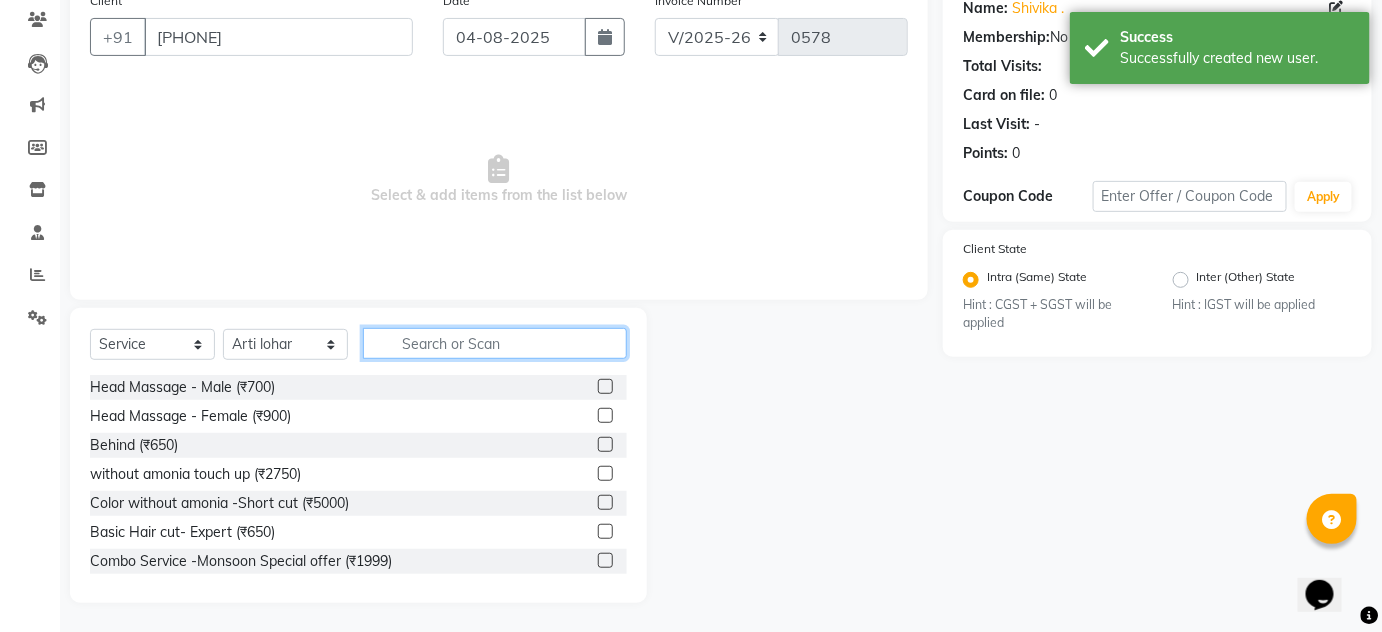 click 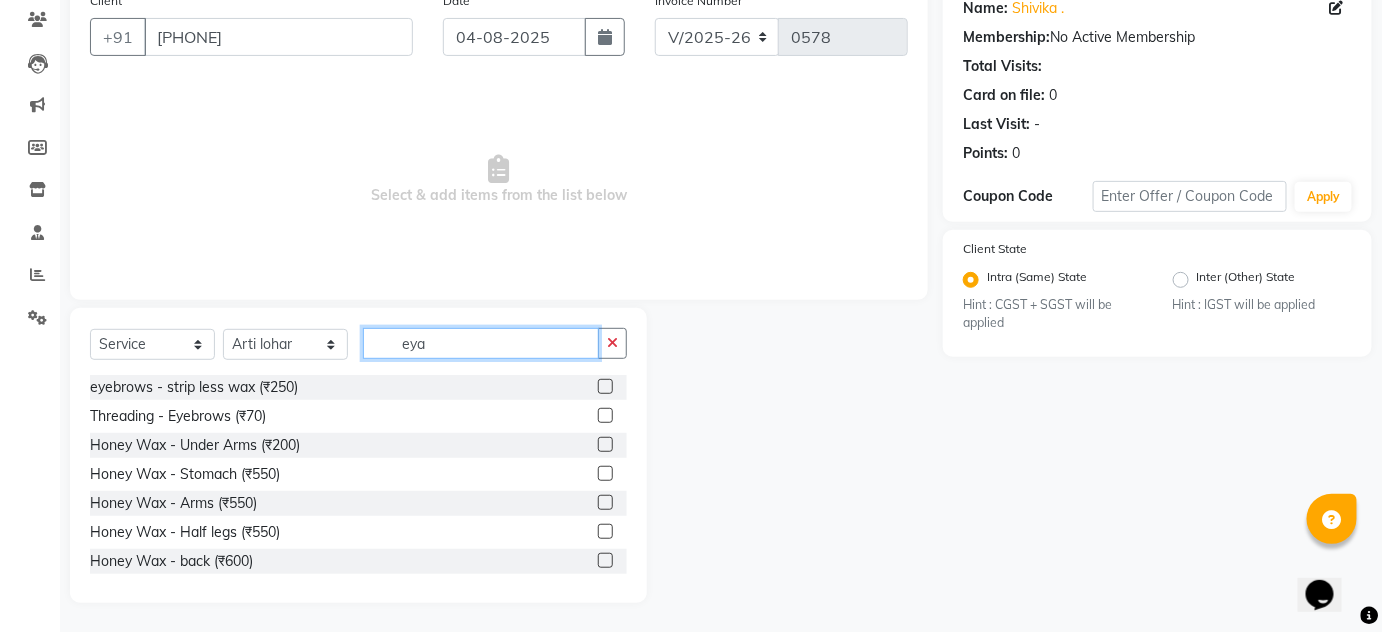 scroll, scrollTop: 0, scrollLeft: 0, axis: both 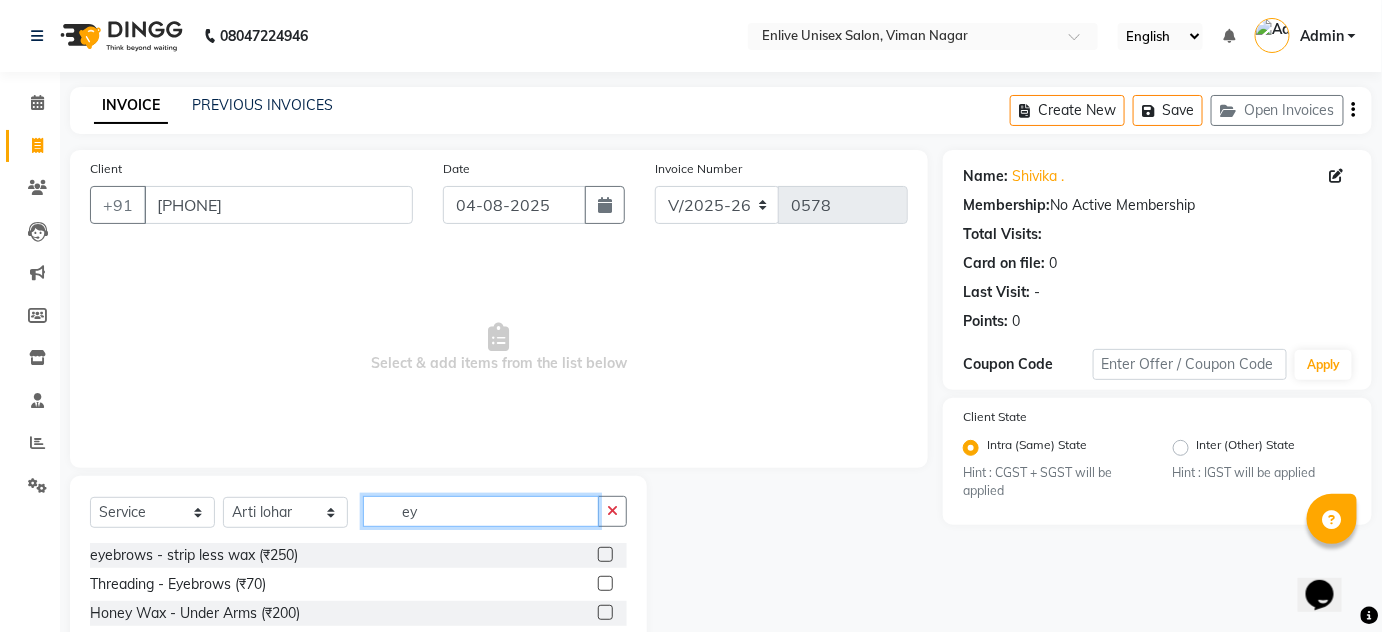 type on "eye" 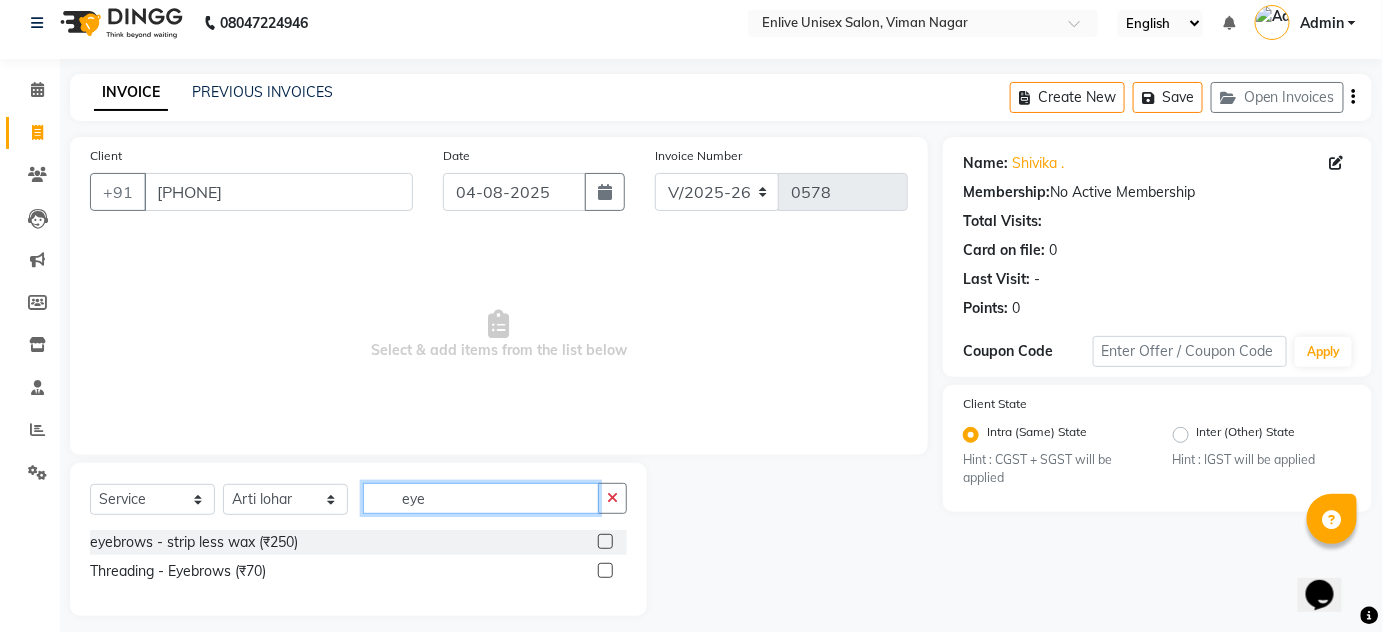 scroll, scrollTop: 26, scrollLeft: 0, axis: vertical 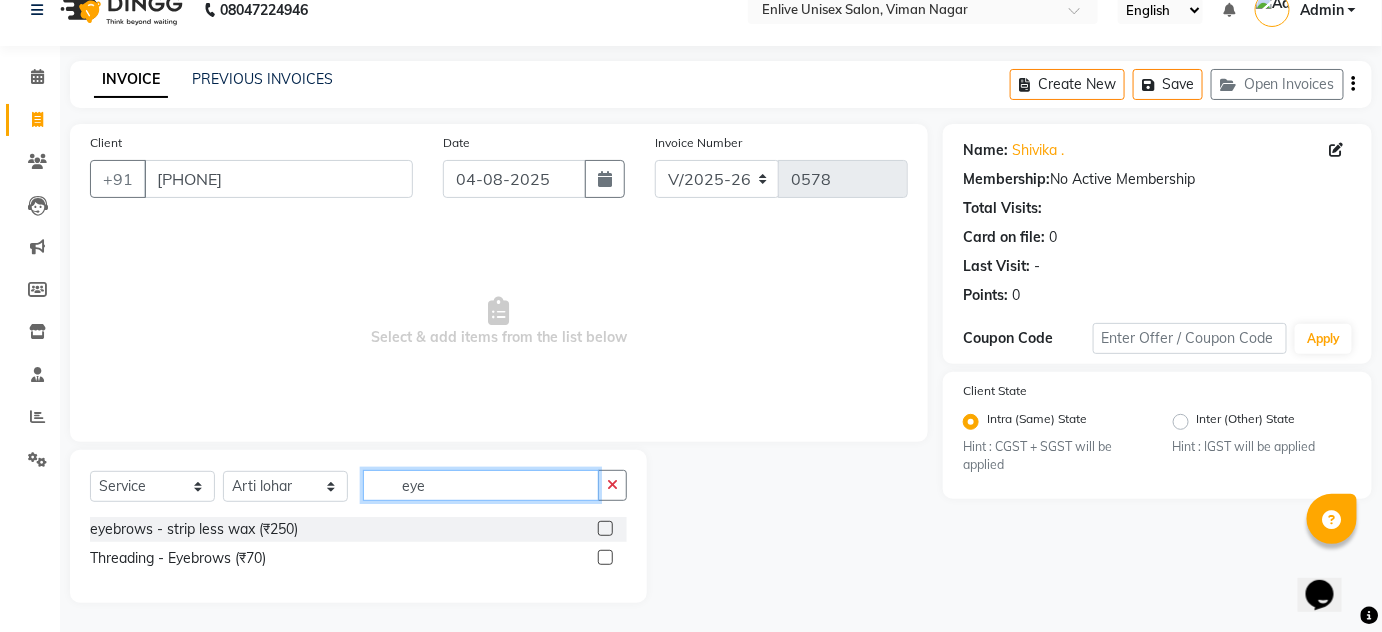 click on "eye" 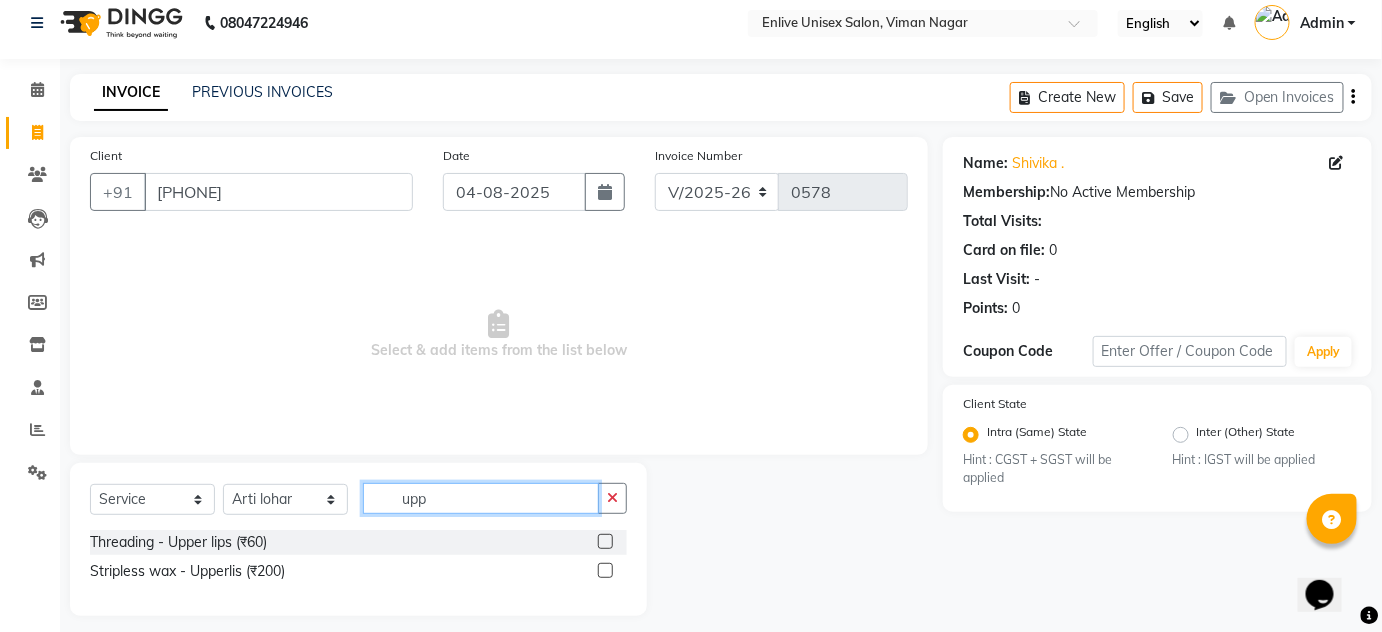 scroll, scrollTop: 26, scrollLeft: 0, axis: vertical 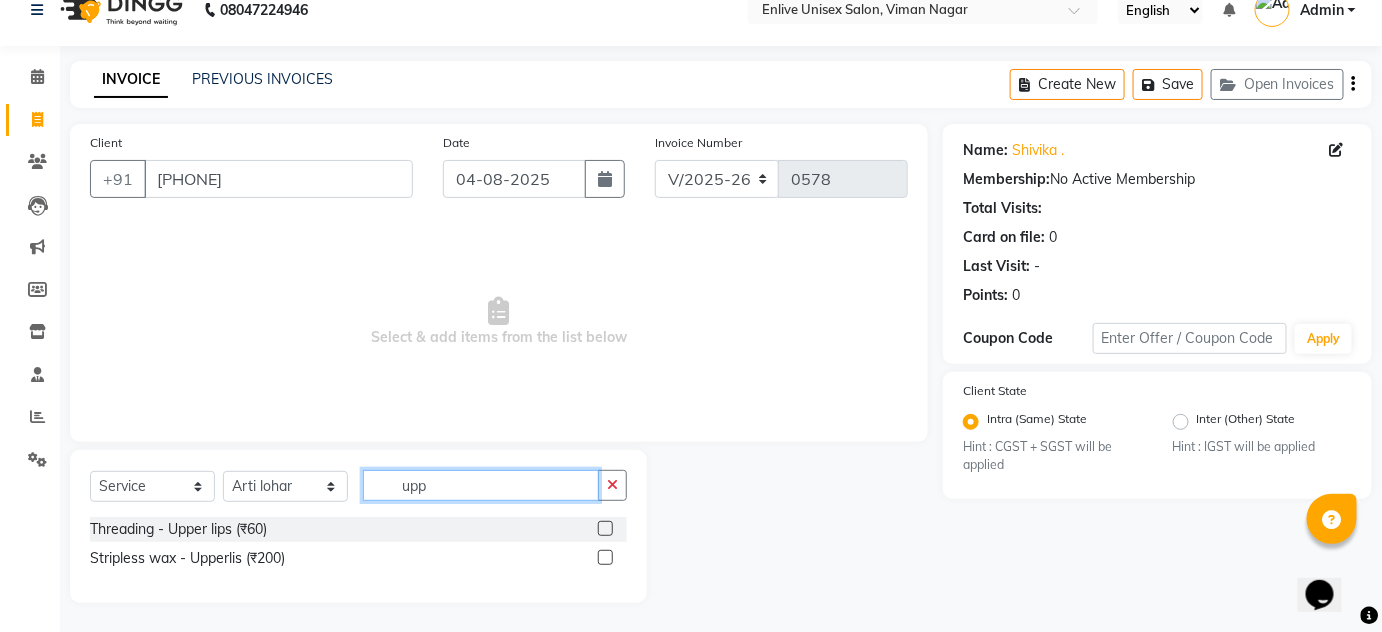 type on "upp" 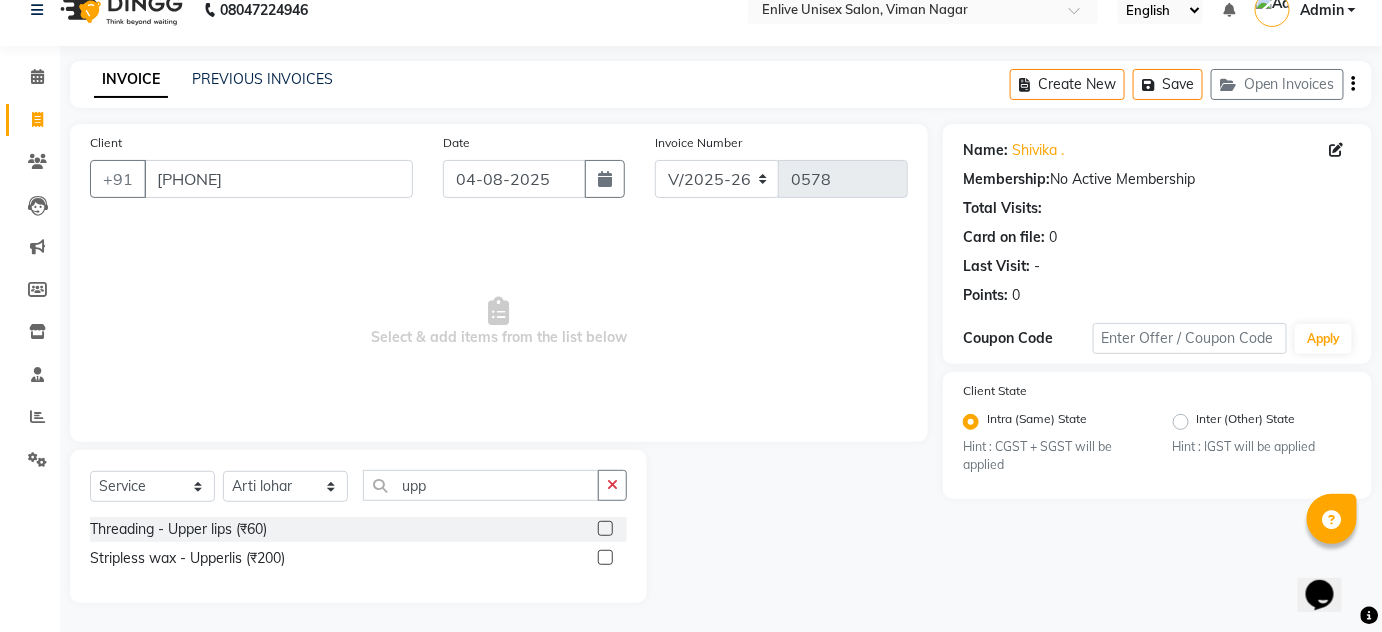 click 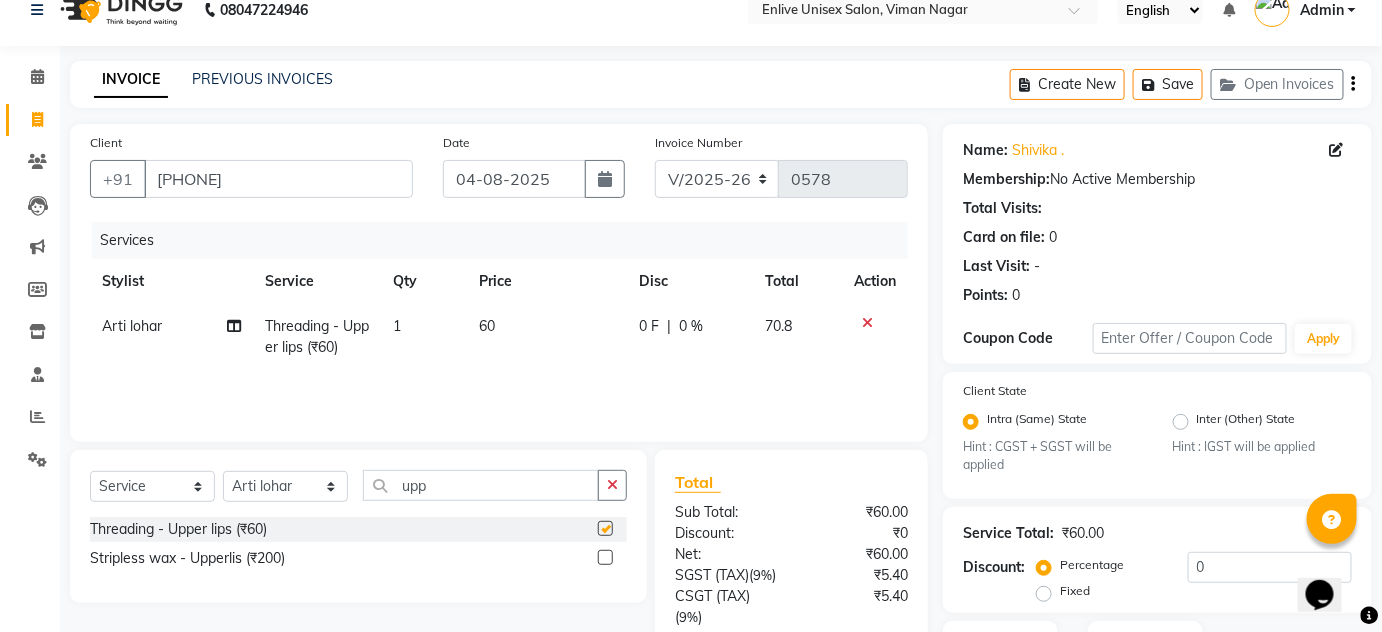 checkbox on "false" 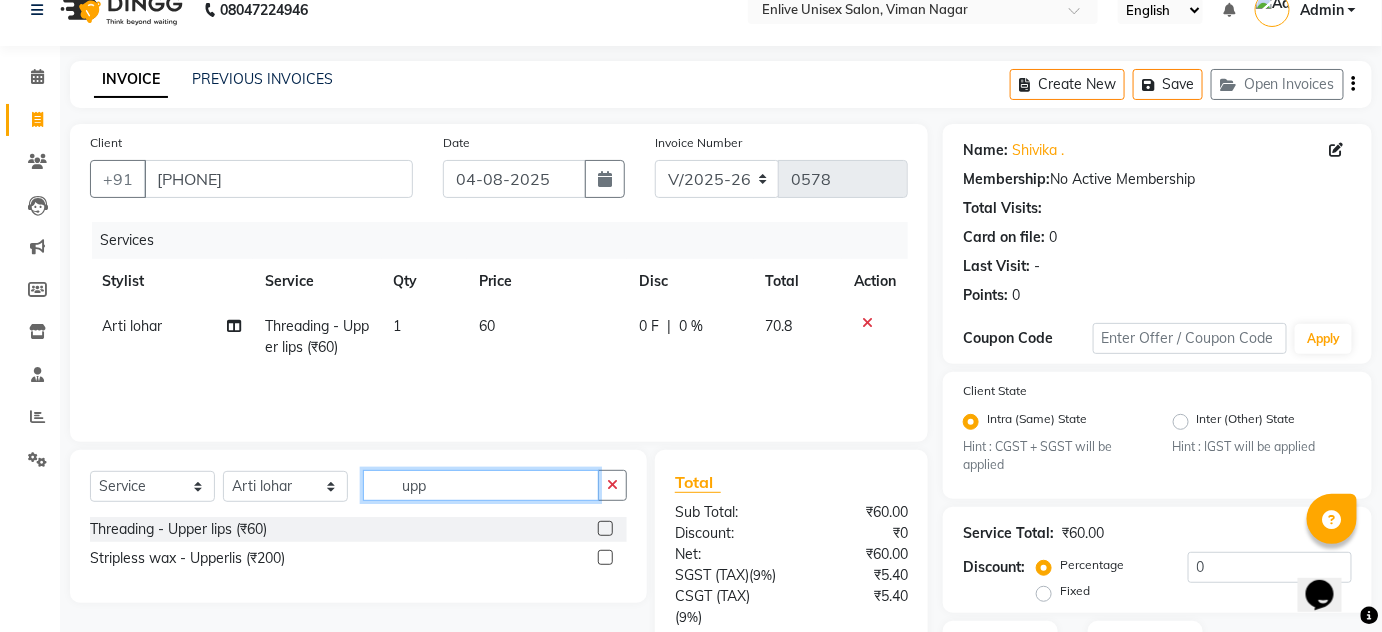 click on "upp" 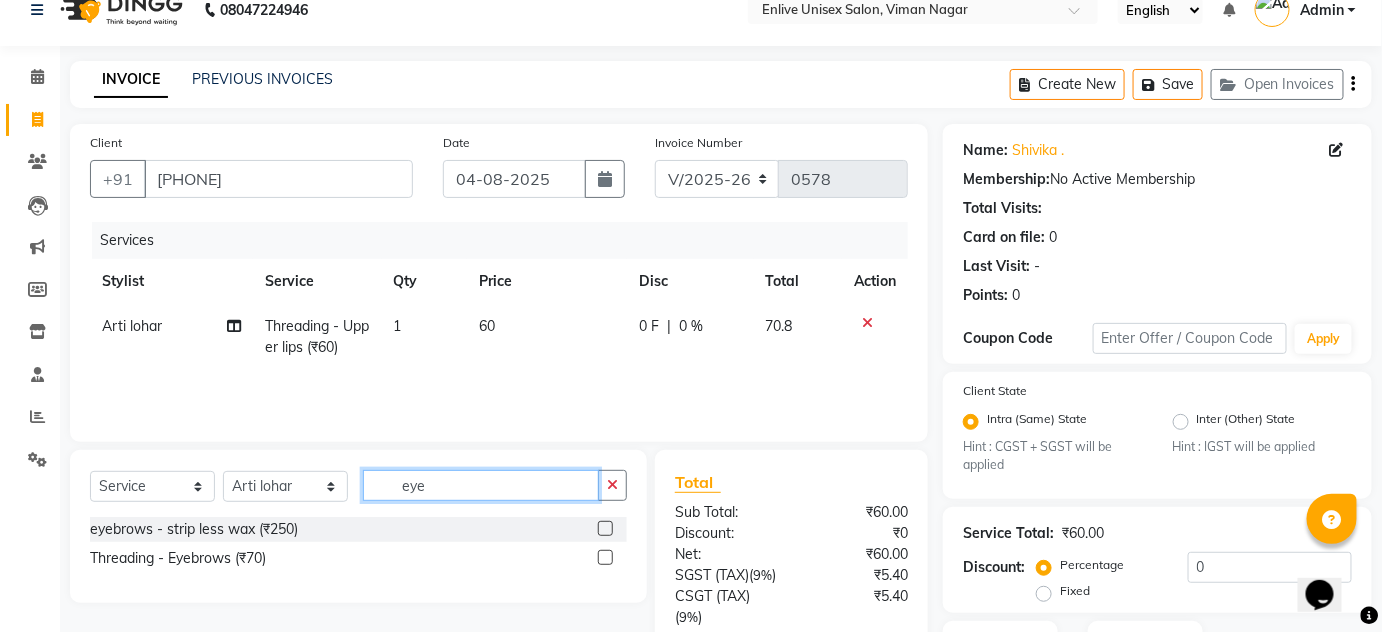 type on "eye" 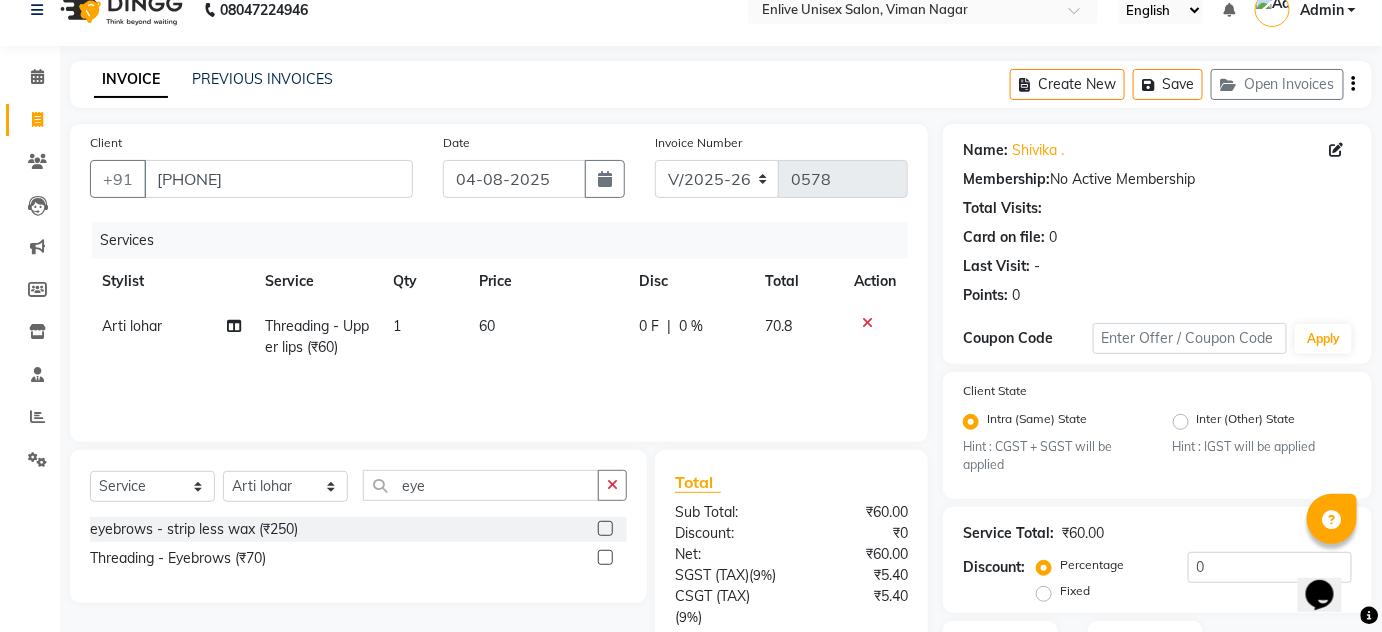 click 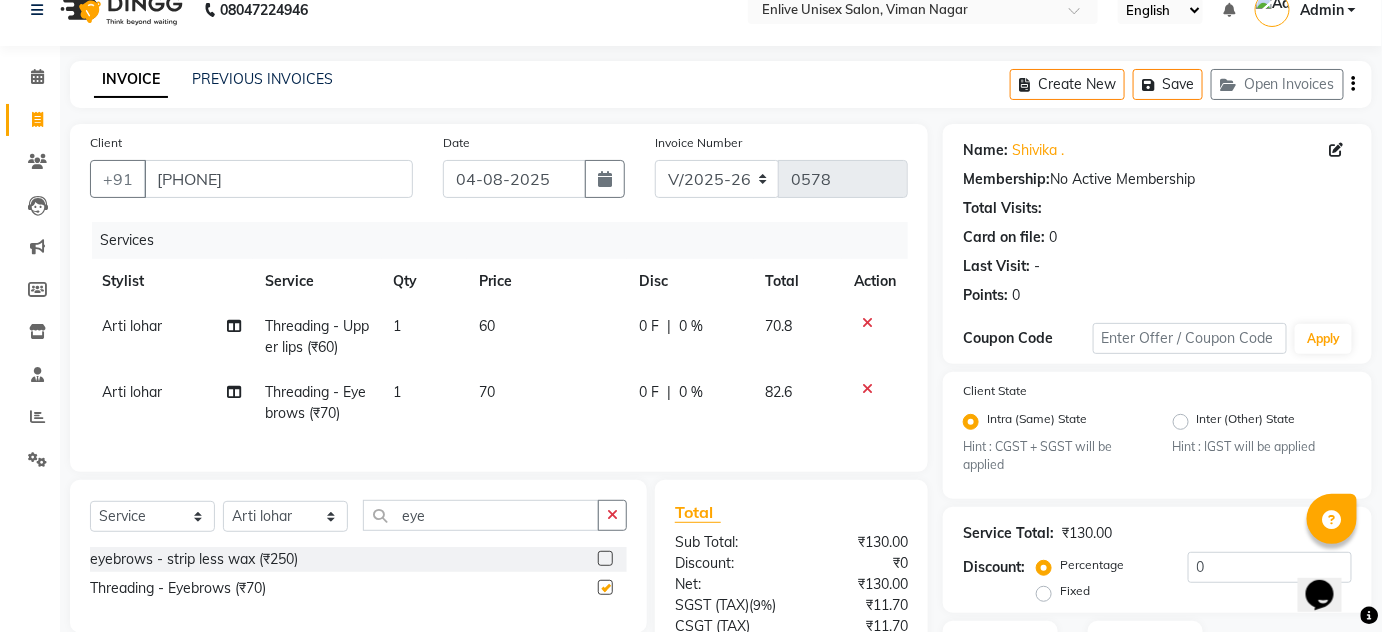 checkbox on "false" 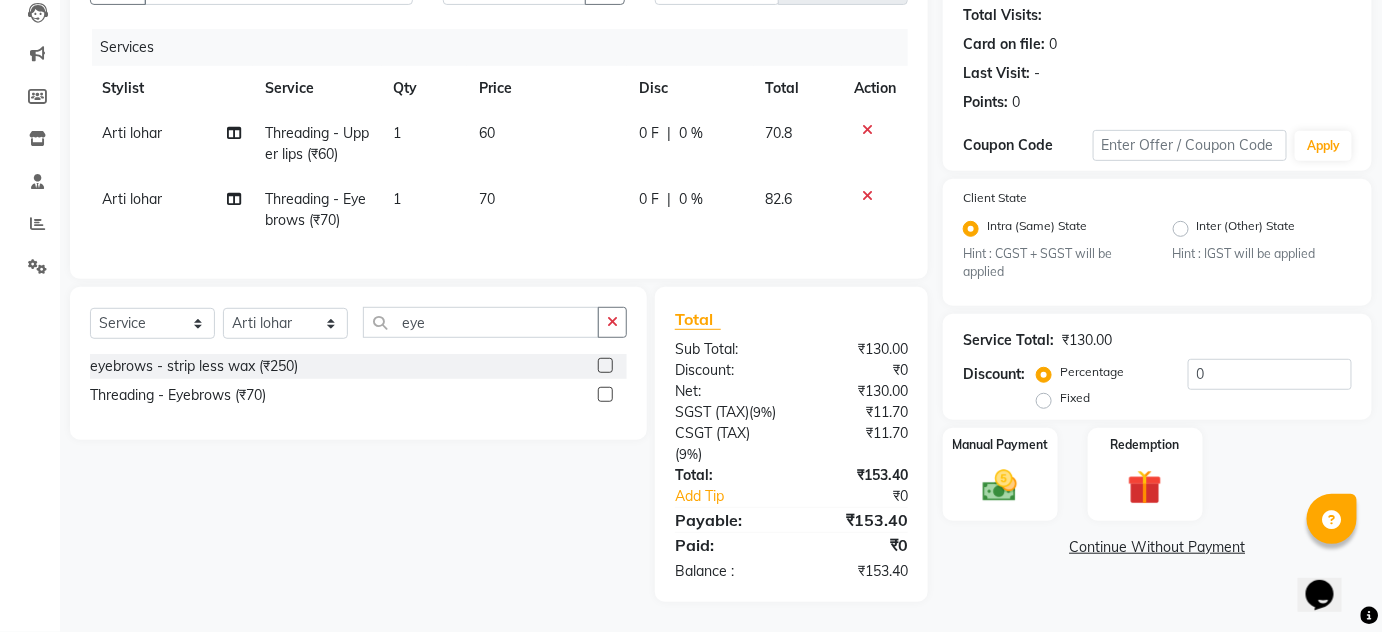 scroll, scrollTop: 253, scrollLeft: 0, axis: vertical 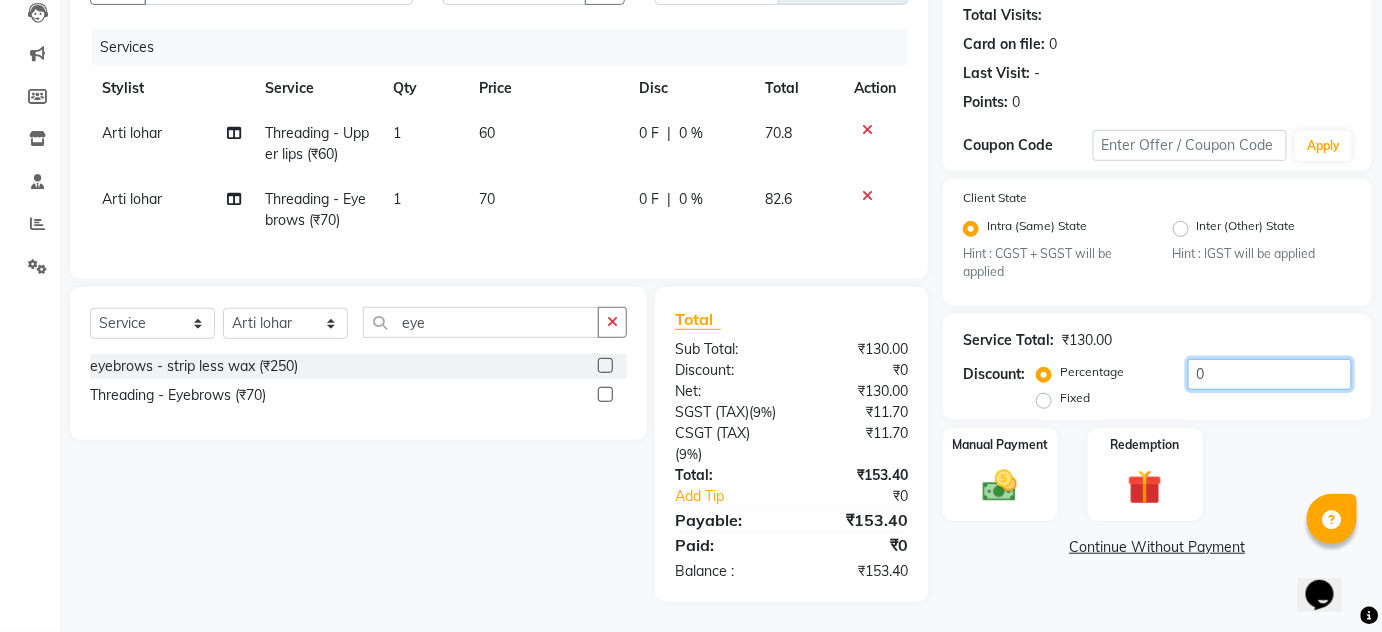 click on "0" 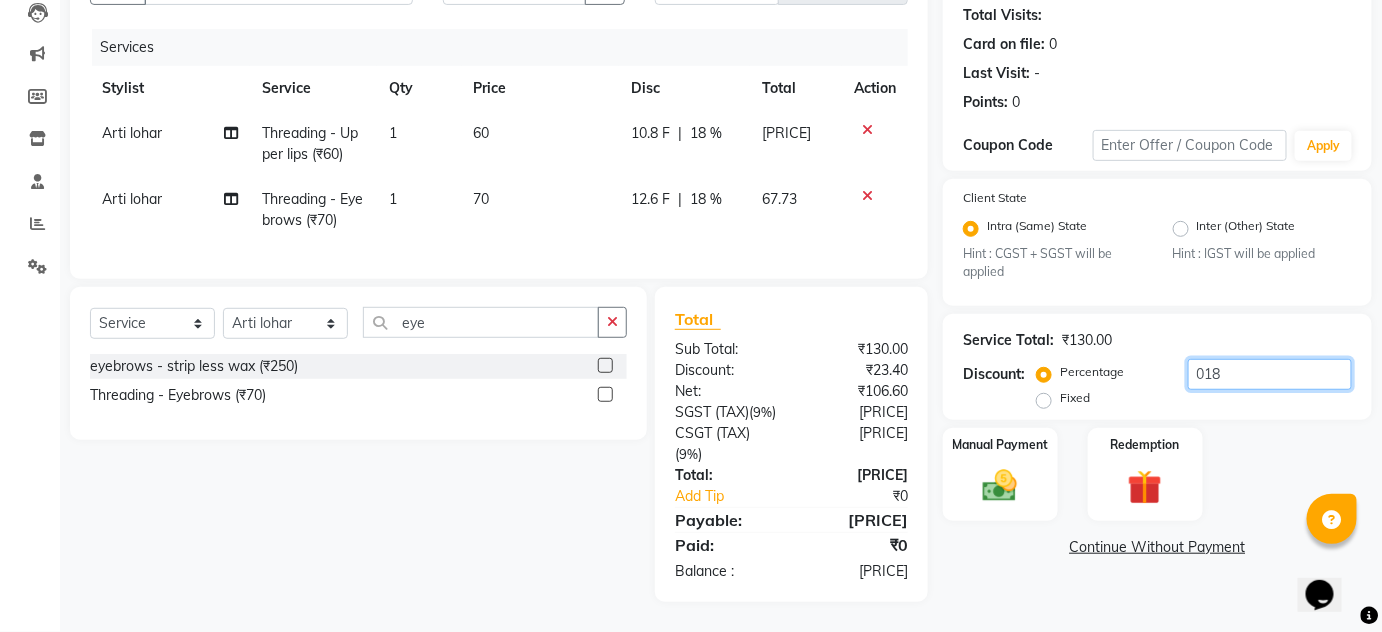 type on "018" 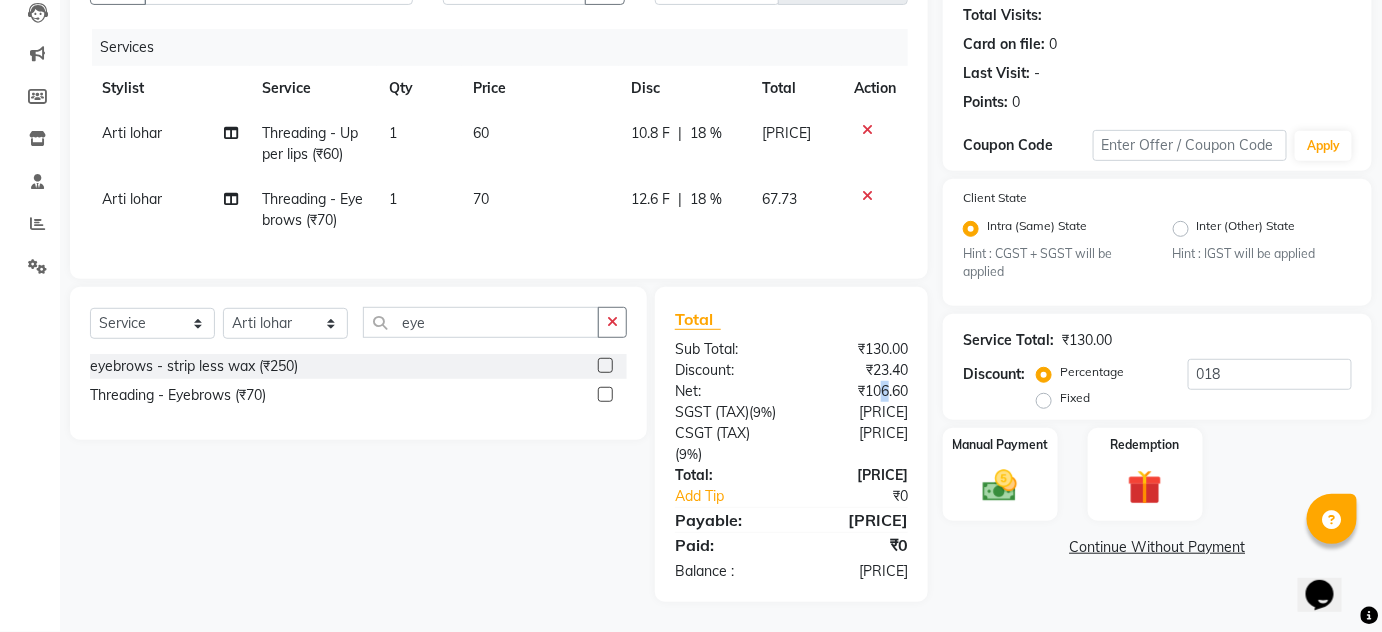 click on "₹106.60" 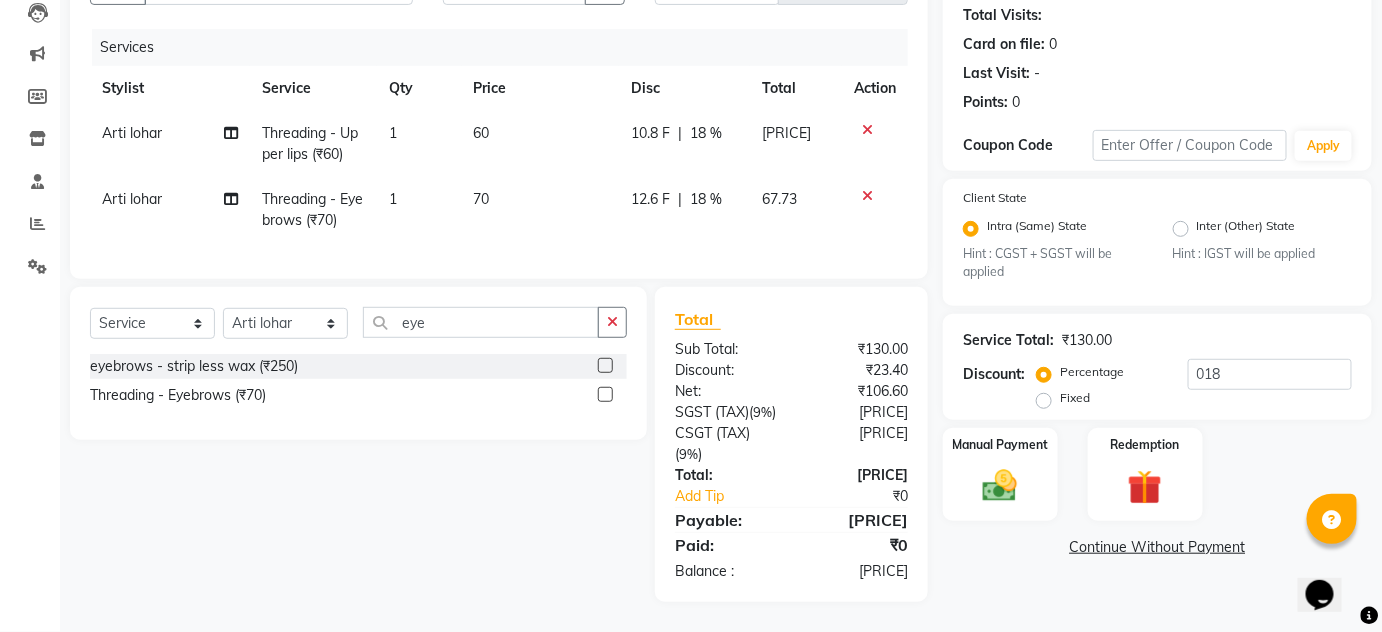 click on "Name: [FIRST] . Membership:  No Active Membership  Total Visits:   Card on file:  0 Last Visit:   - Points:   0  Coupon Code Apply Client State Intra (Same) State Hint : CGST + SGST will be applied Inter (Other) State Hint : IGST will be applied Service Total:  ₹130.00  Discount:  Percentage   Fixed  018 Manual Payment Redemption  Continue Without Payment" 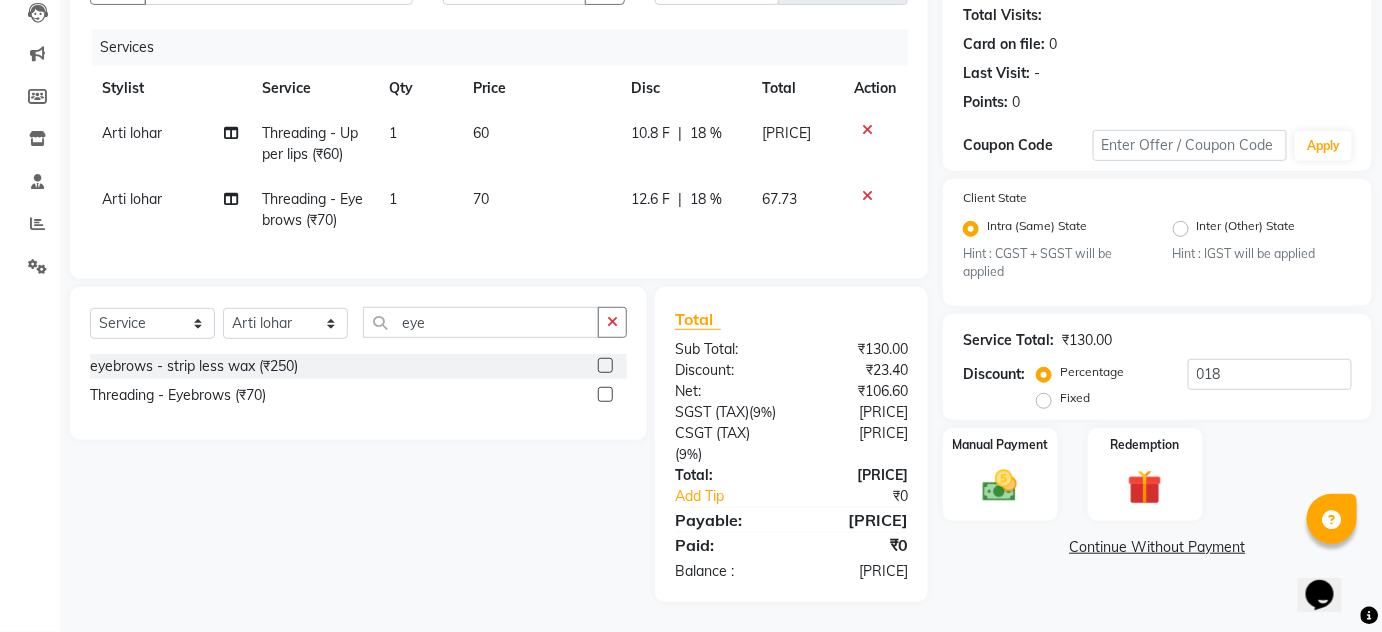 scroll, scrollTop: 253, scrollLeft: 0, axis: vertical 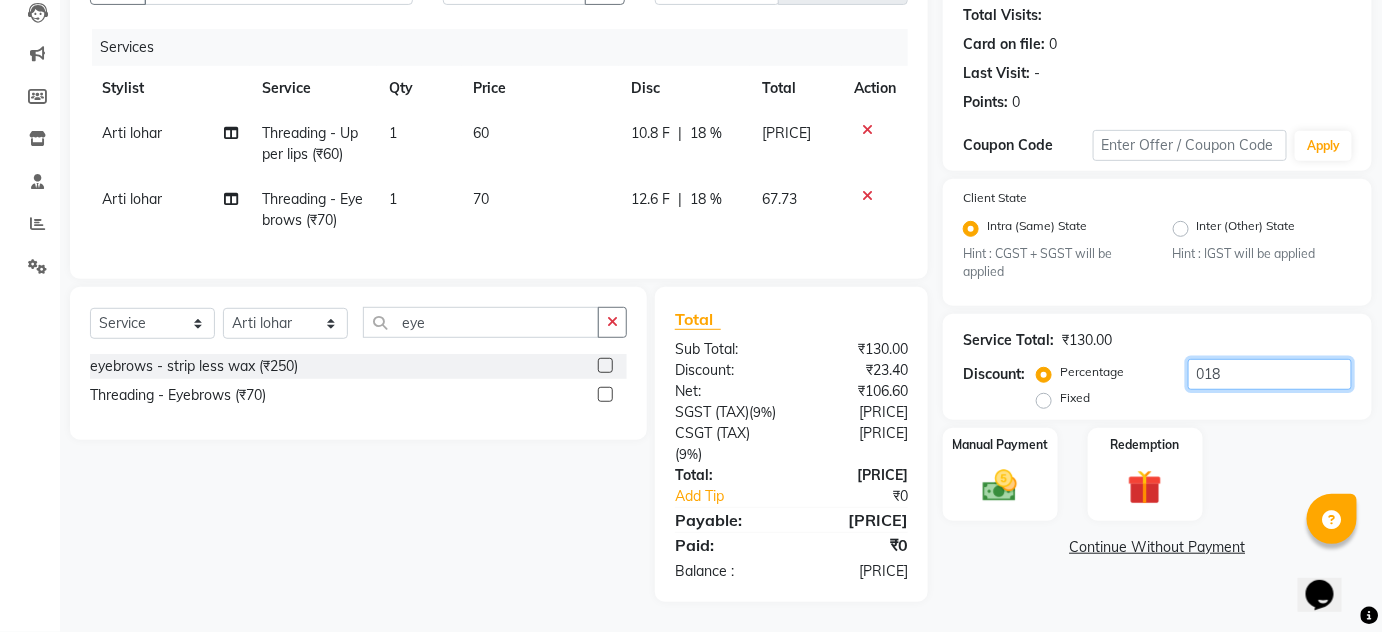 click on "018" 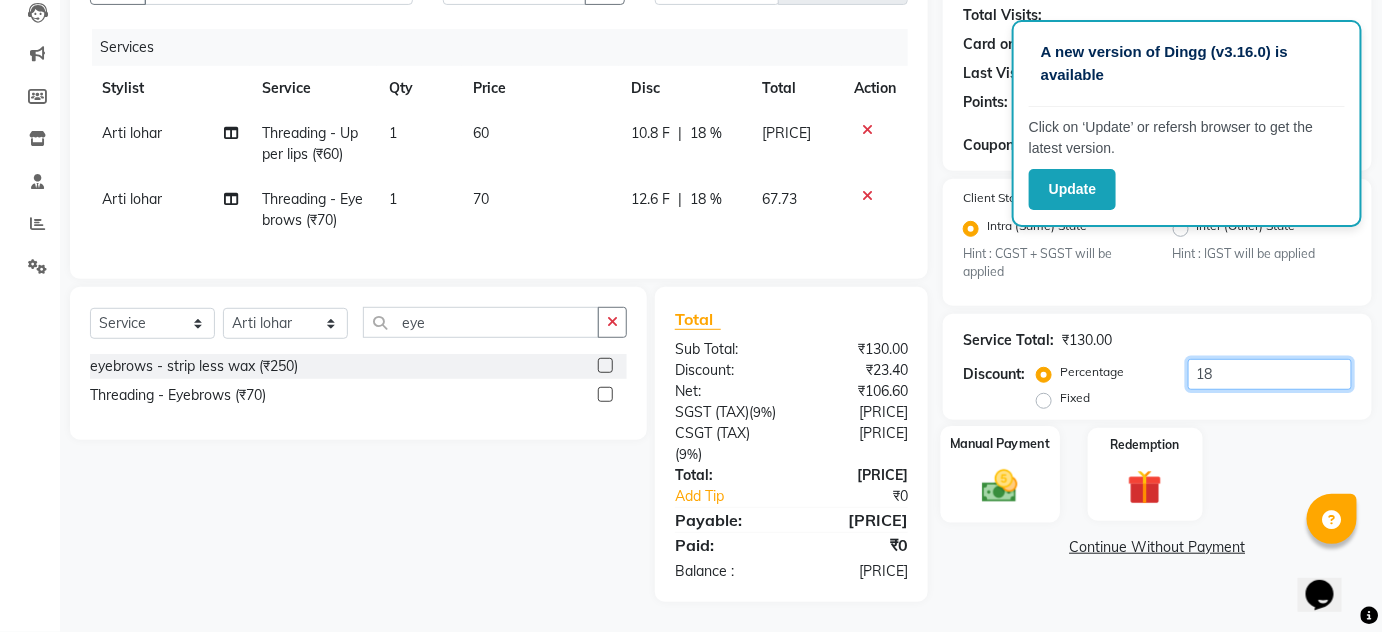 type on "18" 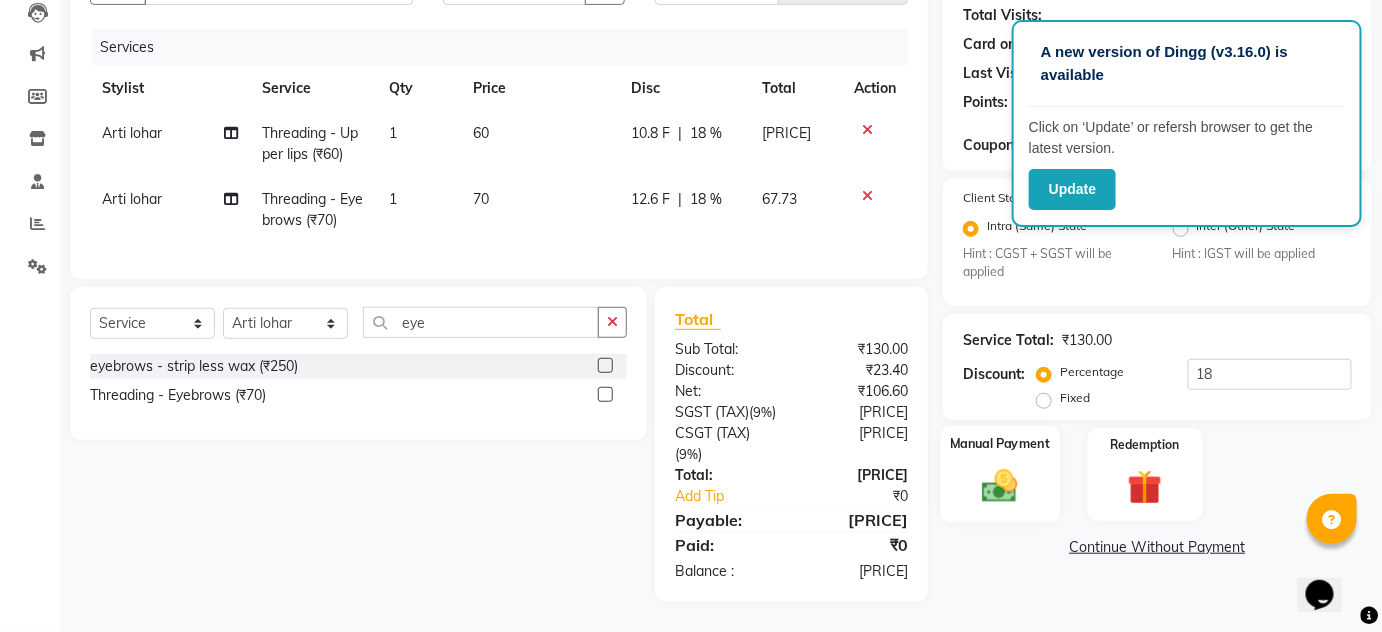 click on "Manual Payment" 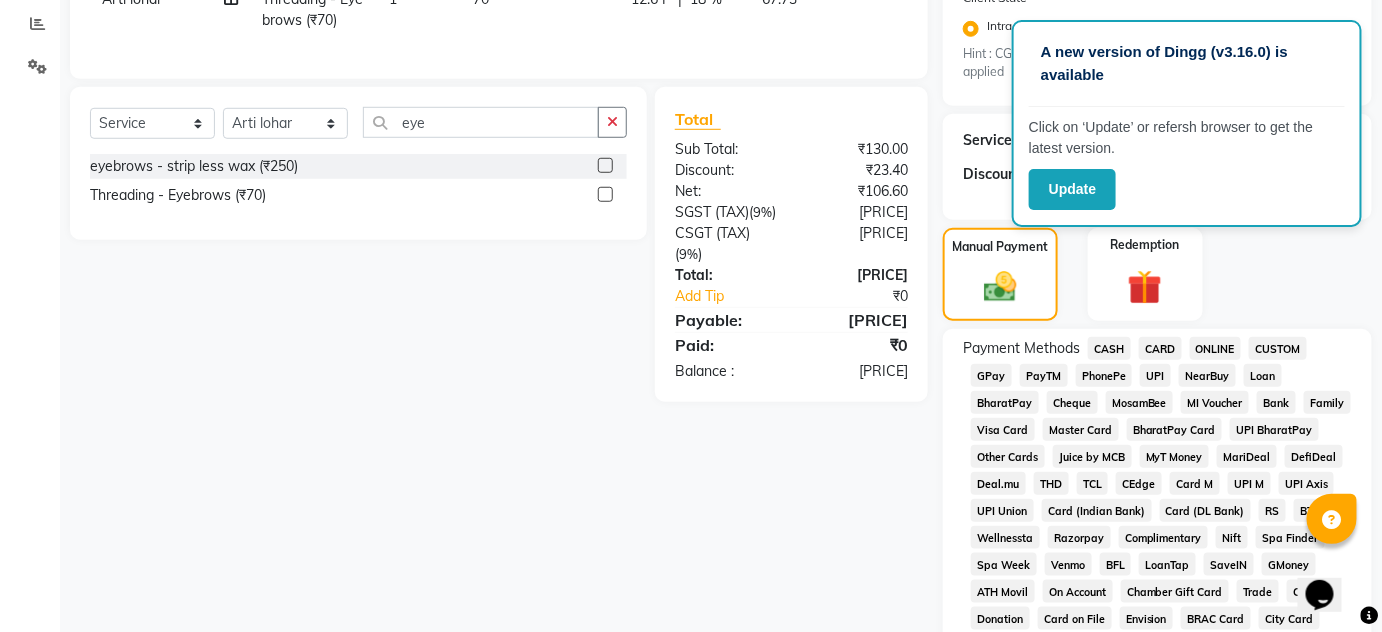 scroll, scrollTop: 434, scrollLeft: 0, axis: vertical 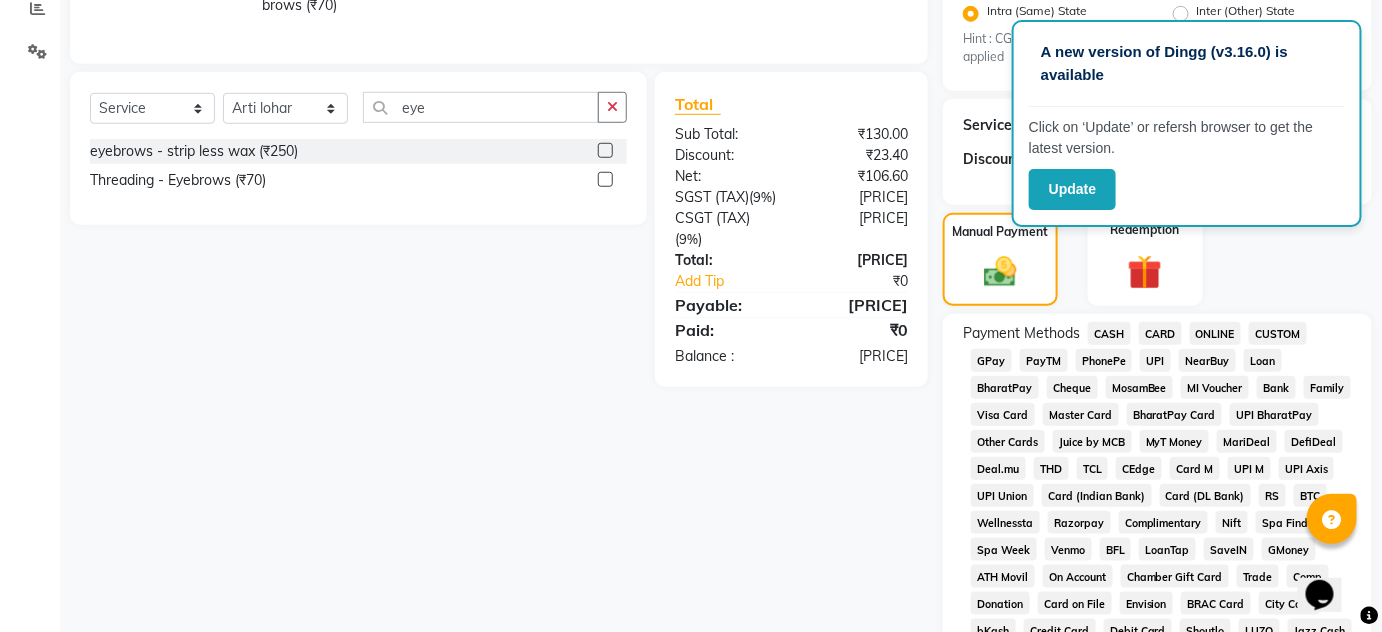 click on "ONLINE" 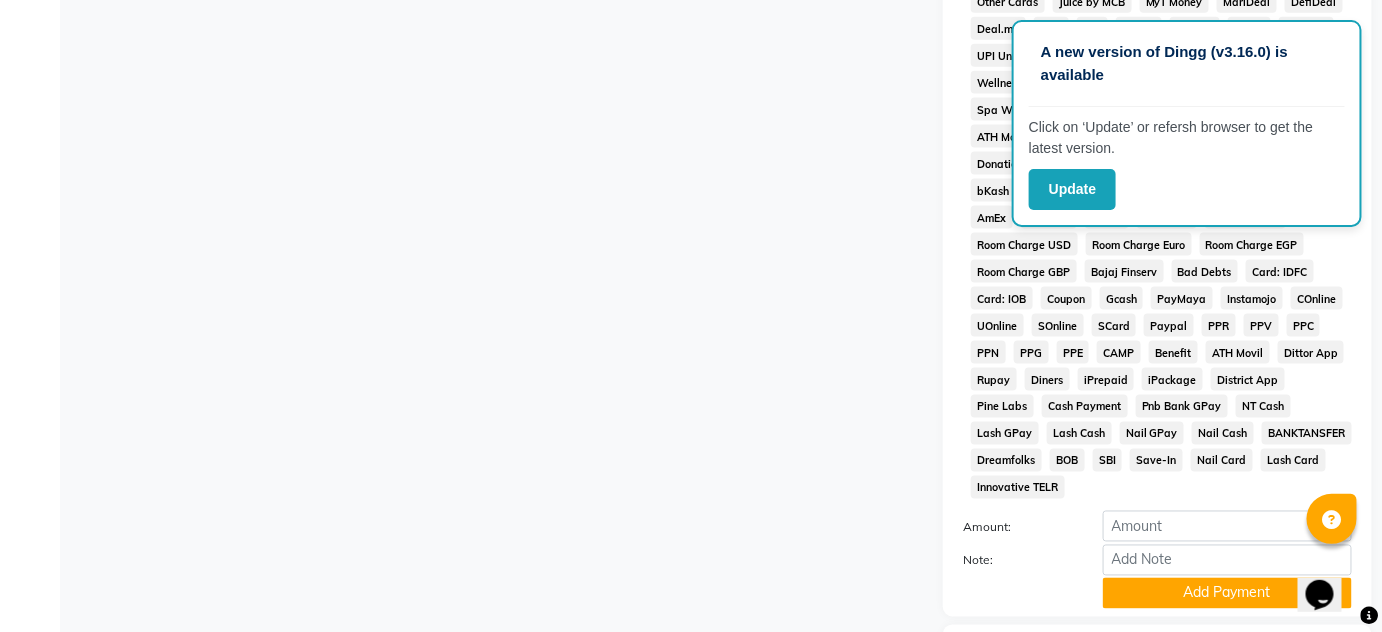 scroll, scrollTop: 981, scrollLeft: 0, axis: vertical 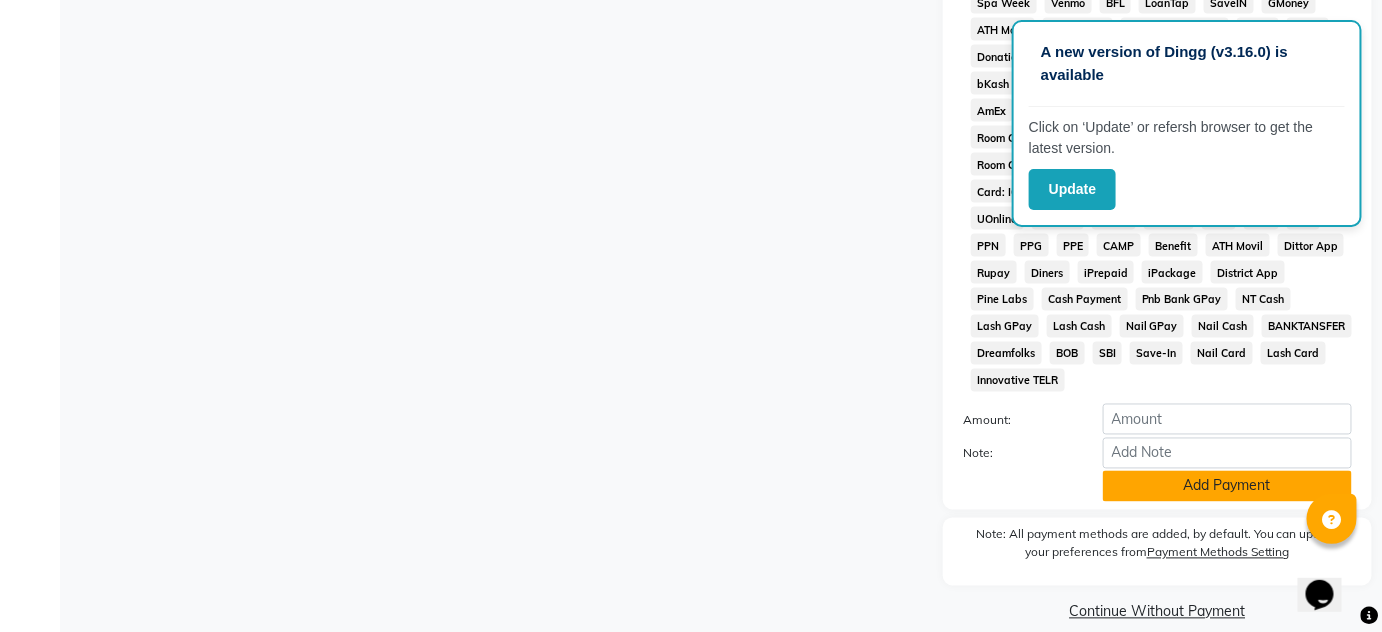 click on "Add Payment" 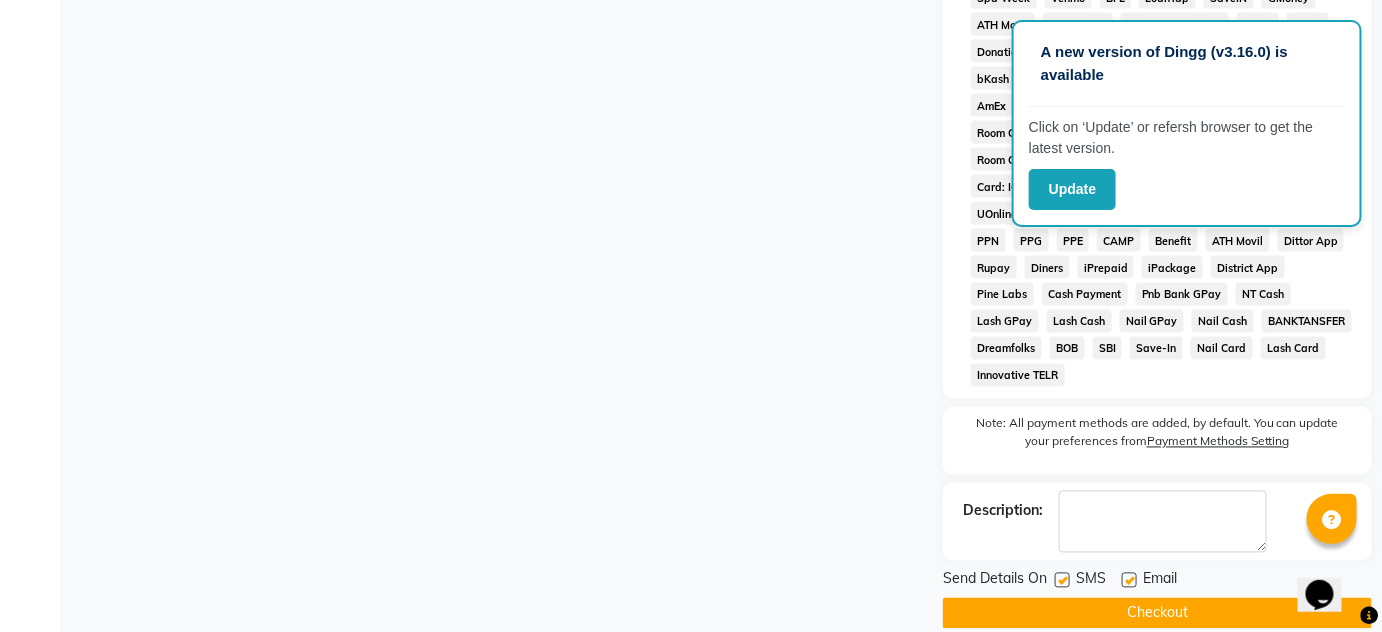 scroll, scrollTop: 988, scrollLeft: 0, axis: vertical 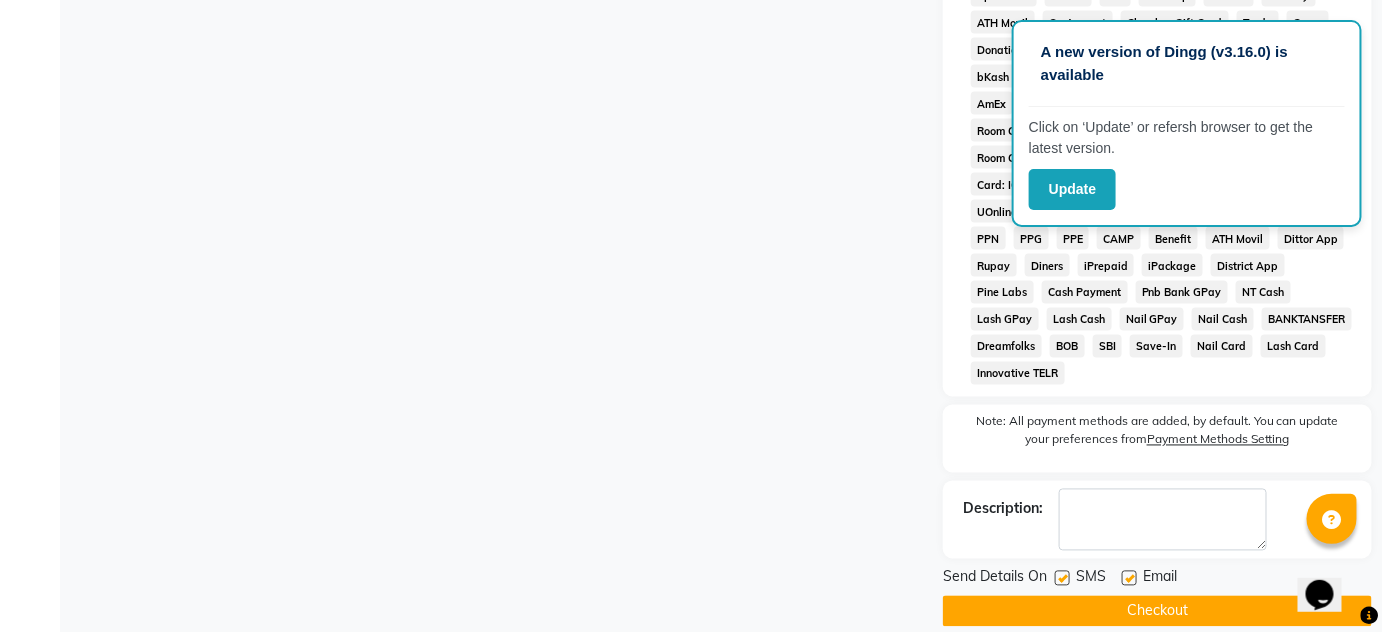 click on "Checkout" 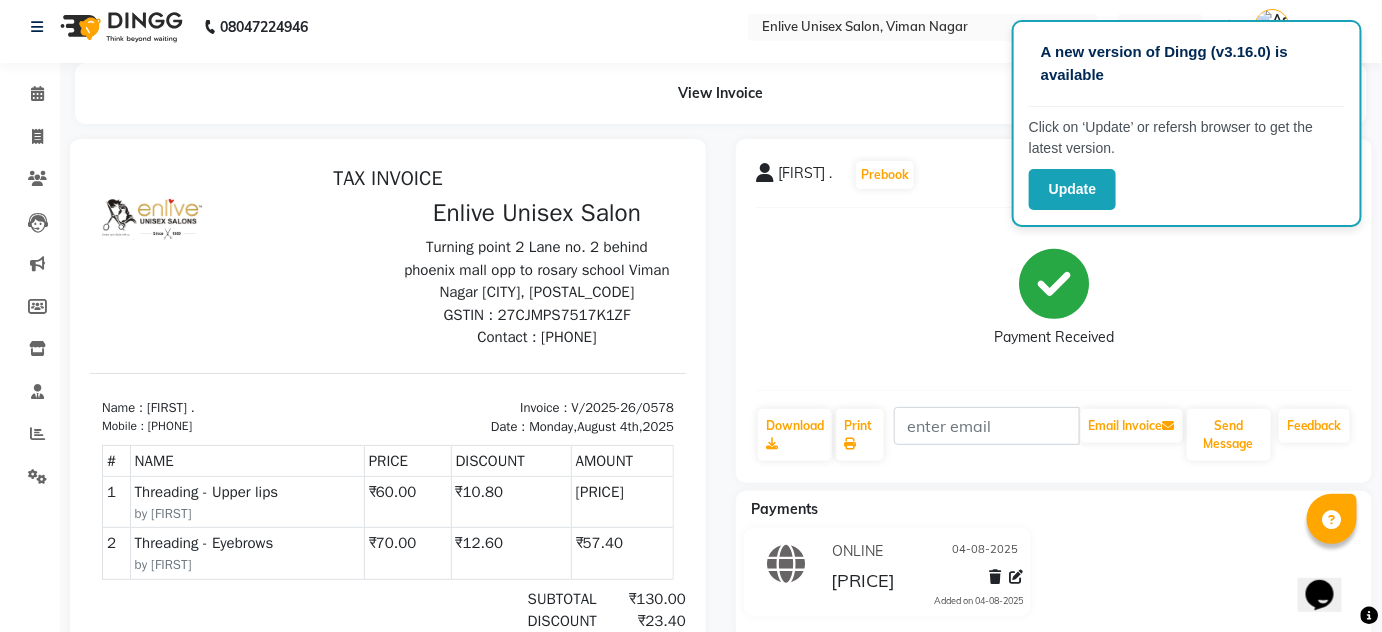 scroll, scrollTop: 0, scrollLeft: 0, axis: both 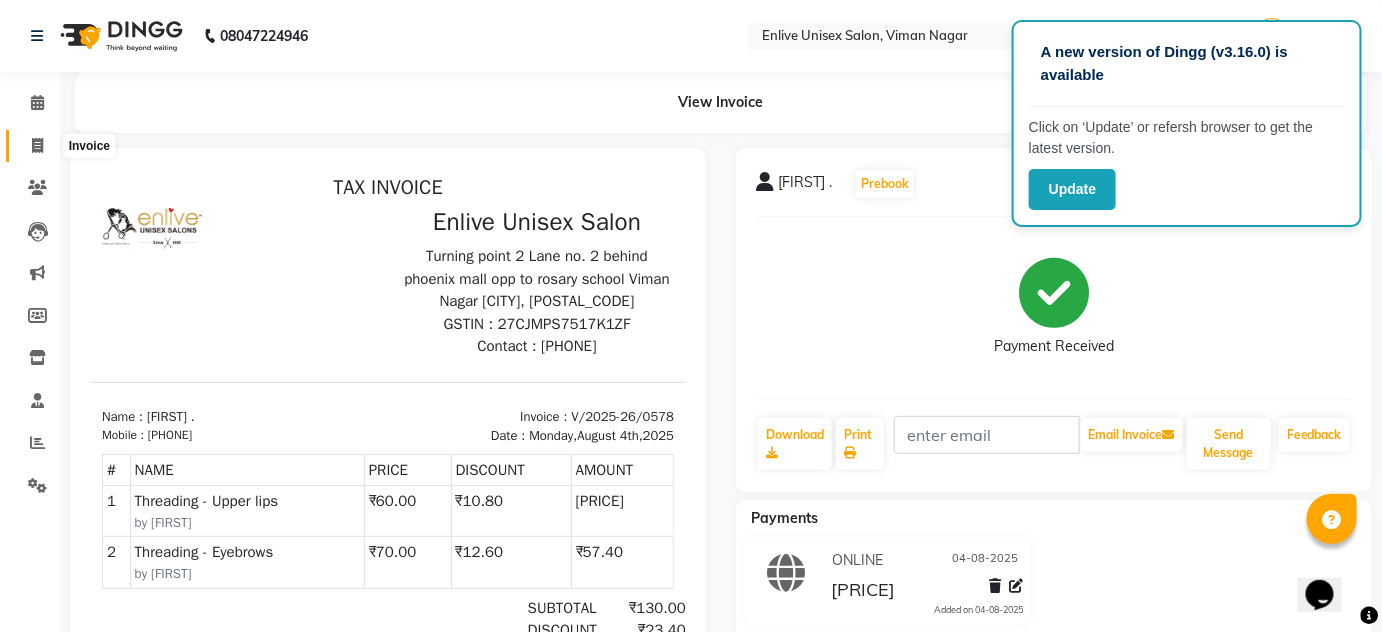 click 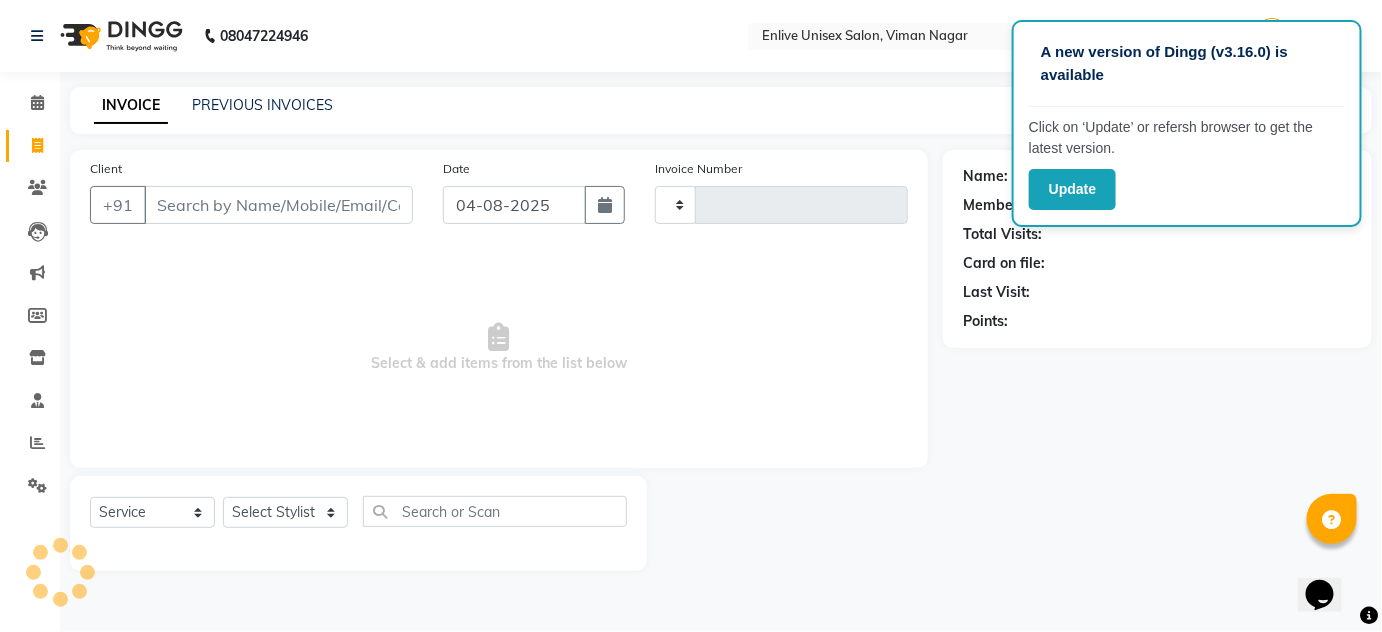 type on "0579" 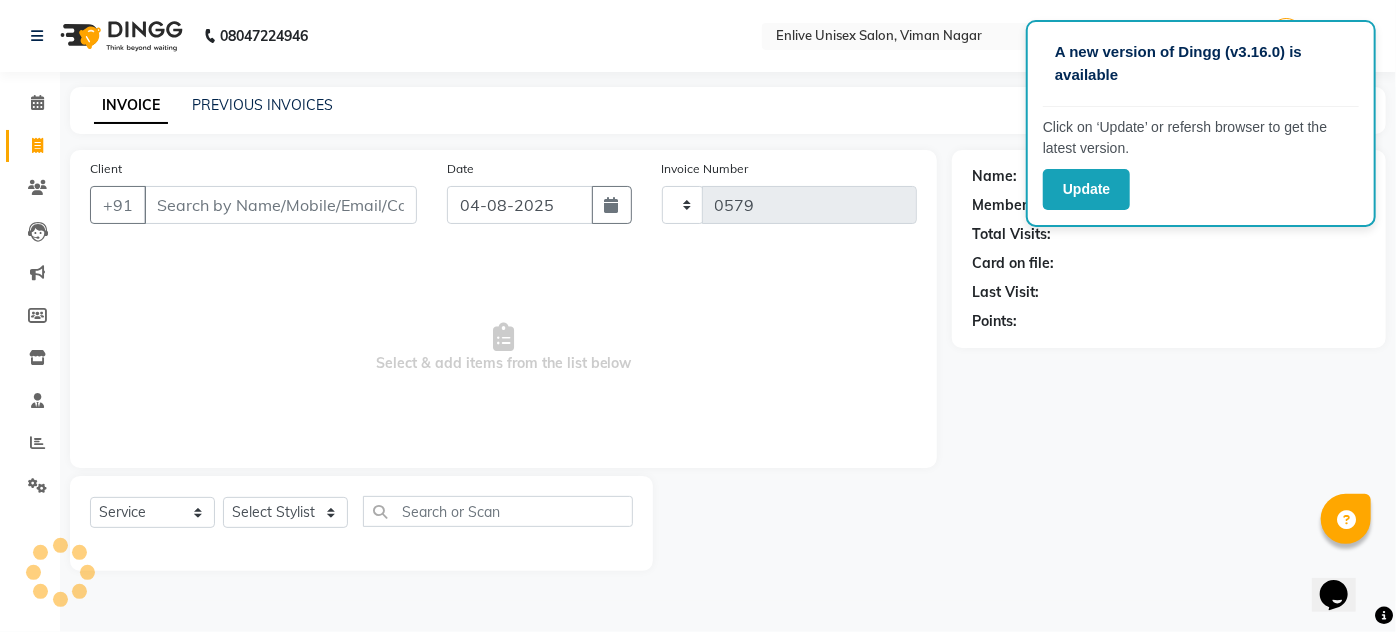 select on "145" 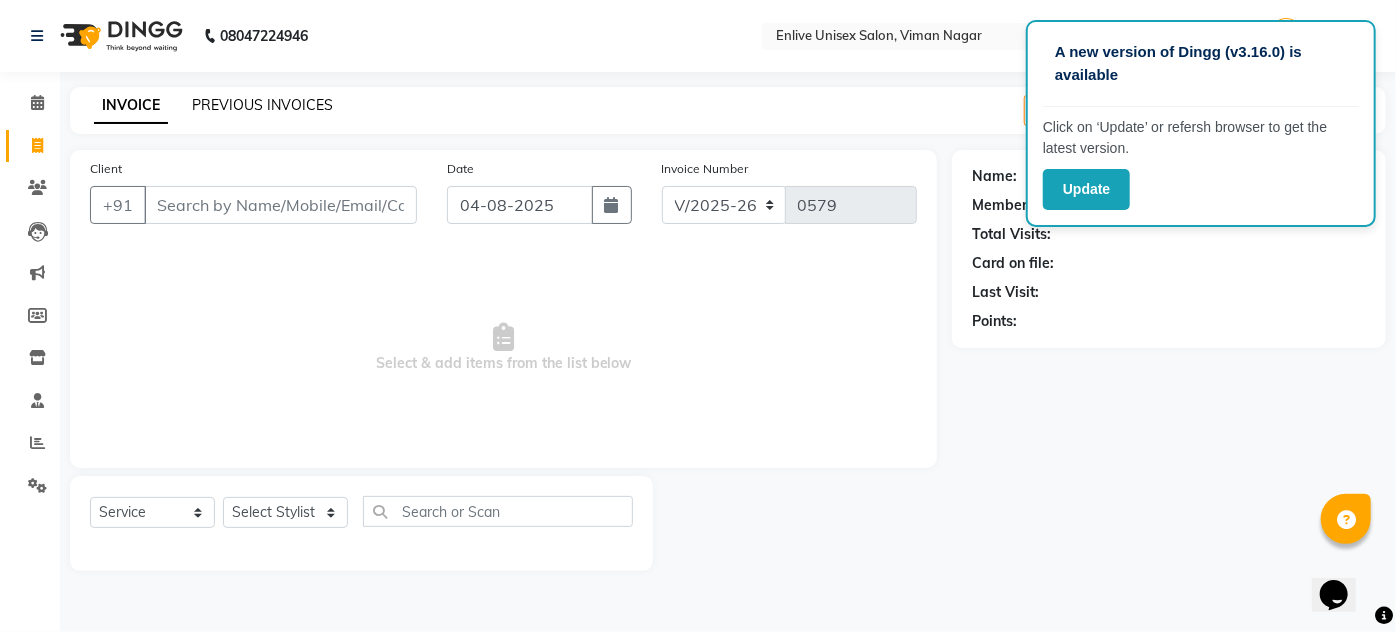 click on "PREVIOUS INVOICES" 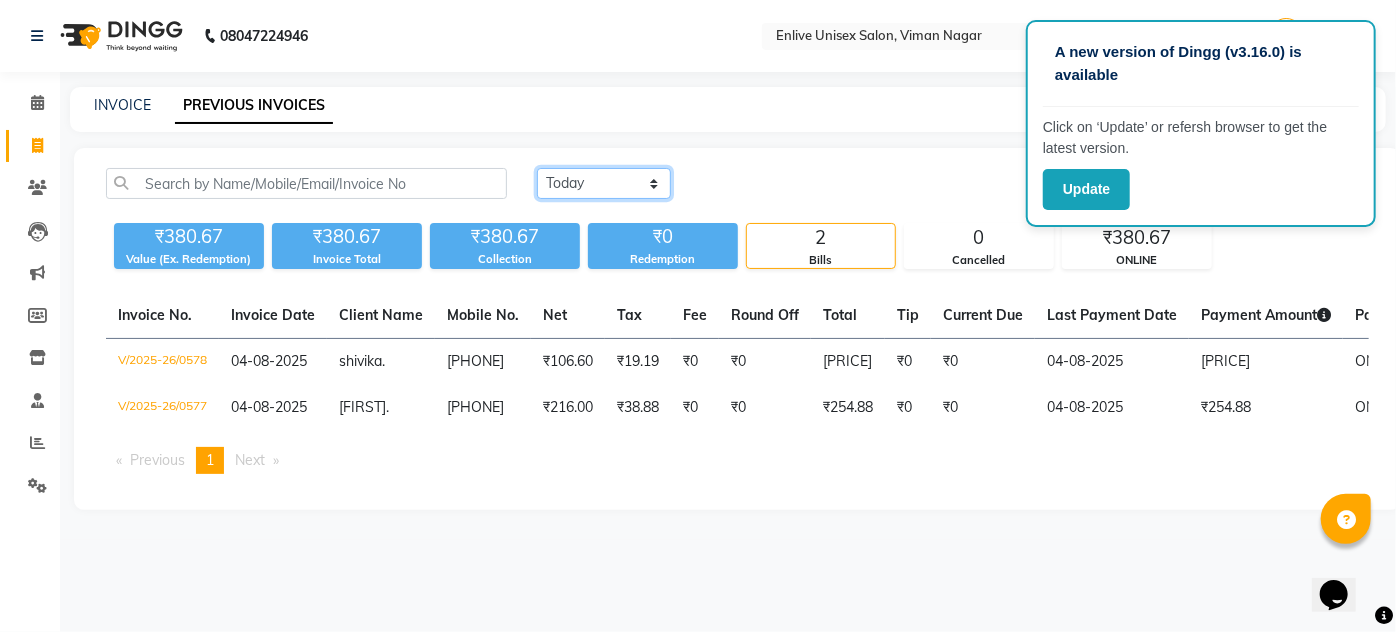 click on "Today Yesterday Custom Range" 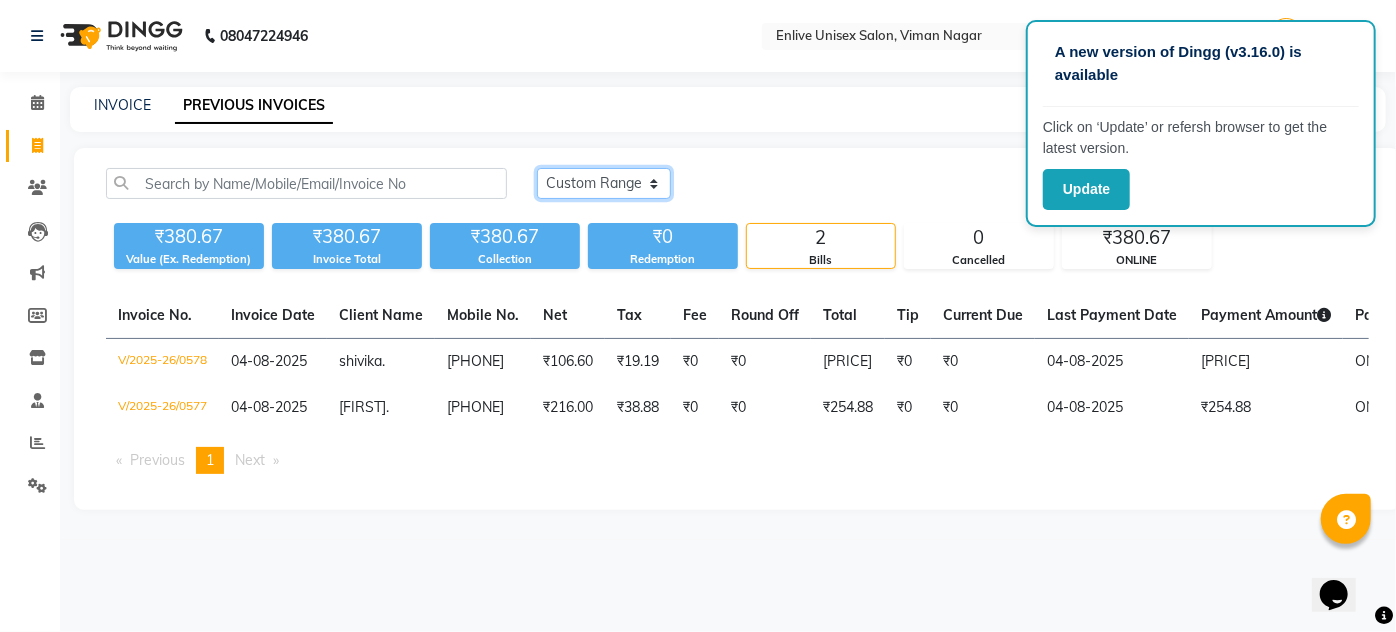 click on "Today Yesterday Custom Range" 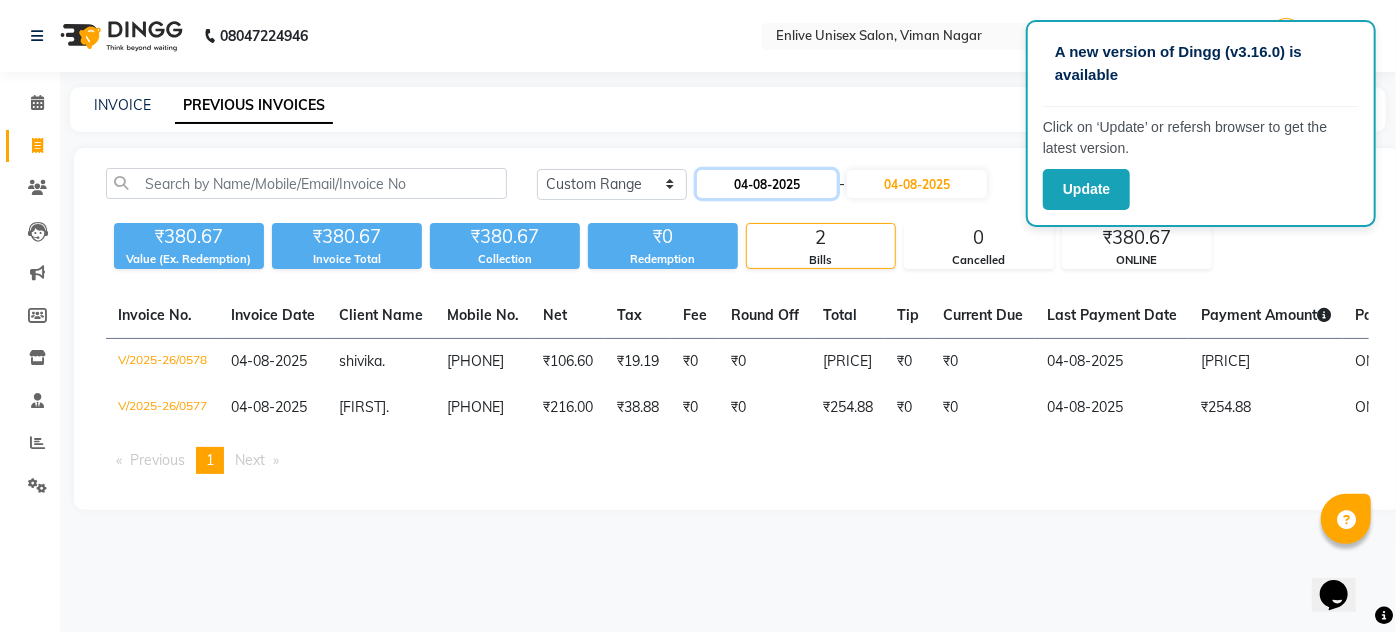 click on "04-08-2025" 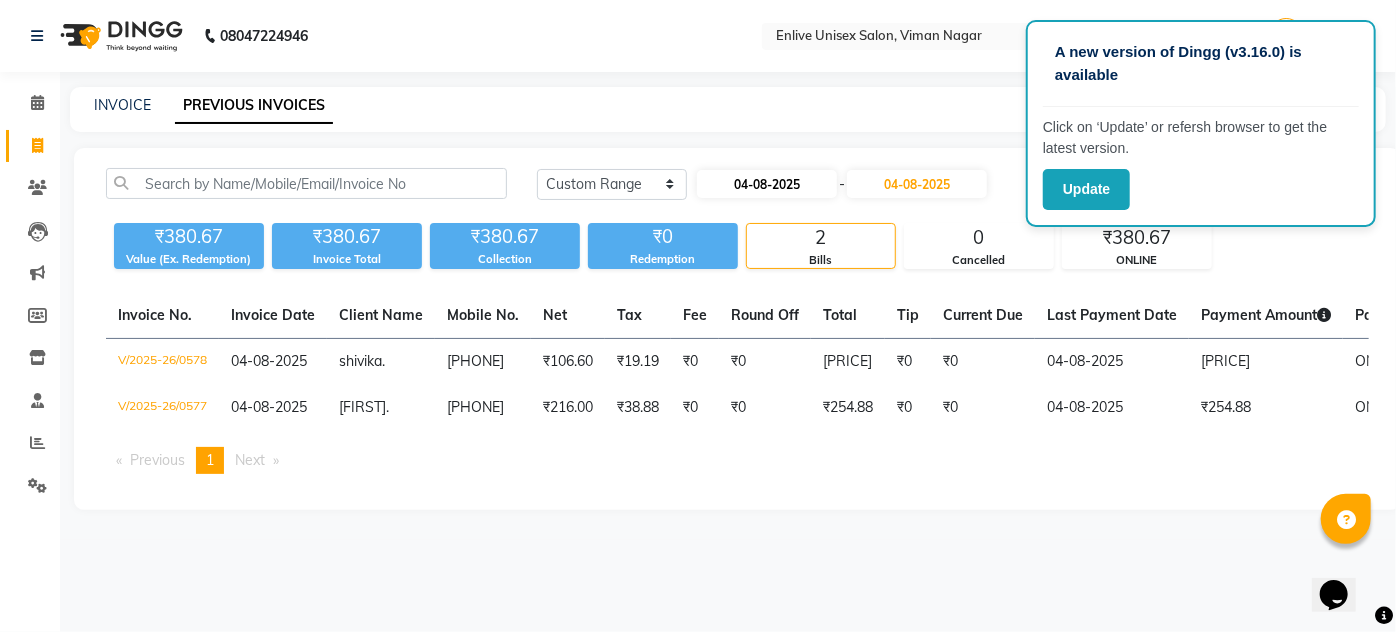 select on "8" 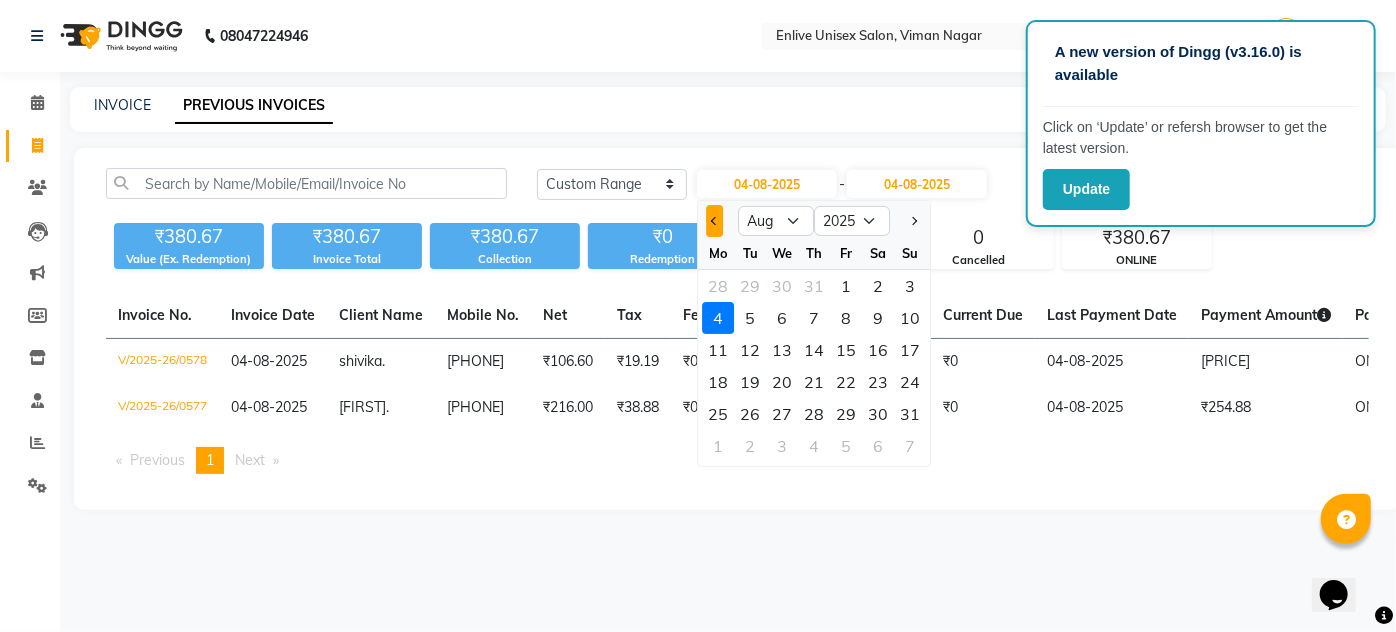 click 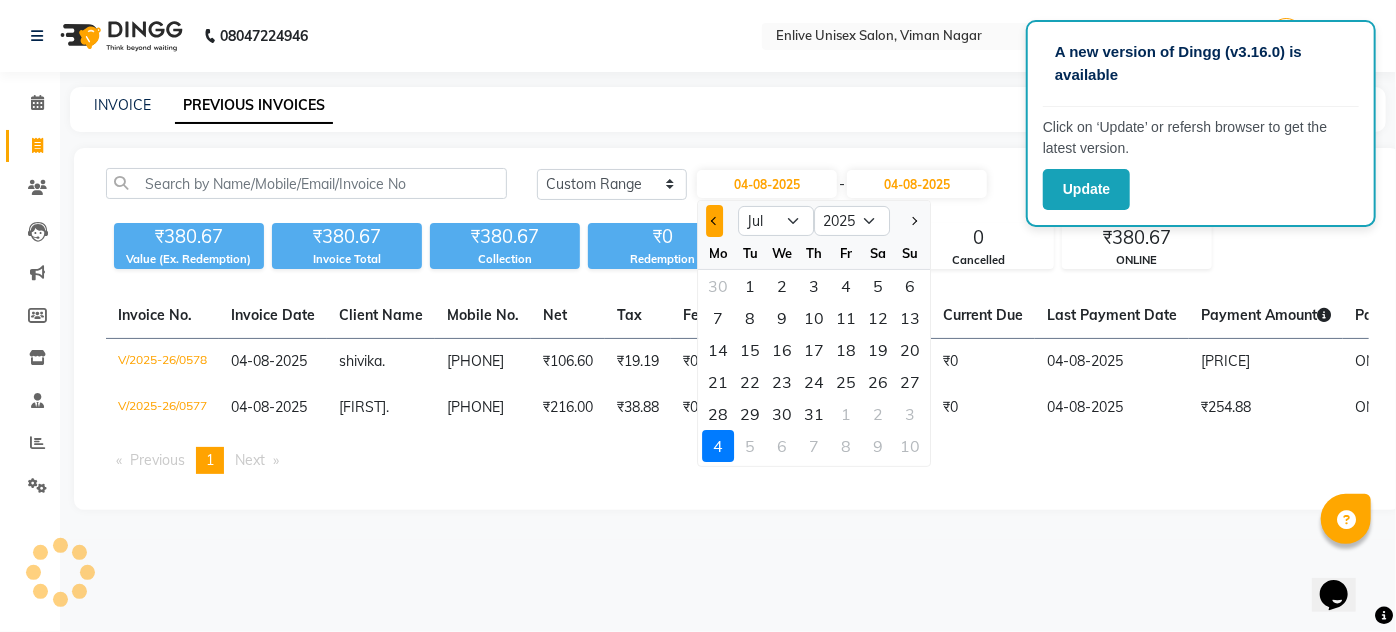 click 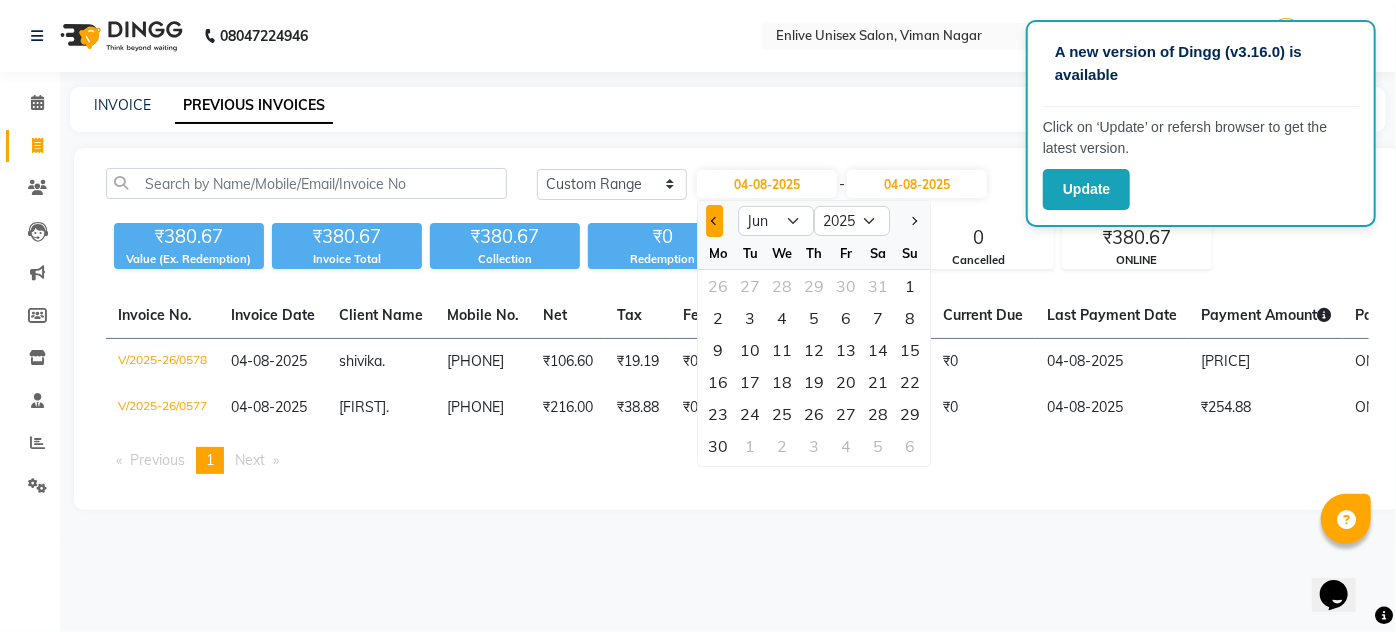 click 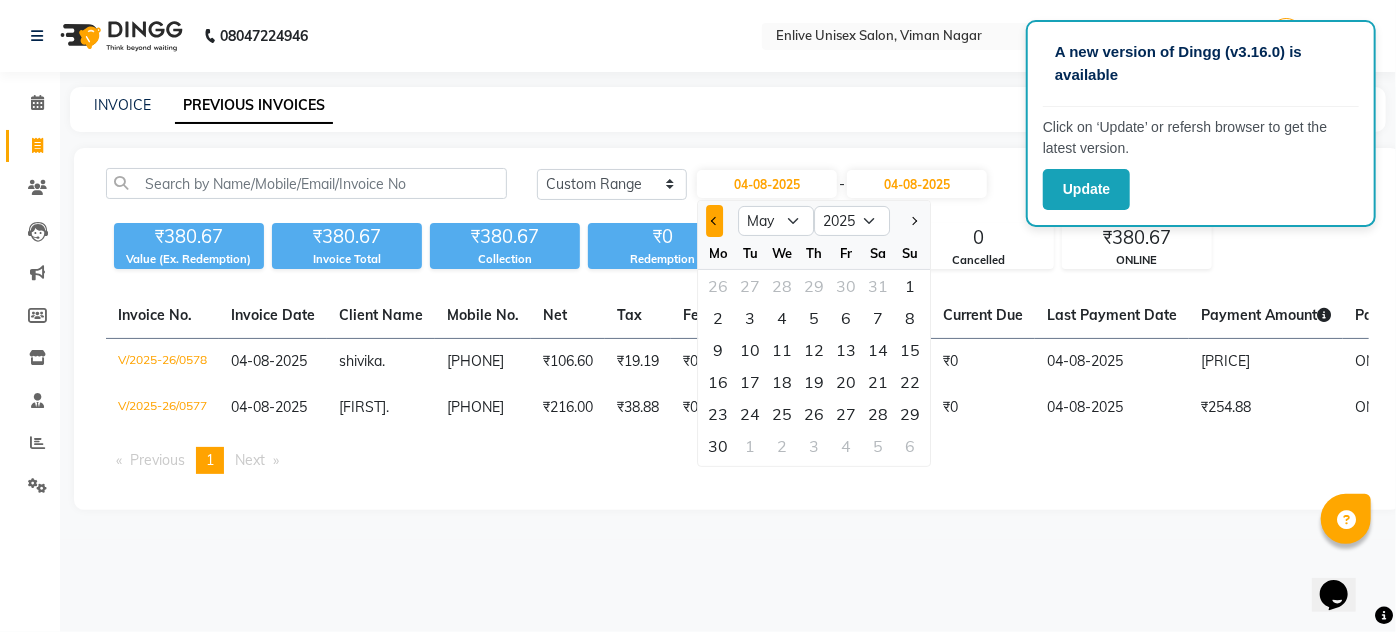 click 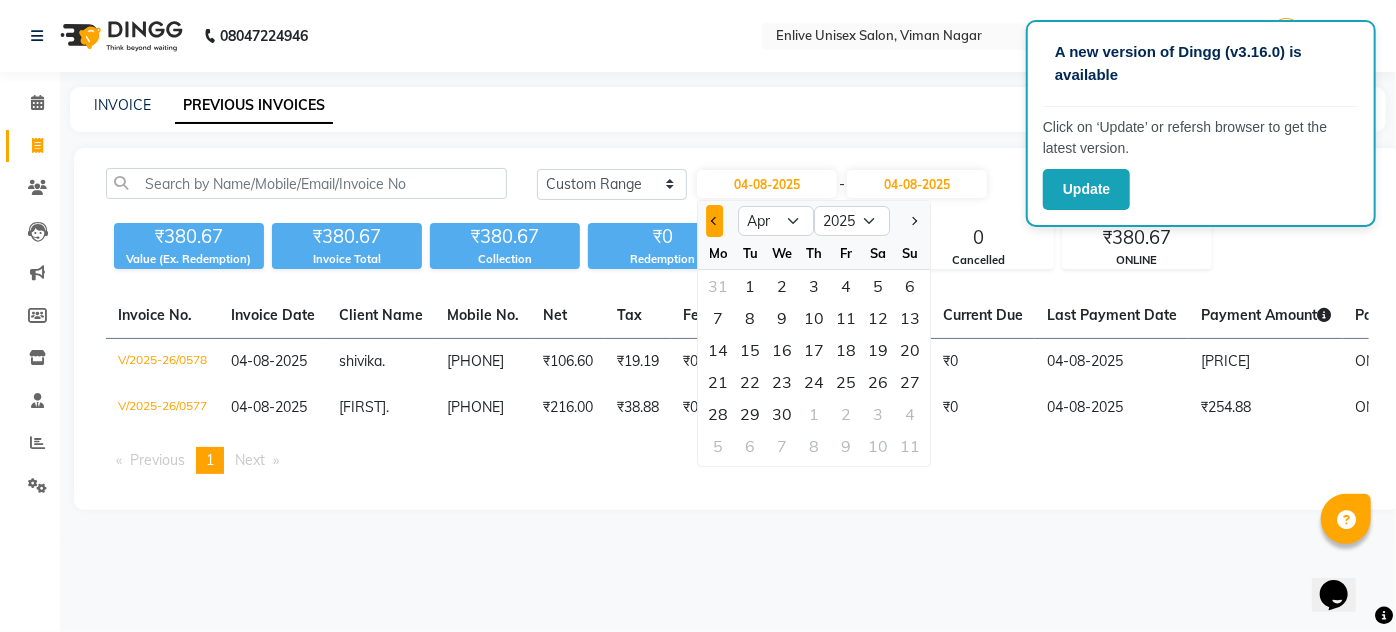 click 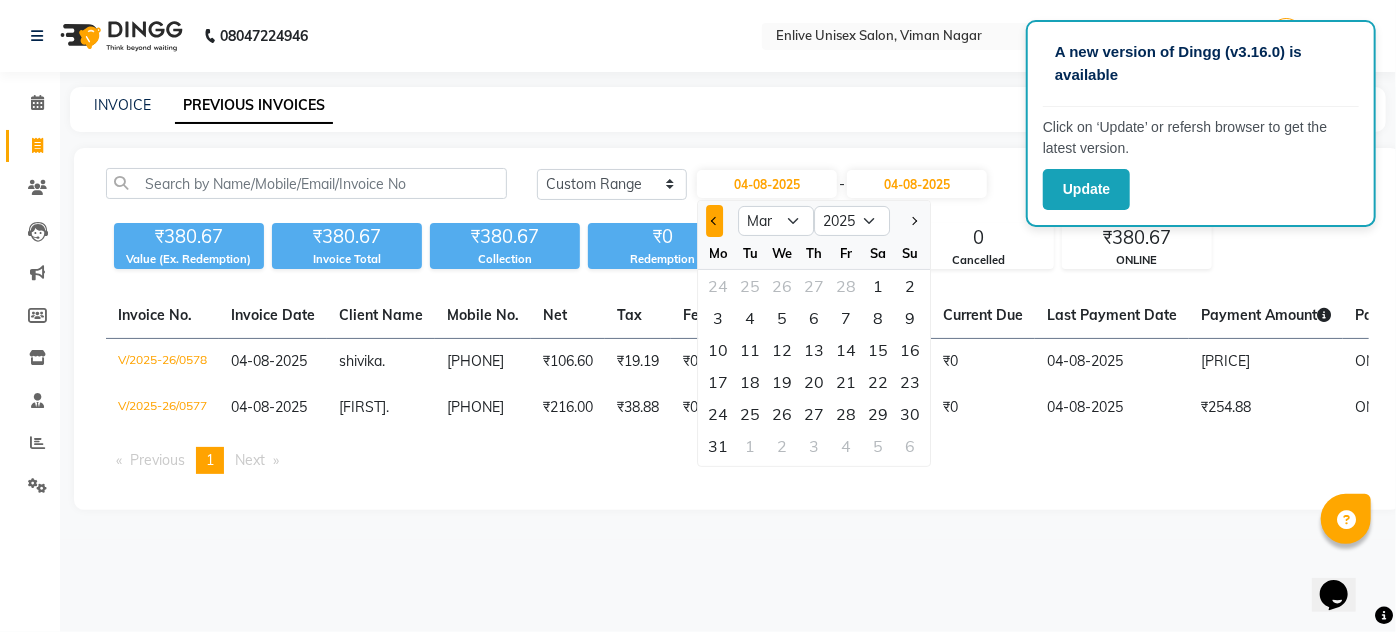 click 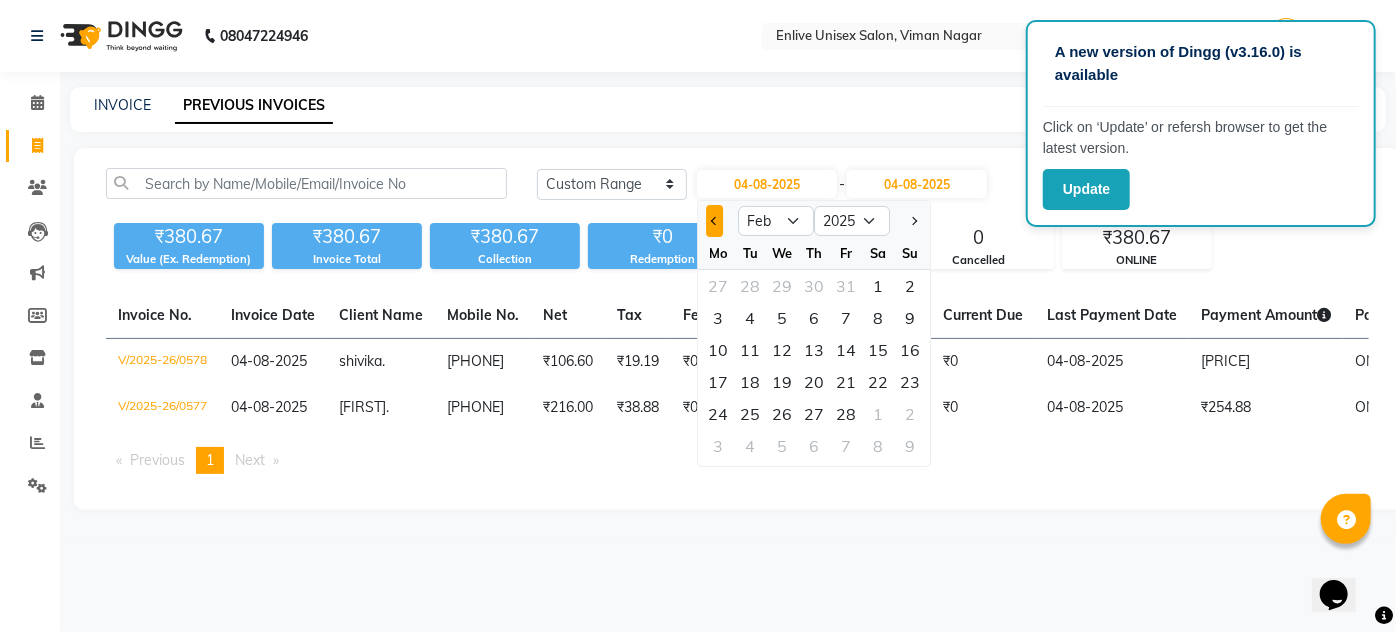 click 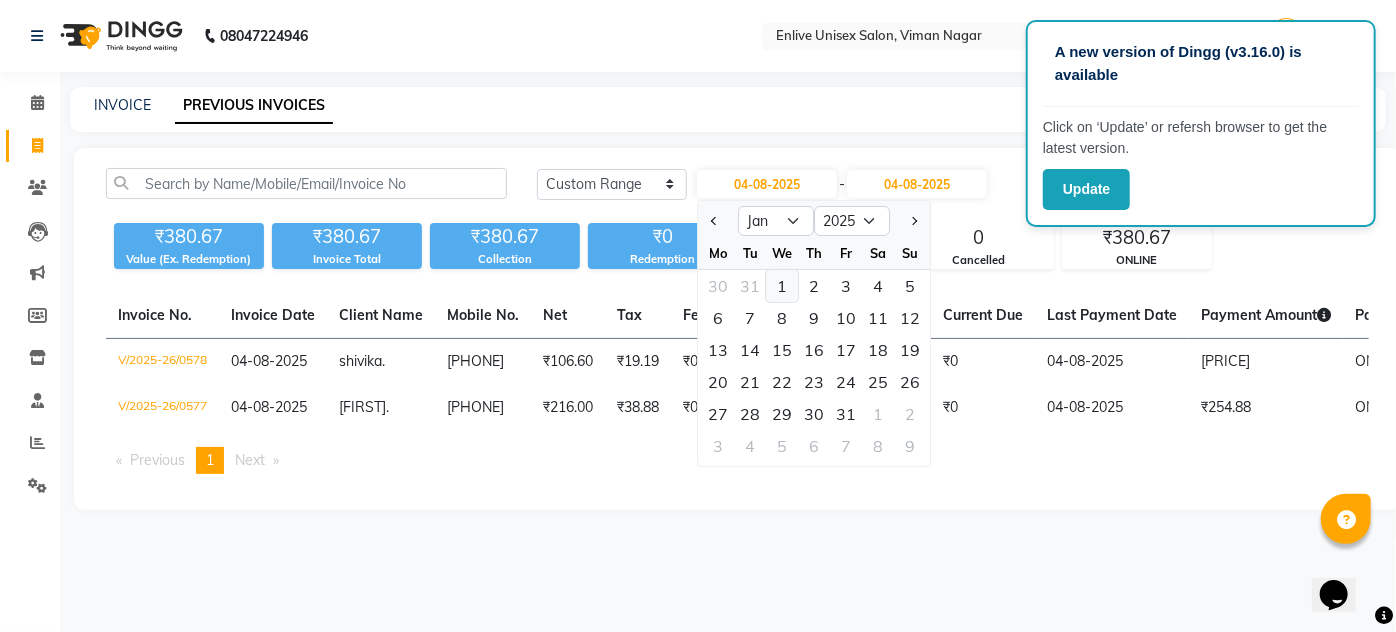 click on "1" 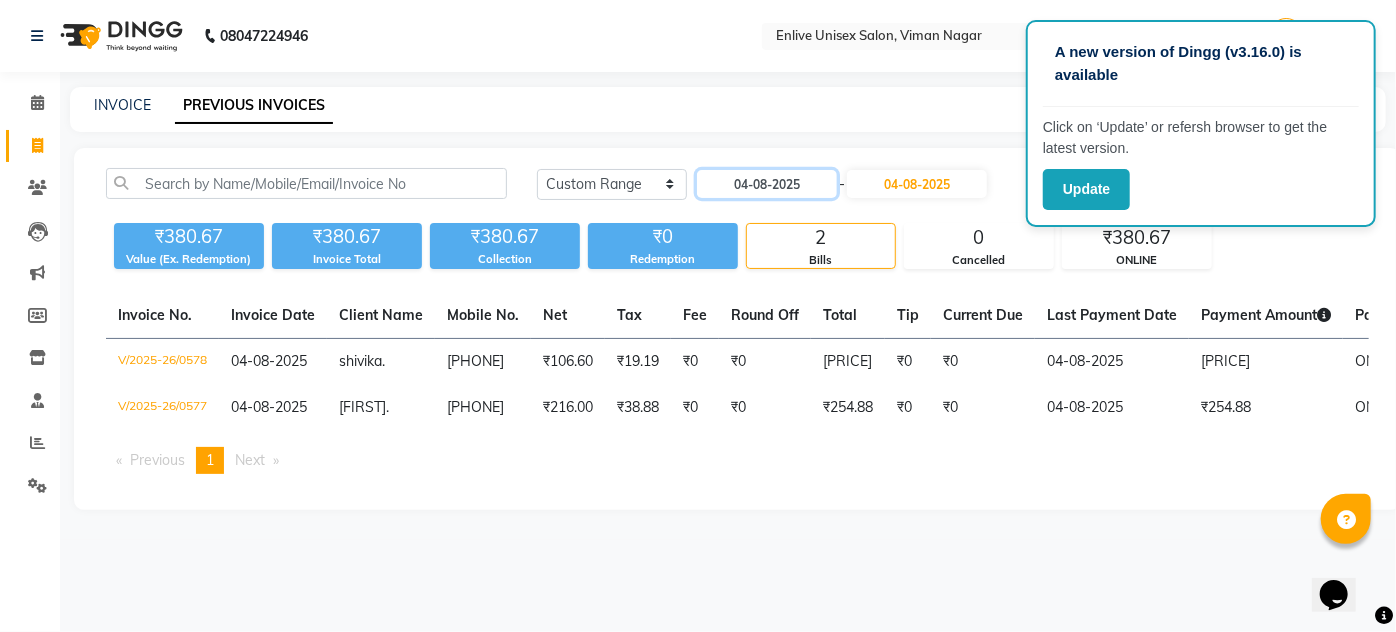 type on "01-01-2025" 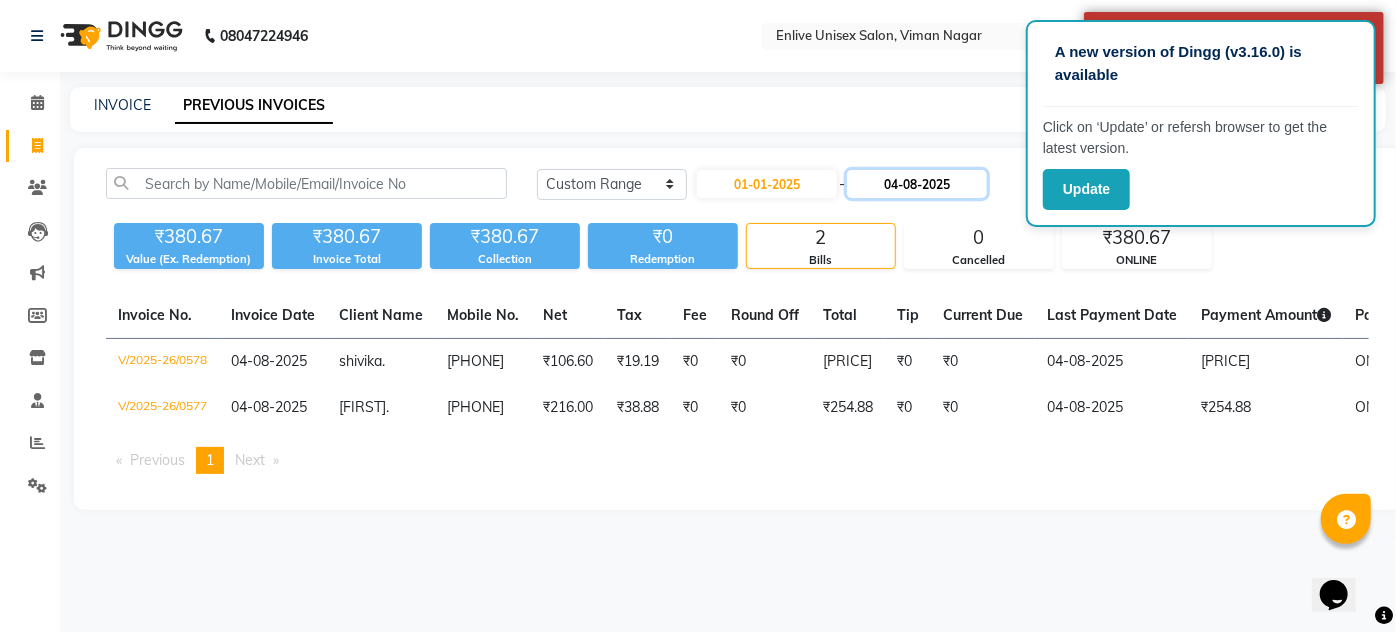 click on "04-08-2025" 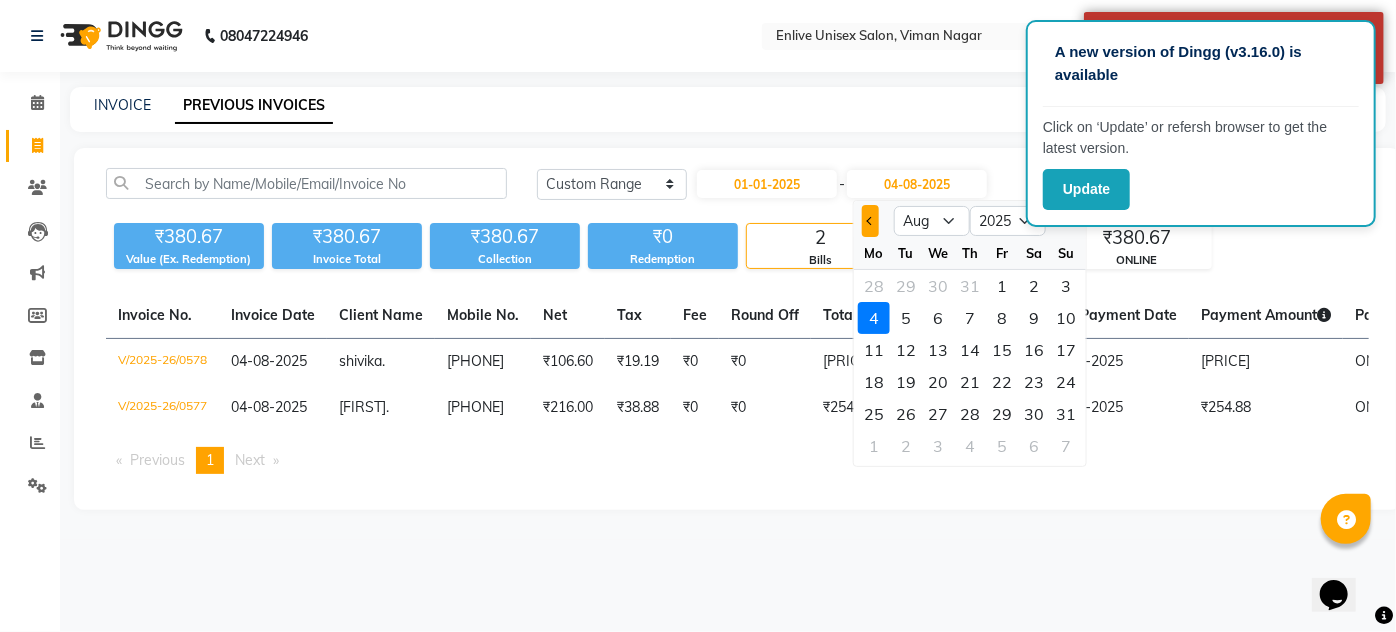 click 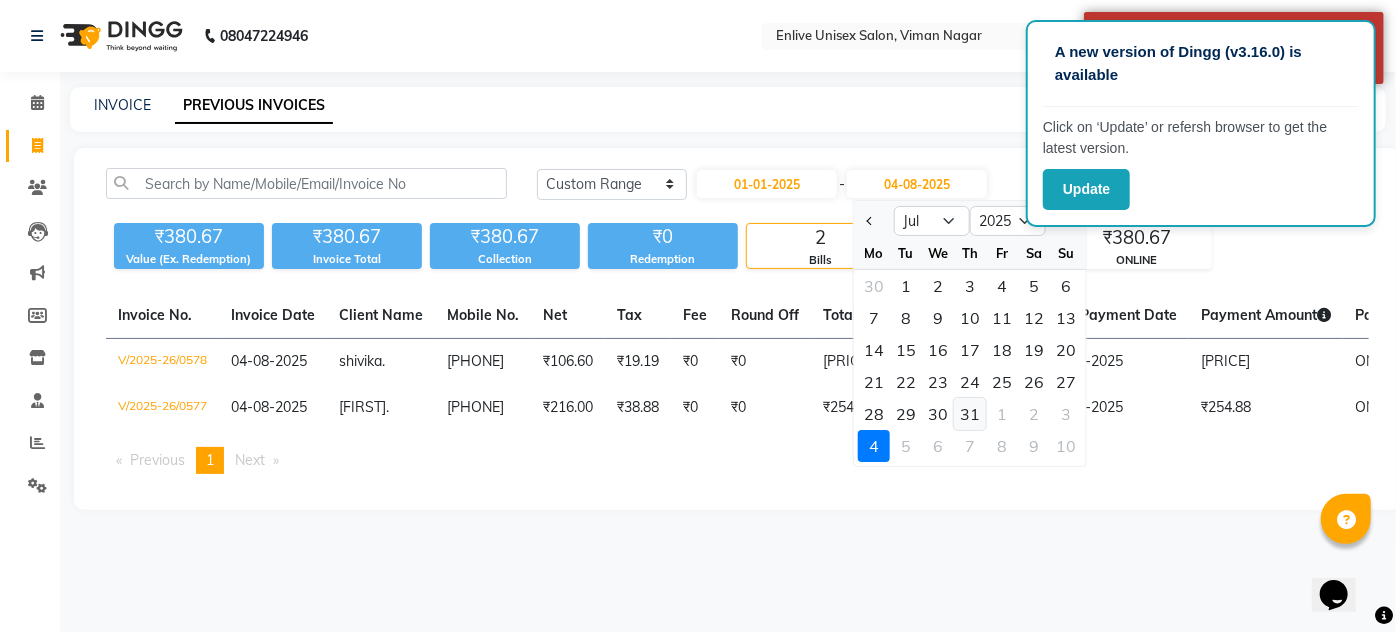 click on "31" 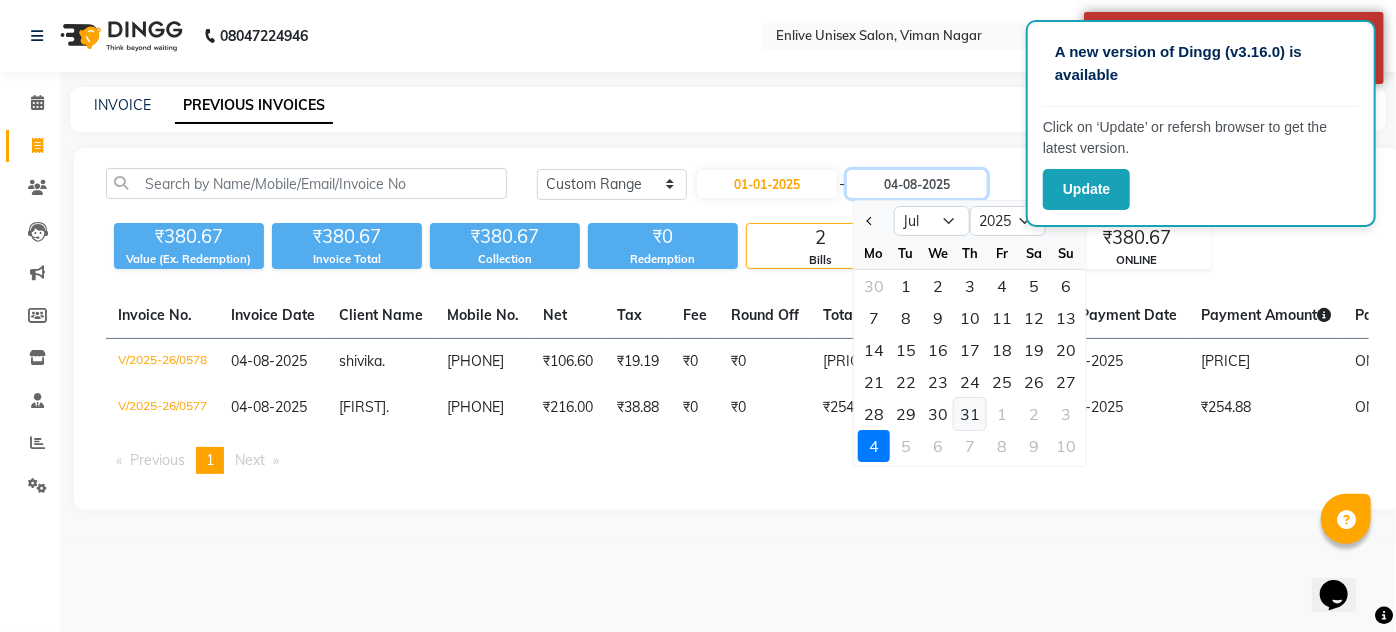 type on "31-07-2025" 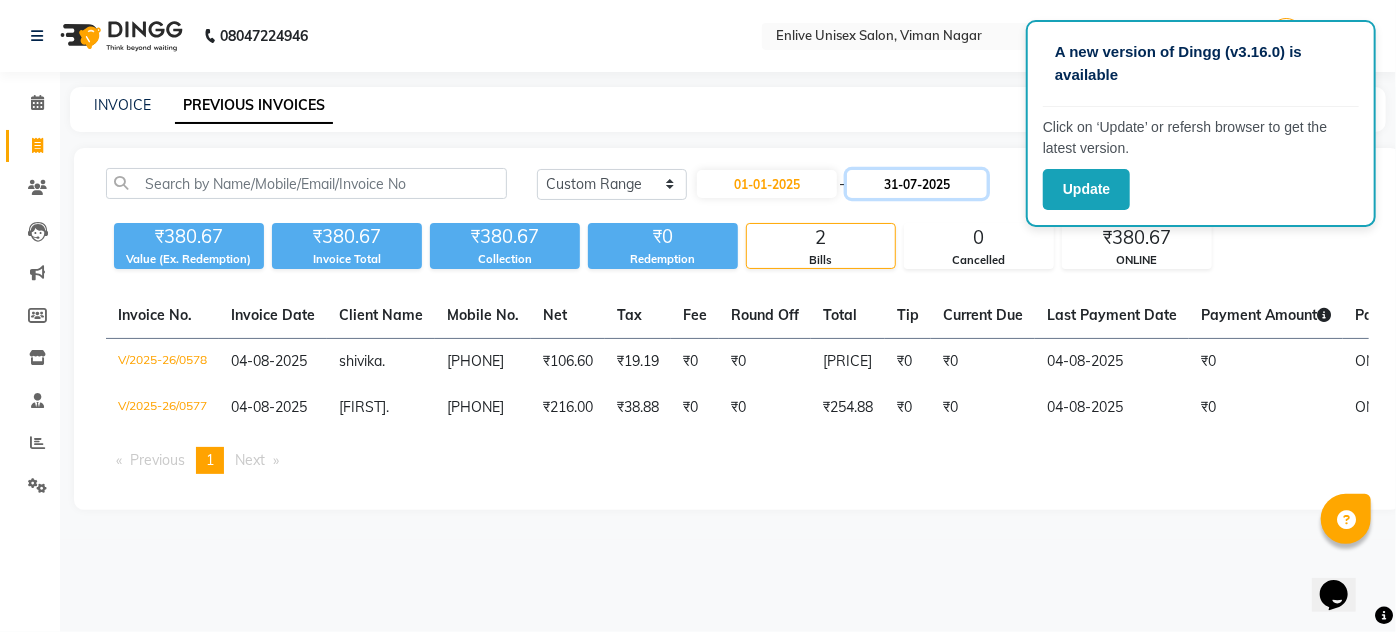click on "31-07-2025" 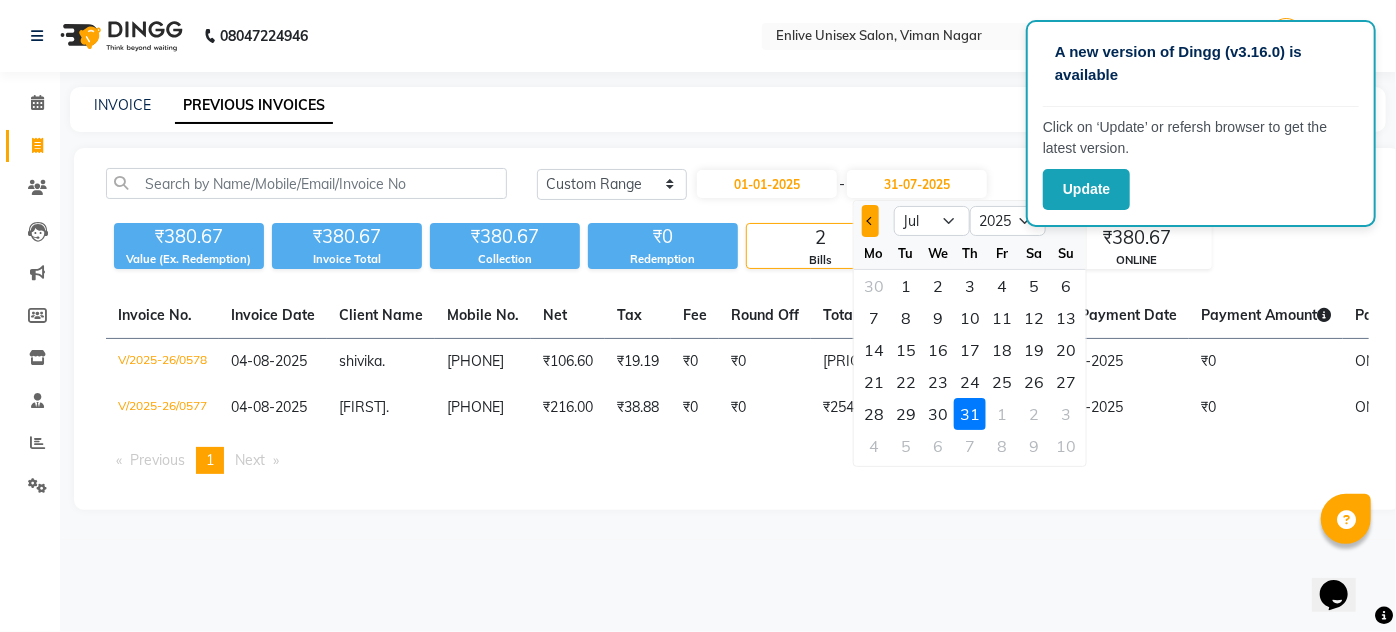 click 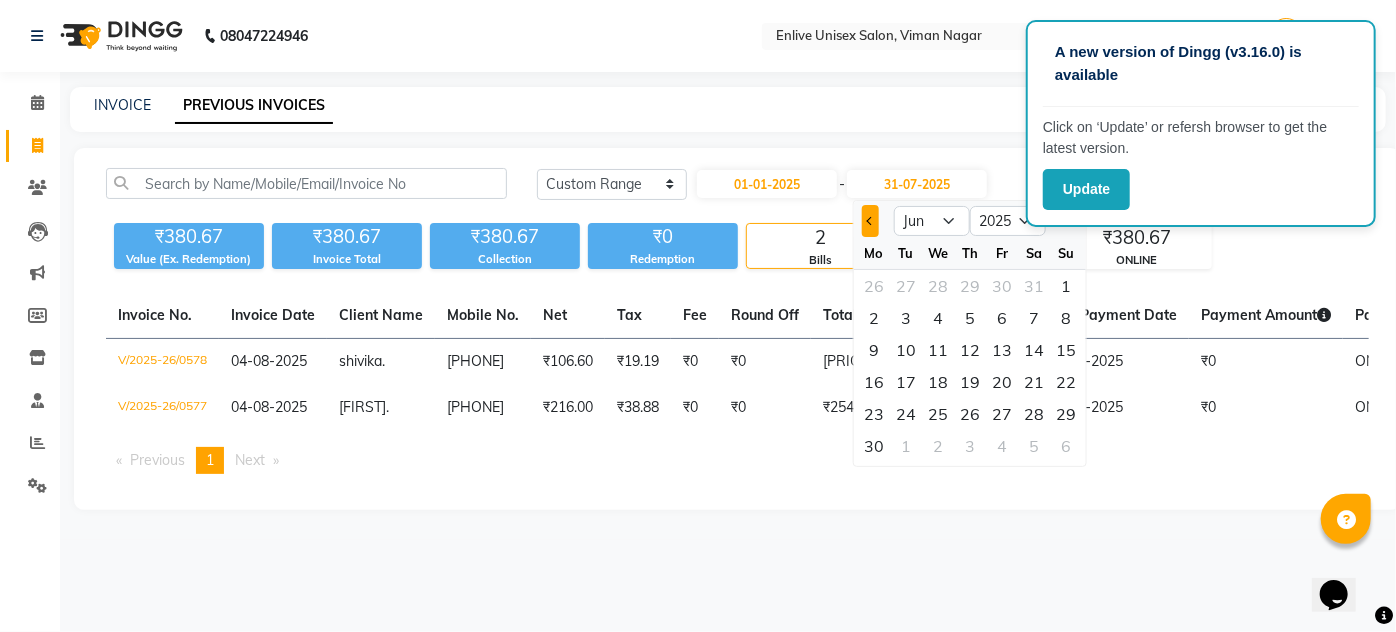 click 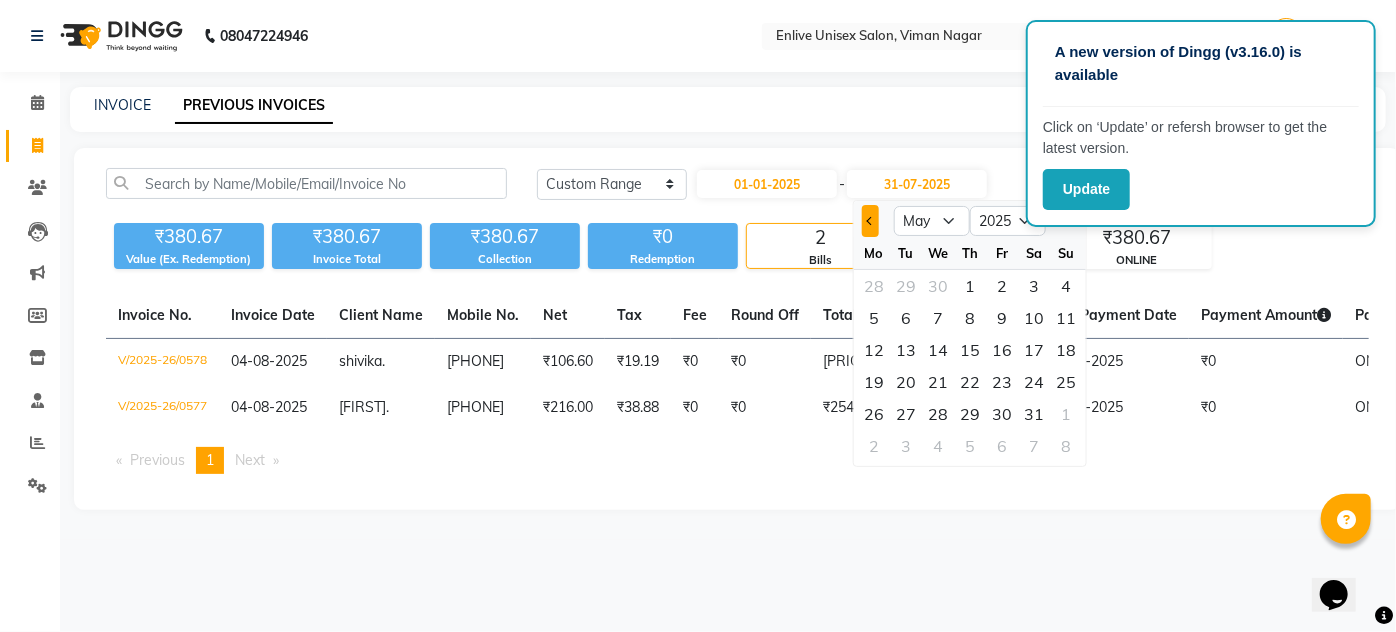 click 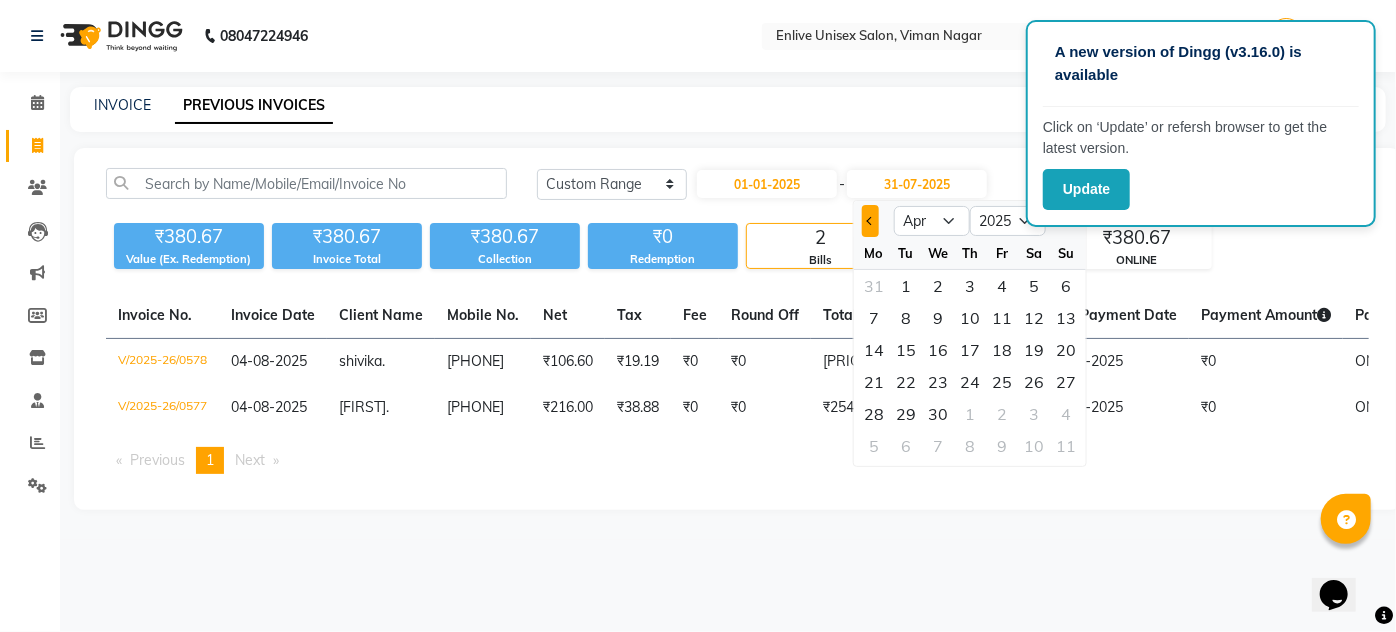 click 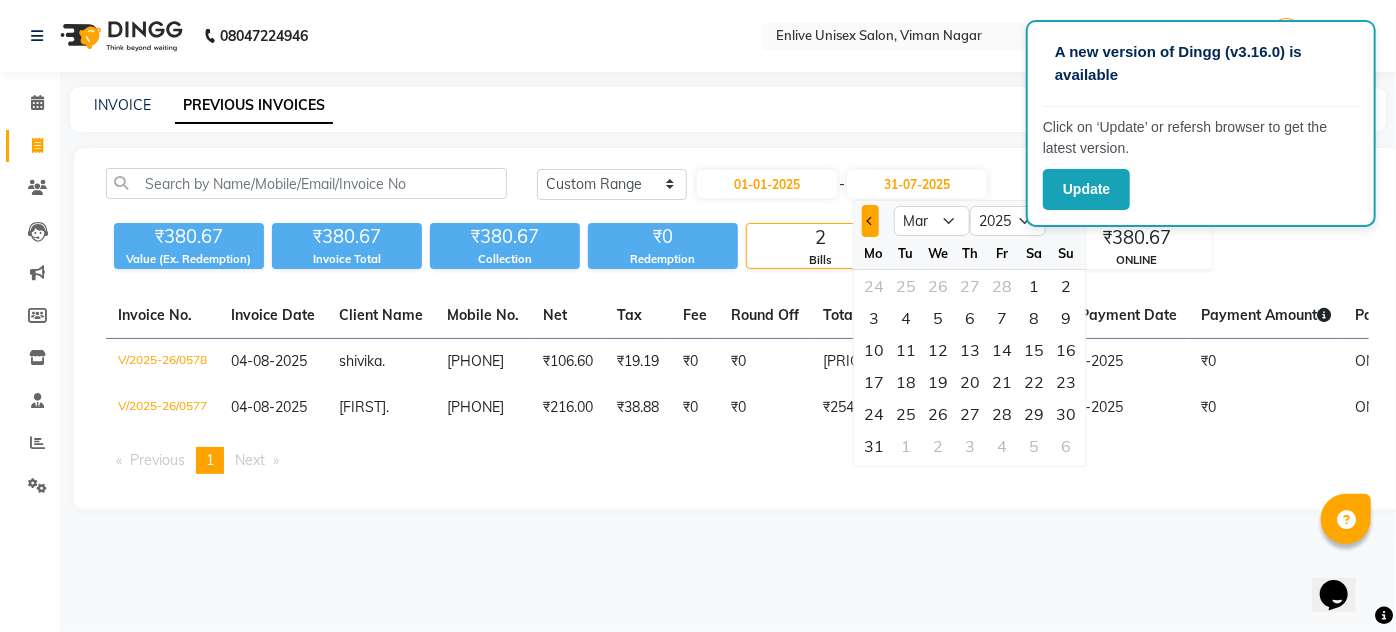 click 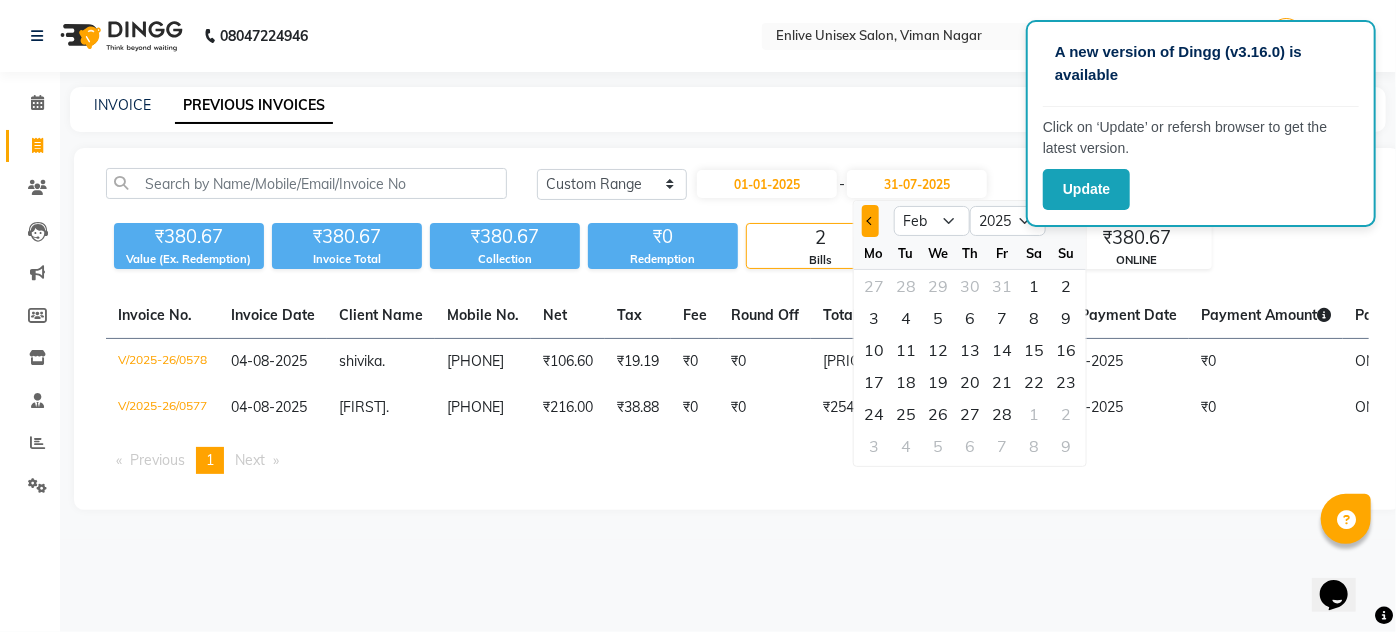 click 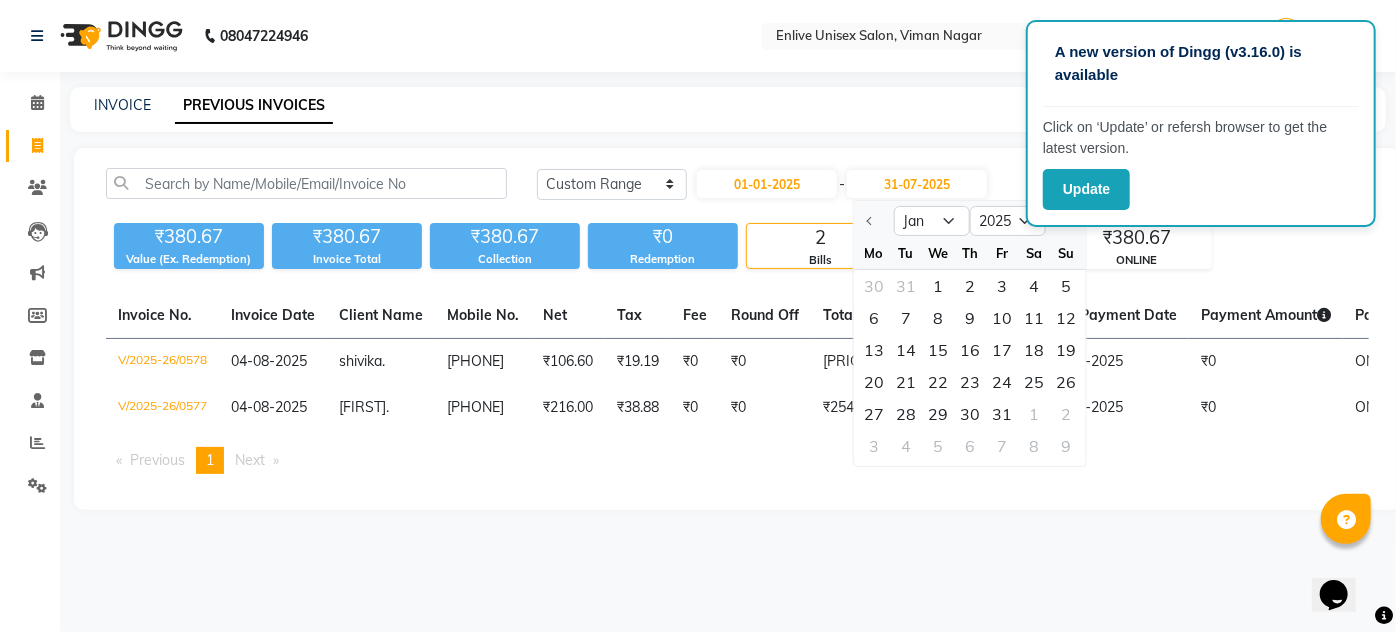 click 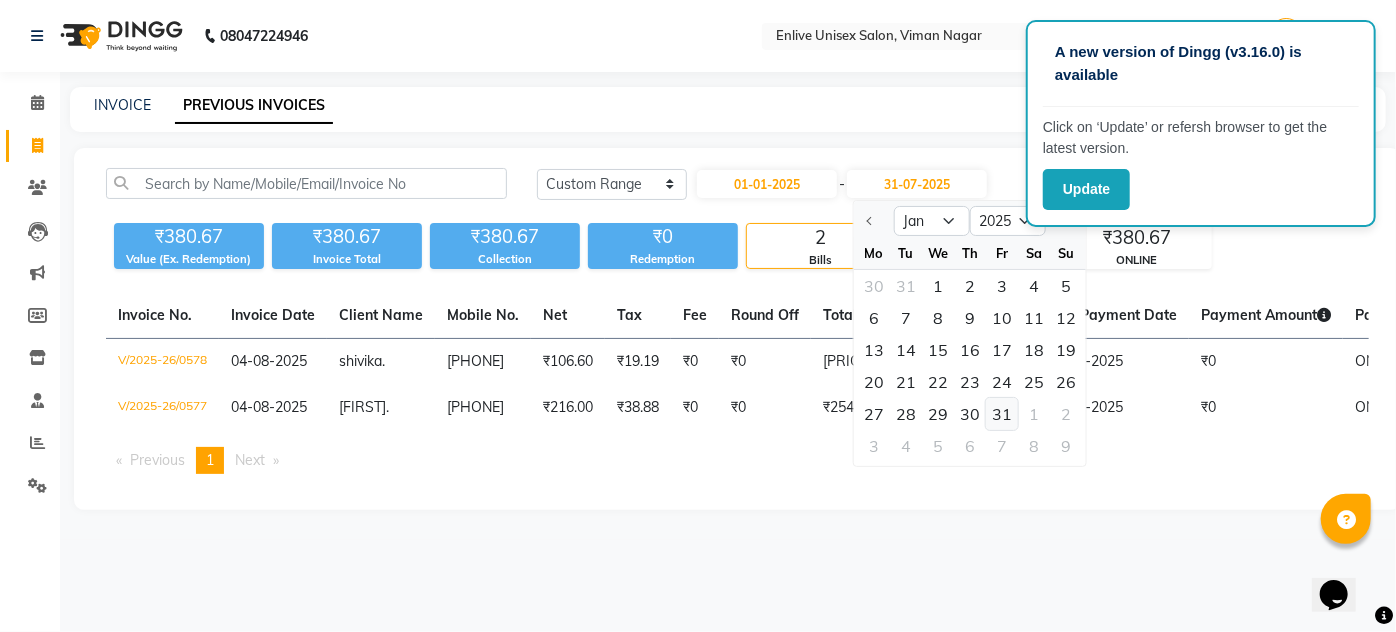 click on "31" 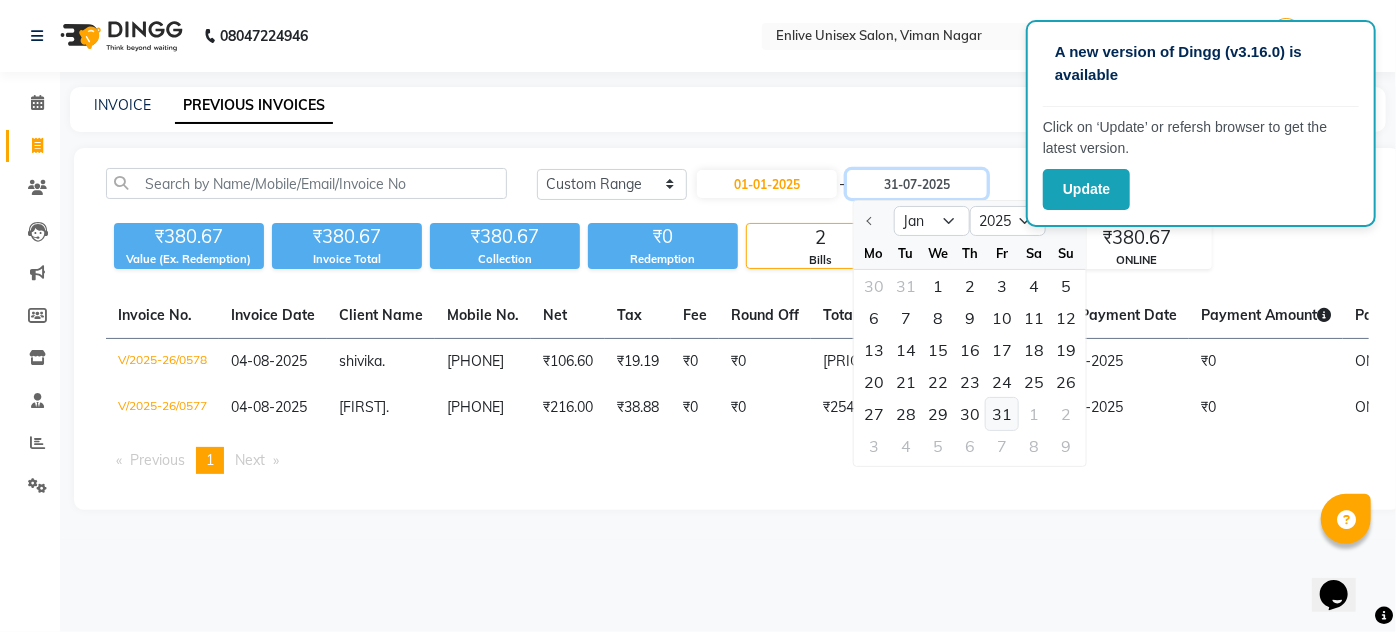 type on "31-01-2025" 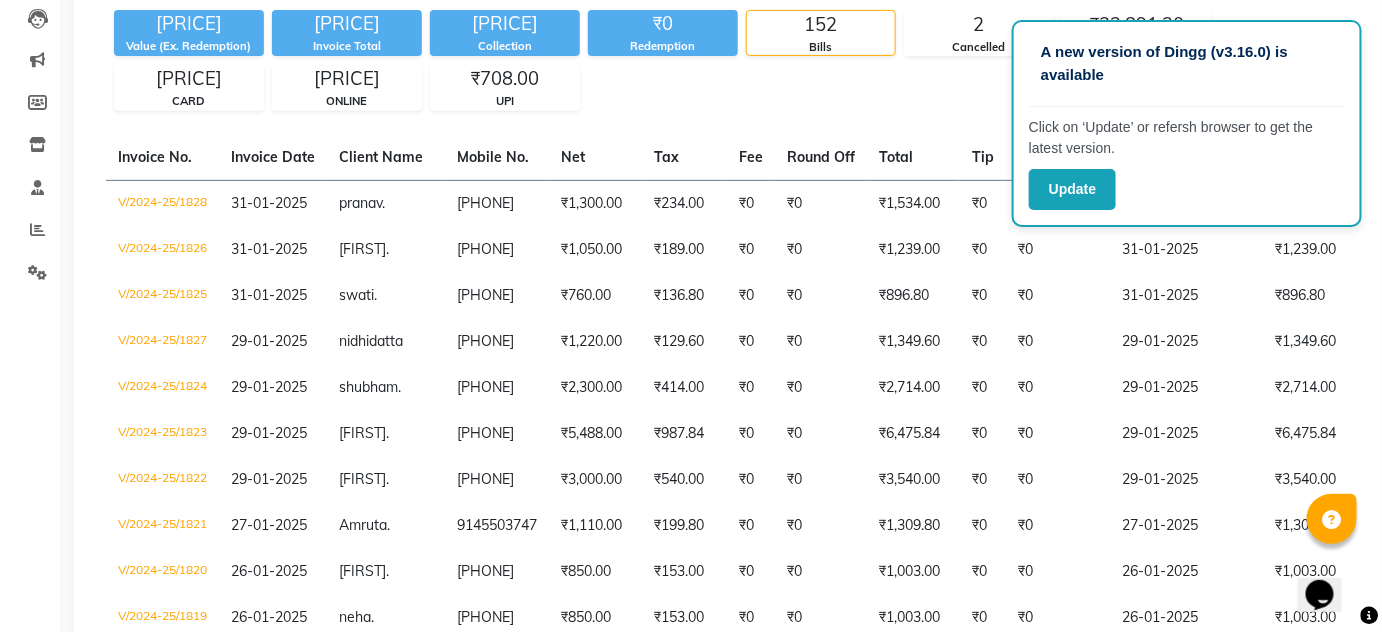 scroll, scrollTop: 181, scrollLeft: 0, axis: vertical 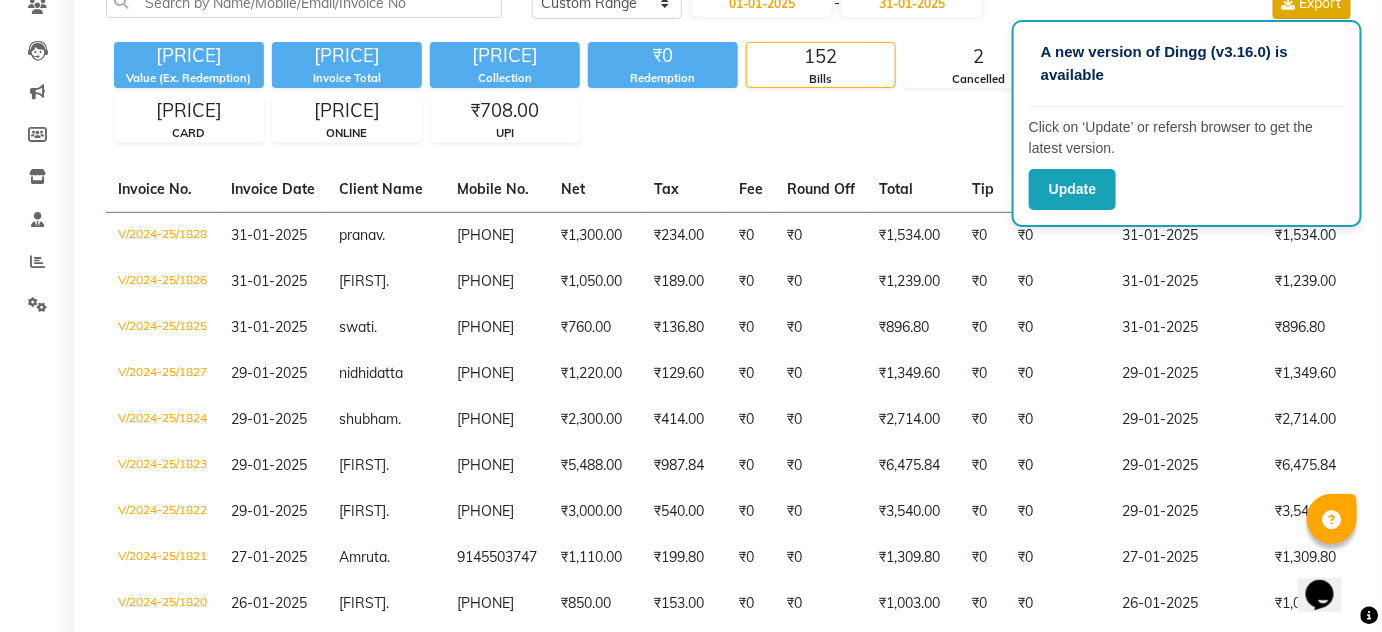 click on "Export" at bounding box center [1321, 3] 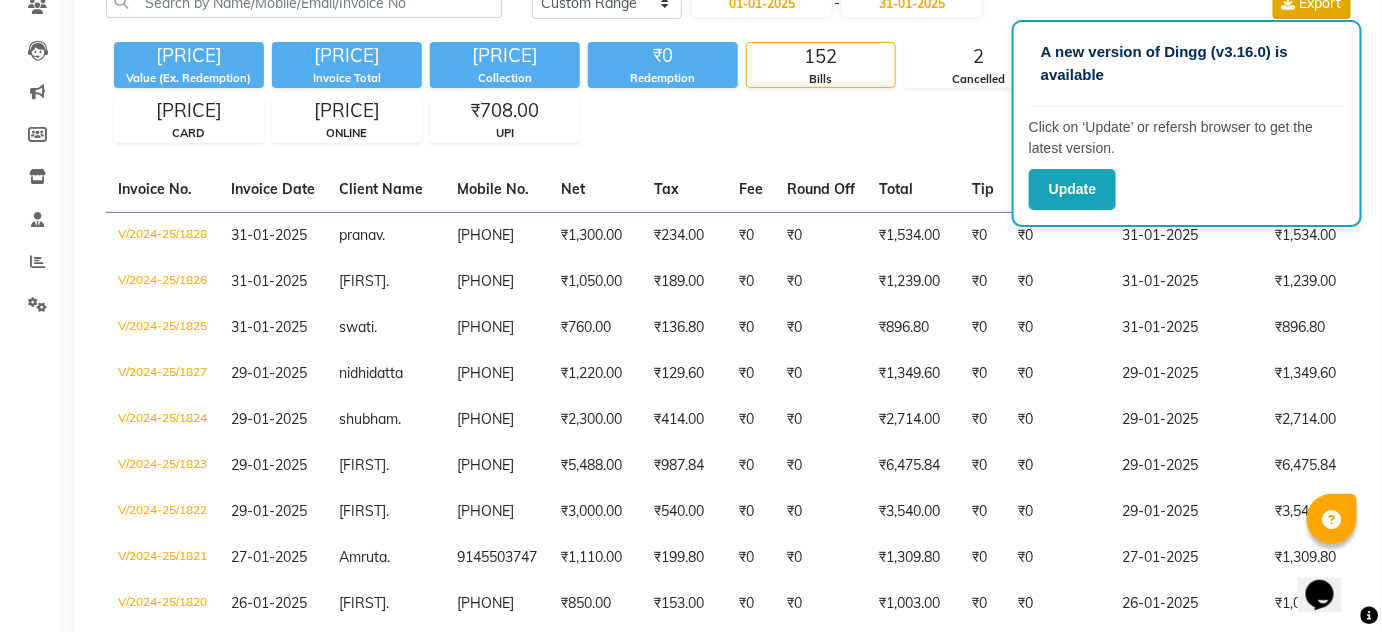 click on "Export" at bounding box center (1321, 3) 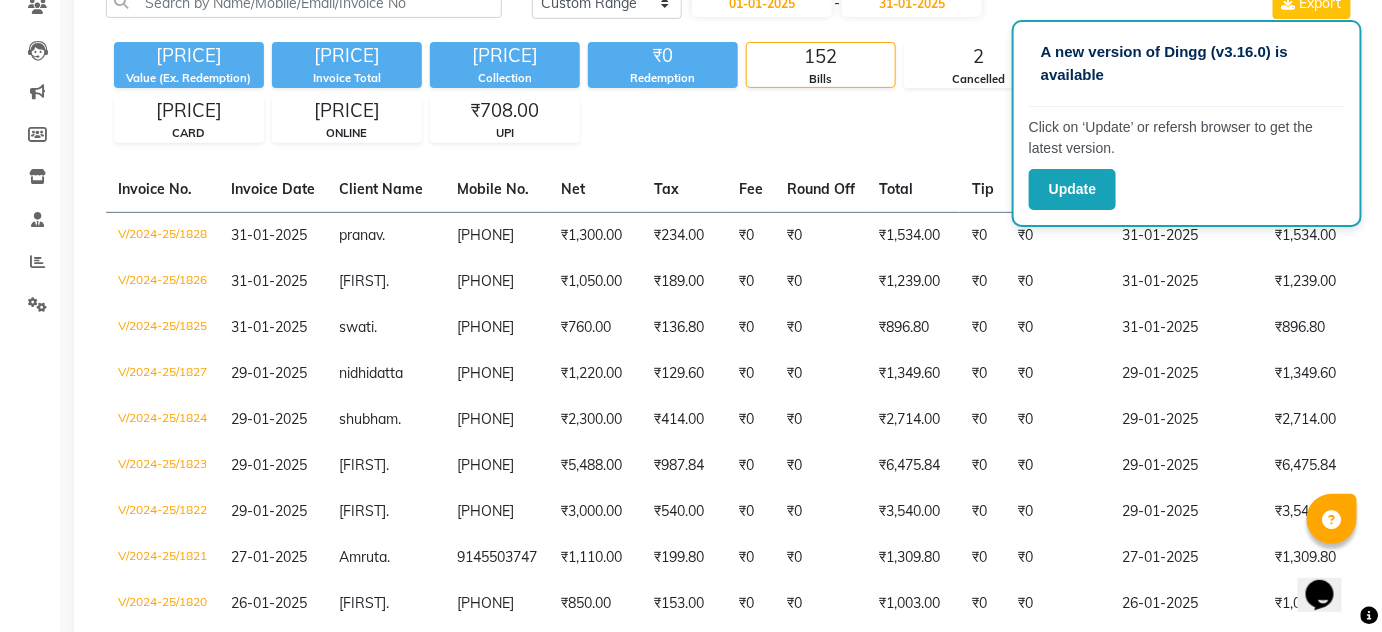 drag, startPoint x: 1331, startPoint y: 0, endPoint x: 1269, endPoint y: 89, distance: 108.46658 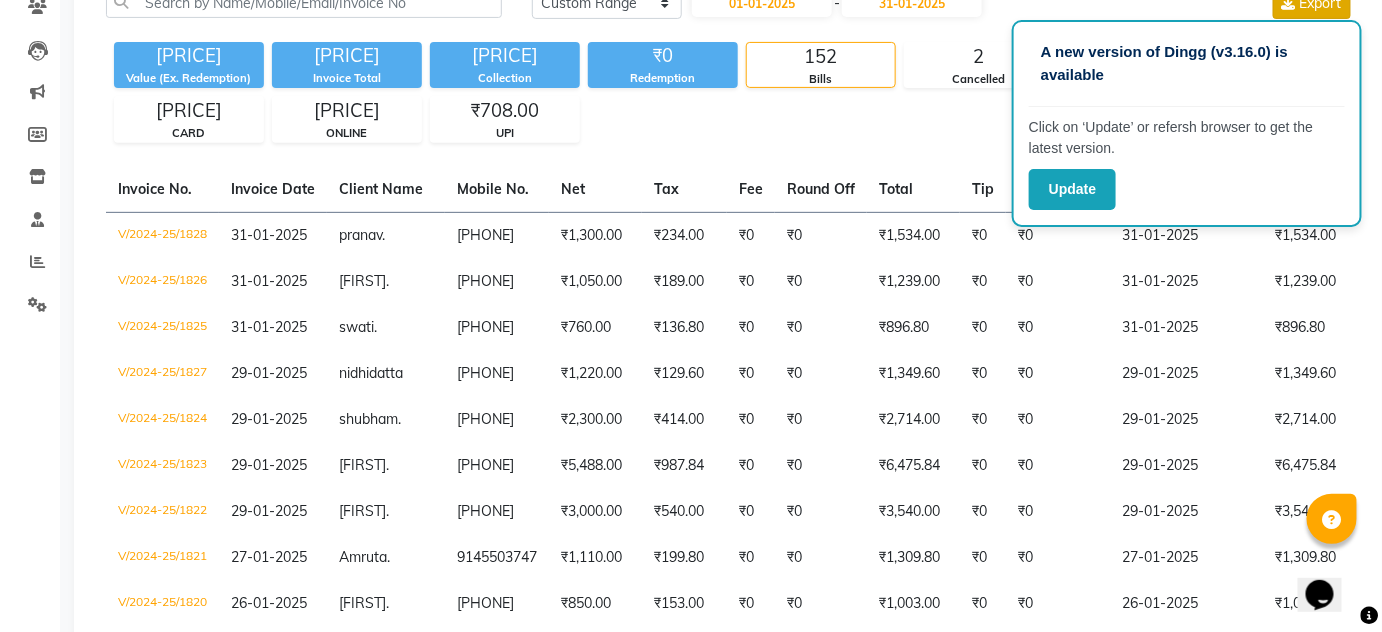 click on "Export" at bounding box center (1321, 3) 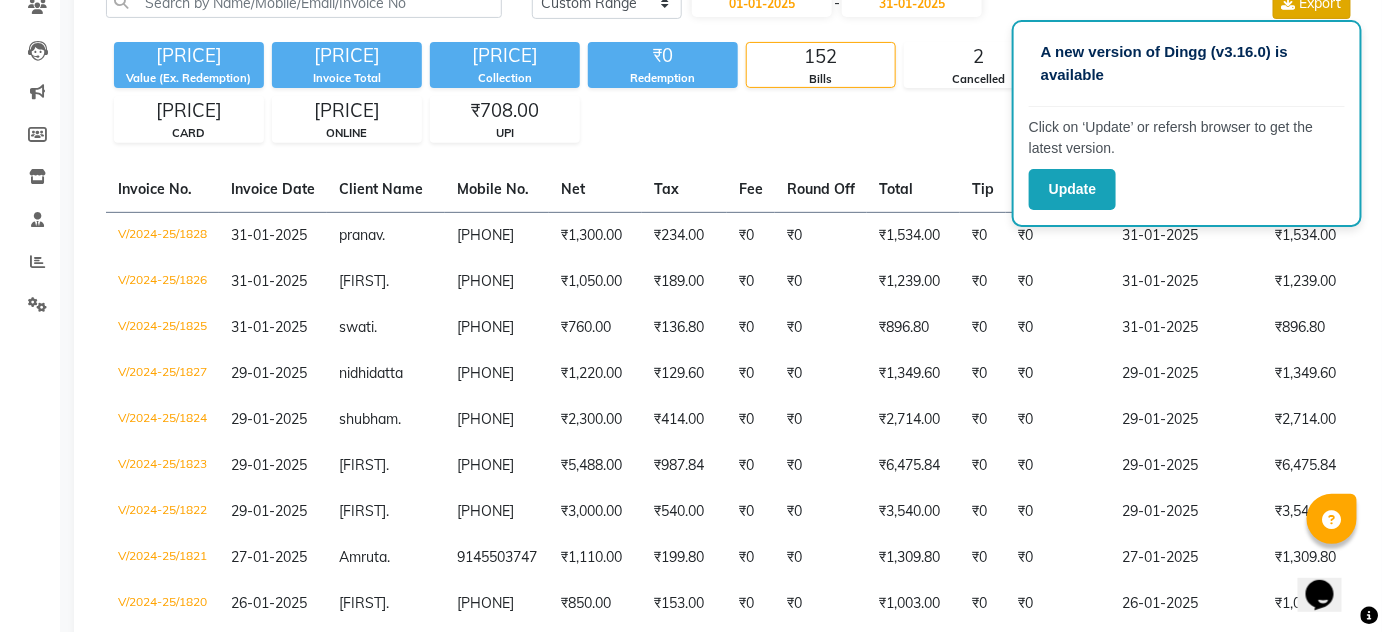 click at bounding box center [1289, 3] 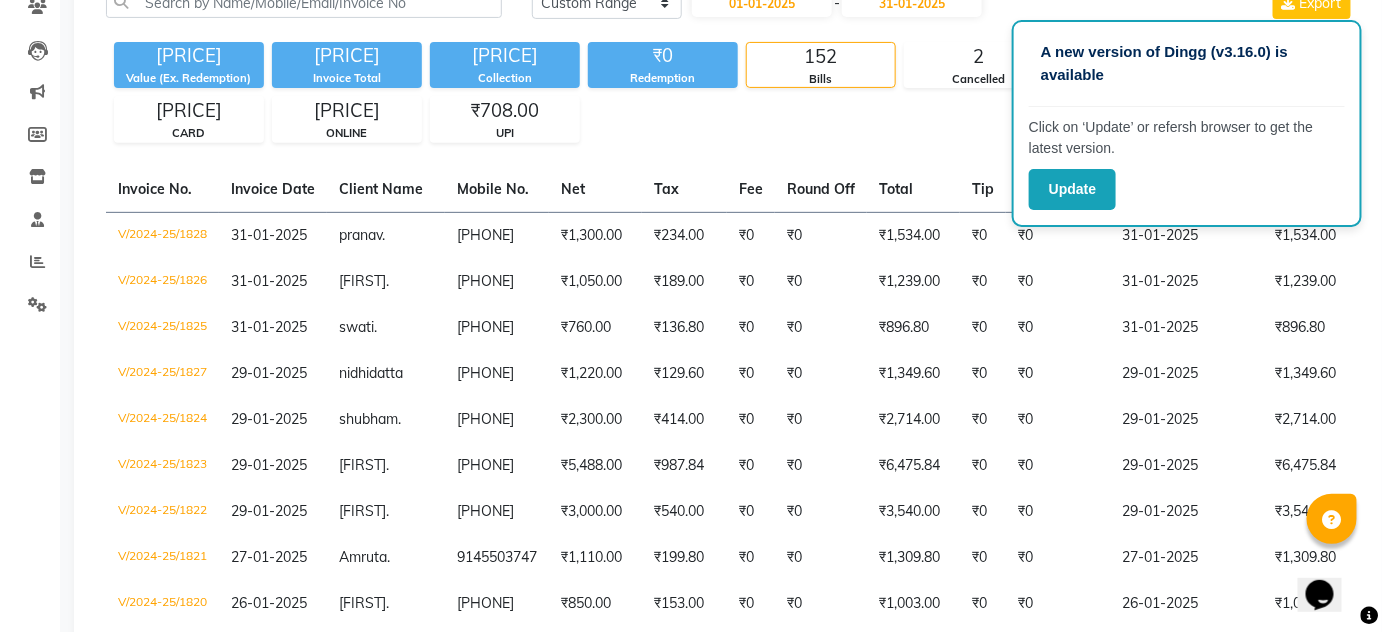 type 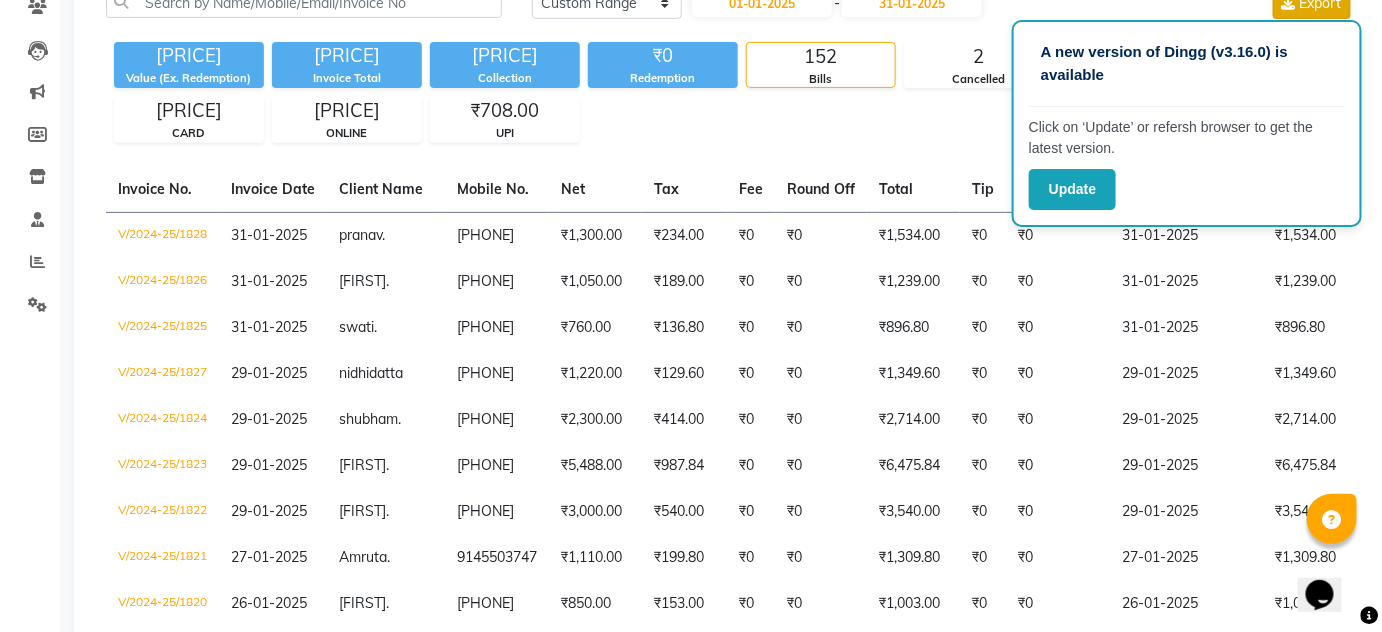 click on "Export" at bounding box center [1312, 3] 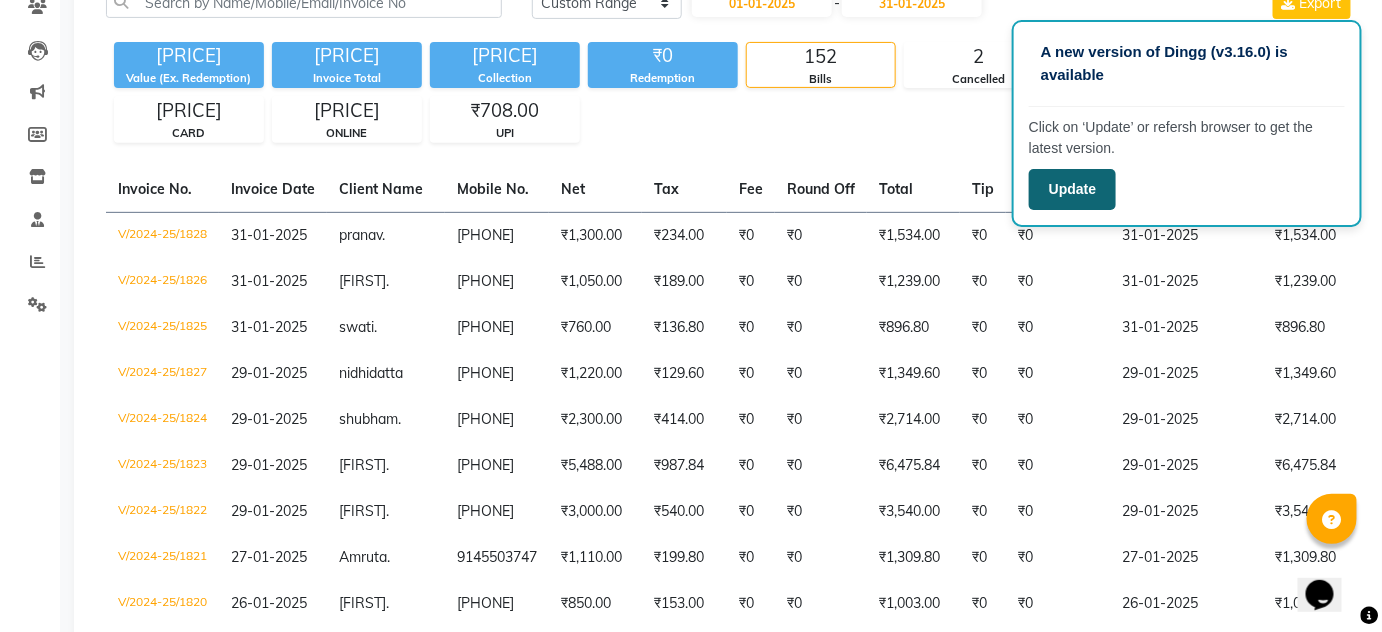 click on "Update" 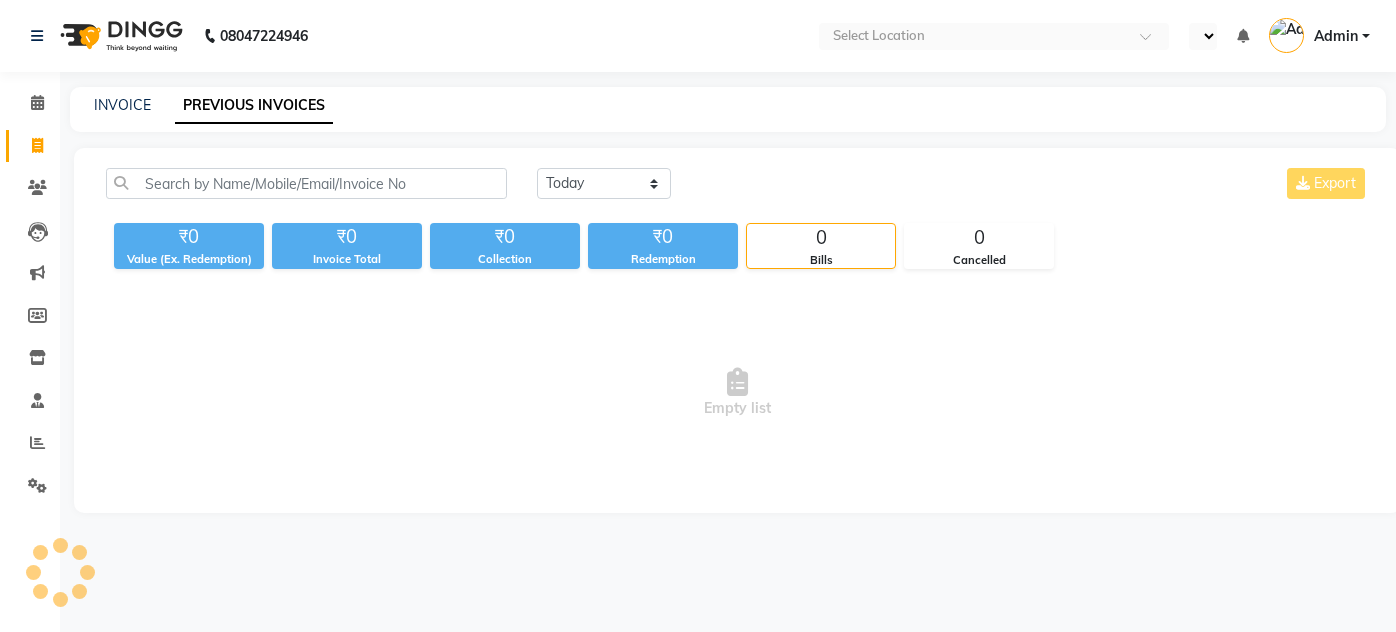 scroll, scrollTop: 0, scrollLeft: 0, axis: both 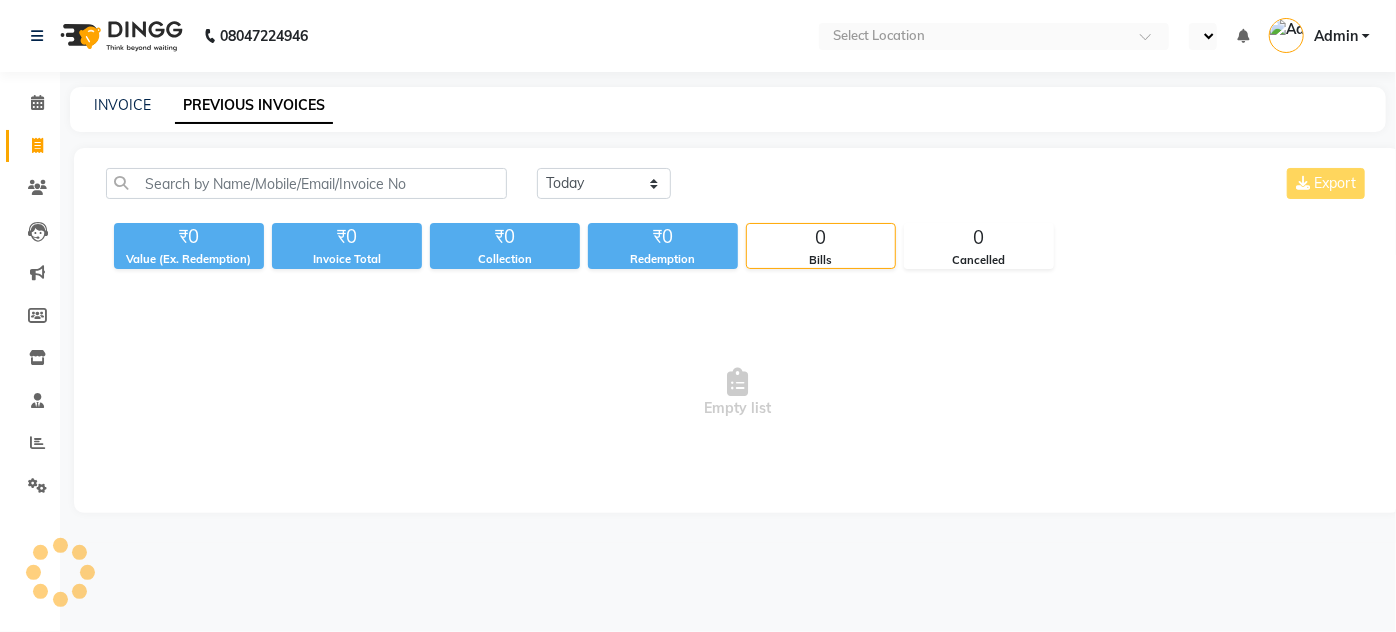 select on "en" 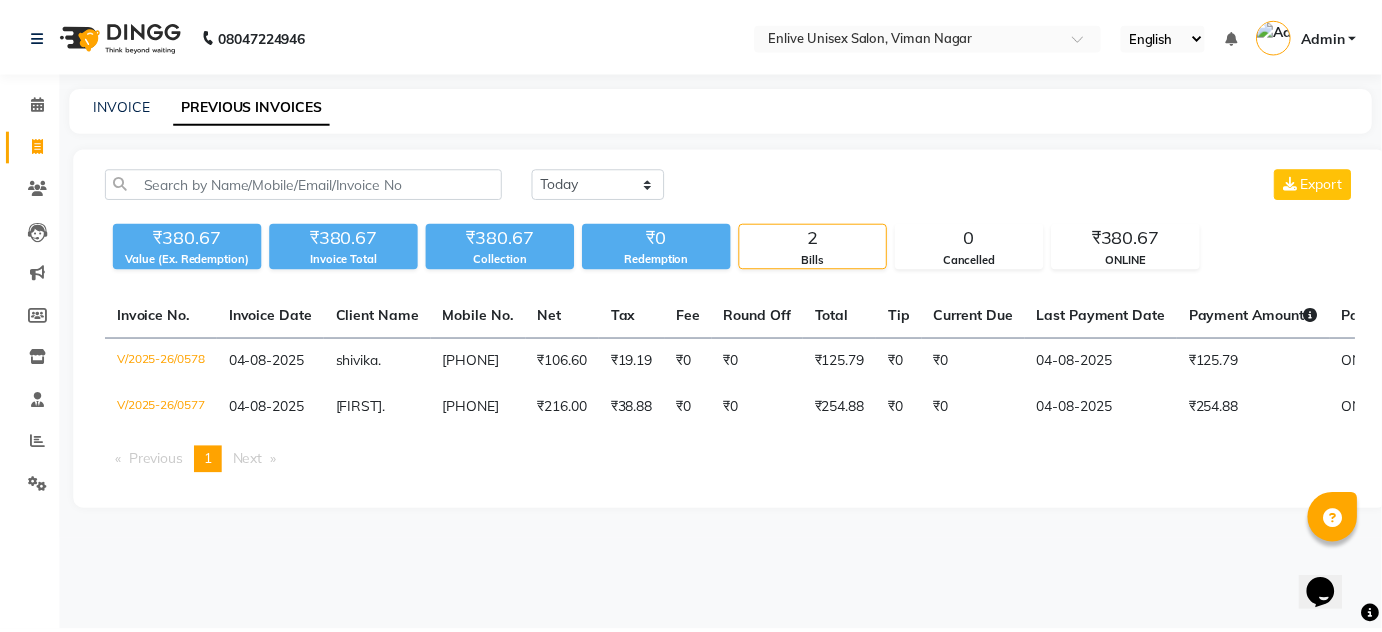 scroll, scrollTop: 0, scrollLeft: 0, axis: both 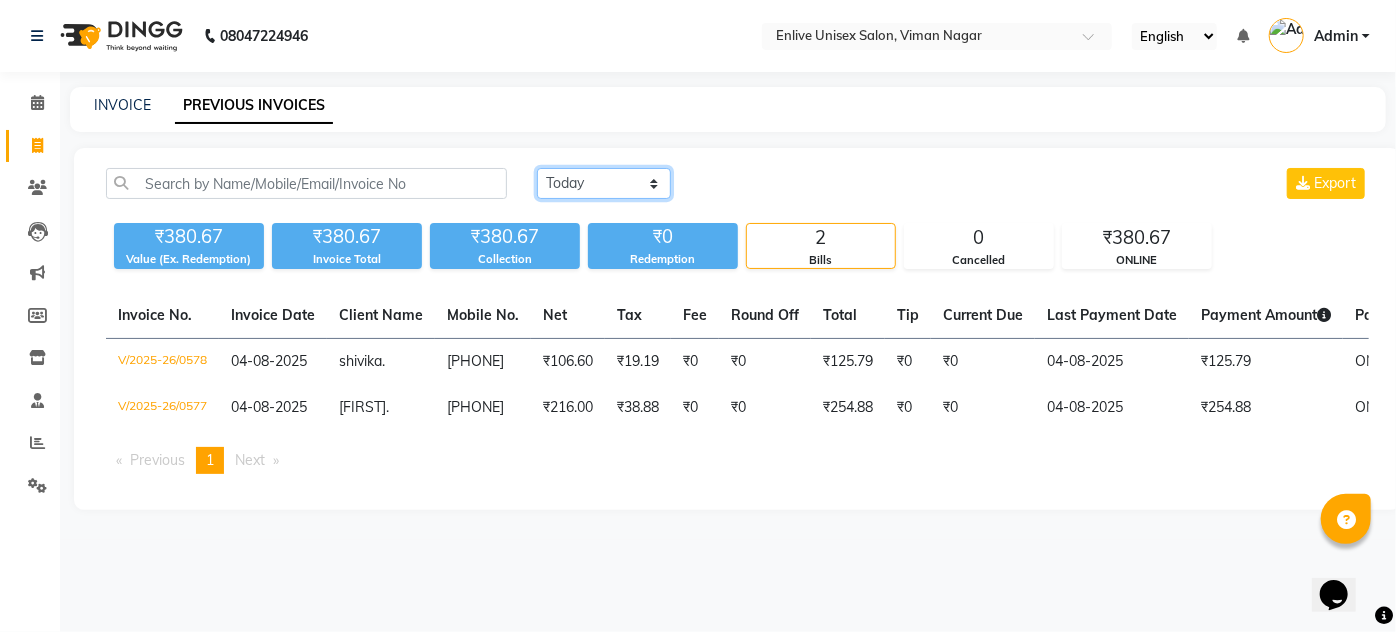 click on "Today Yesterday Custom Range" 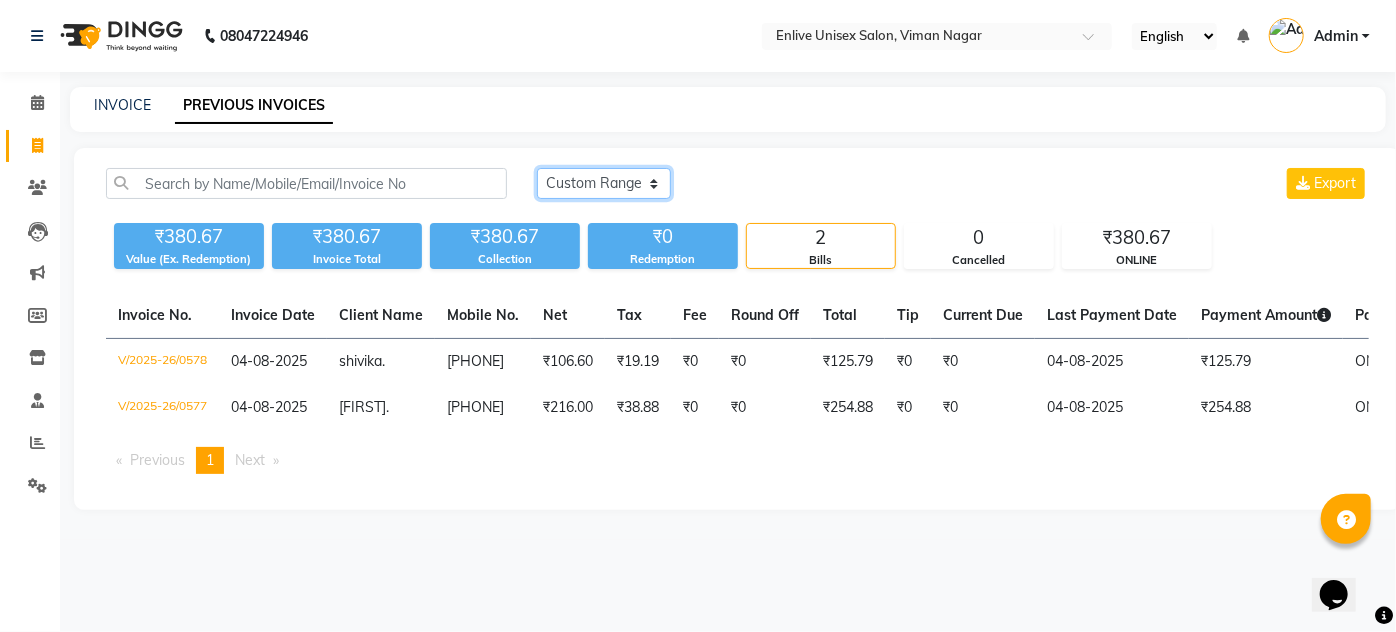 click on "Today Yesterday Custom Range" 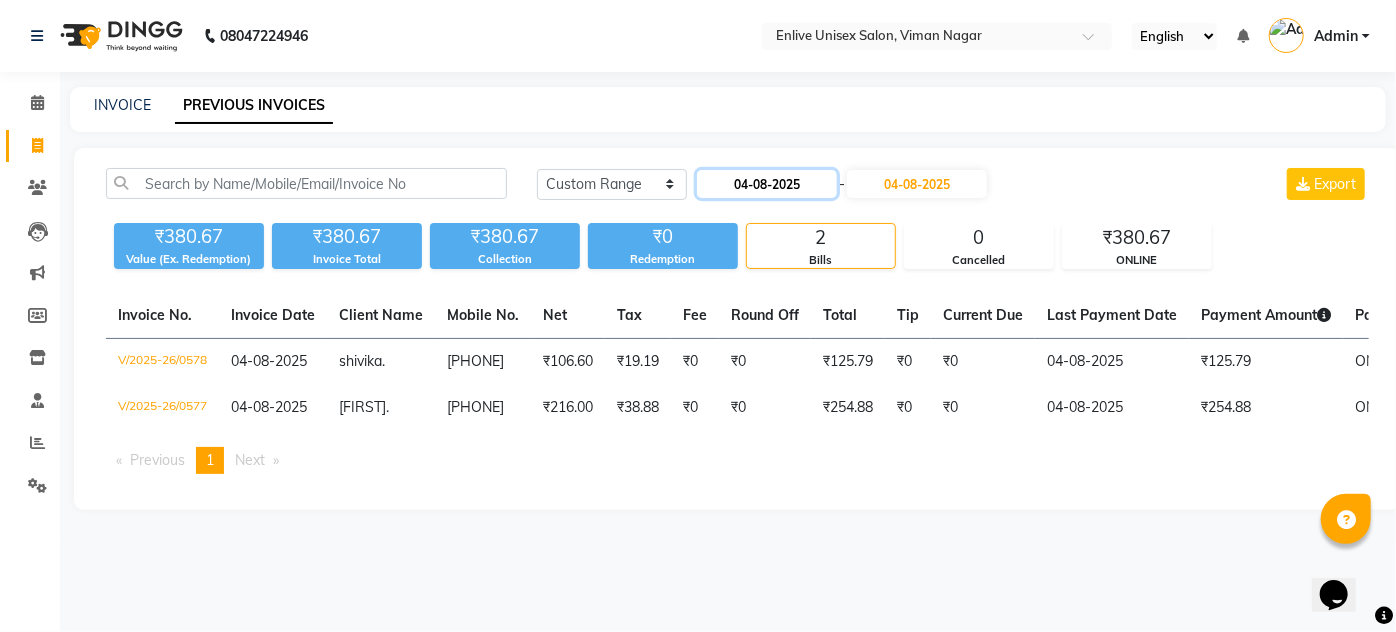 drag, startPoint x: 801, startPoint y: 183, endPoint x: 789, endPoint y: 194, distance: 16.27882 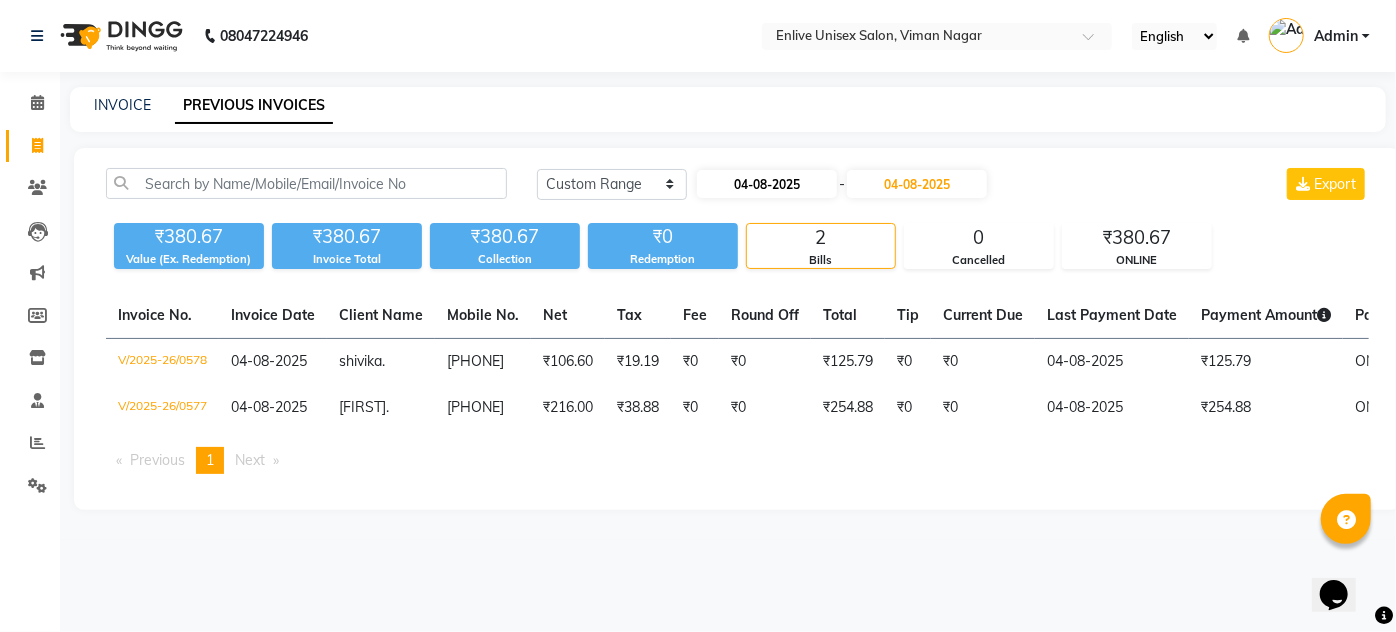 select on "8" 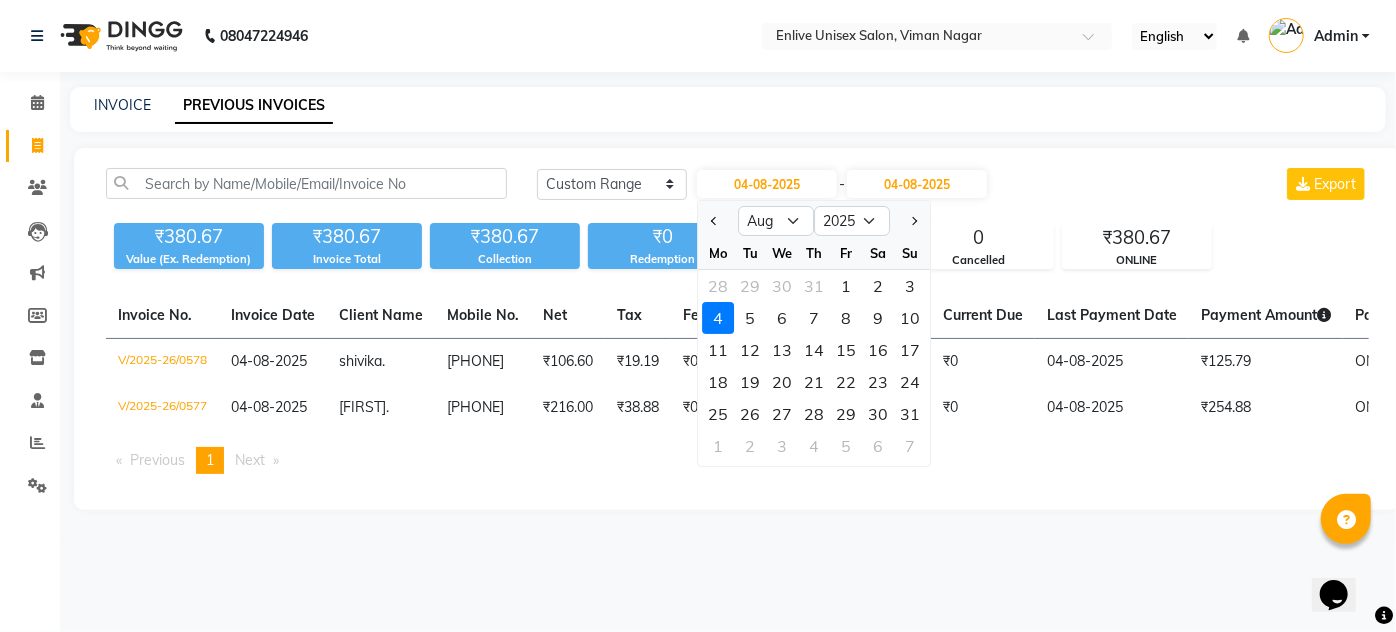 click 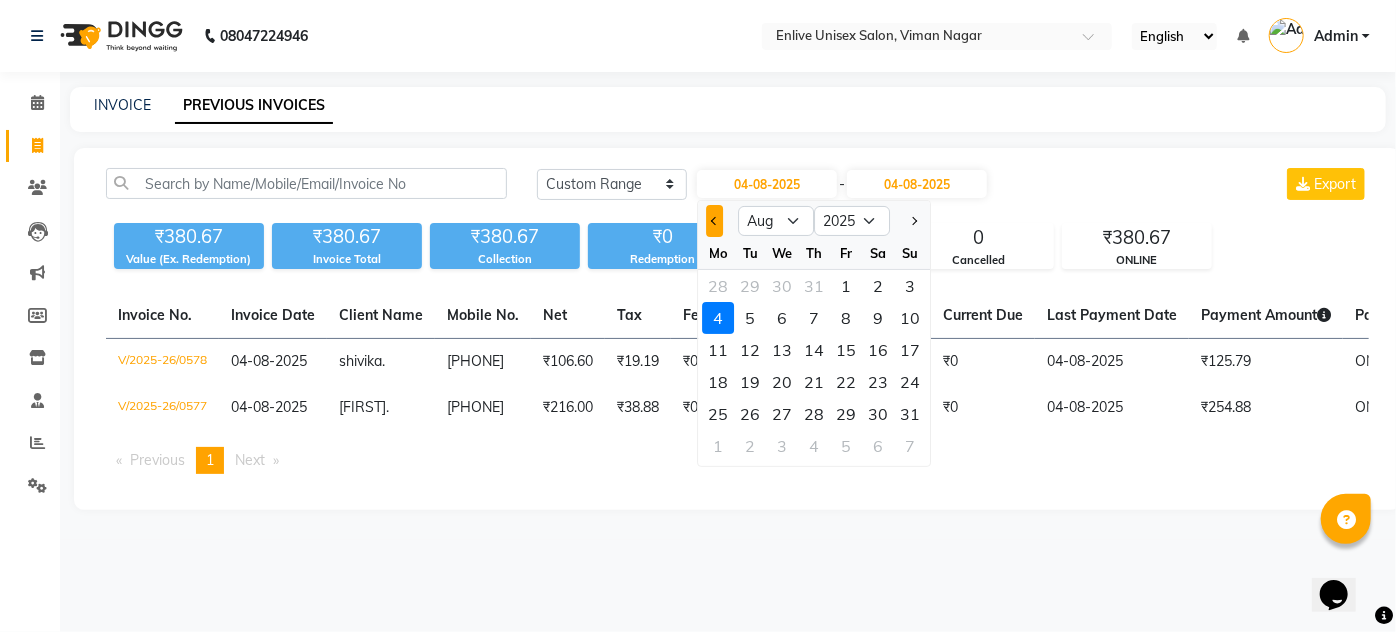click 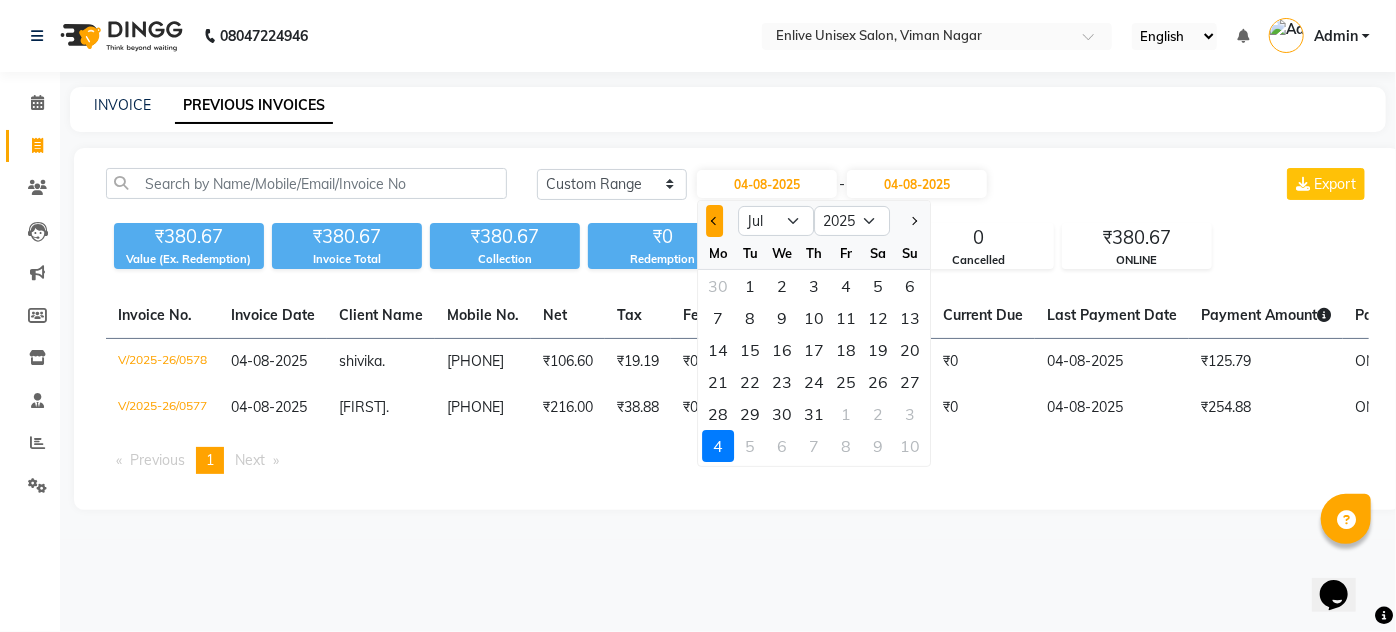 click 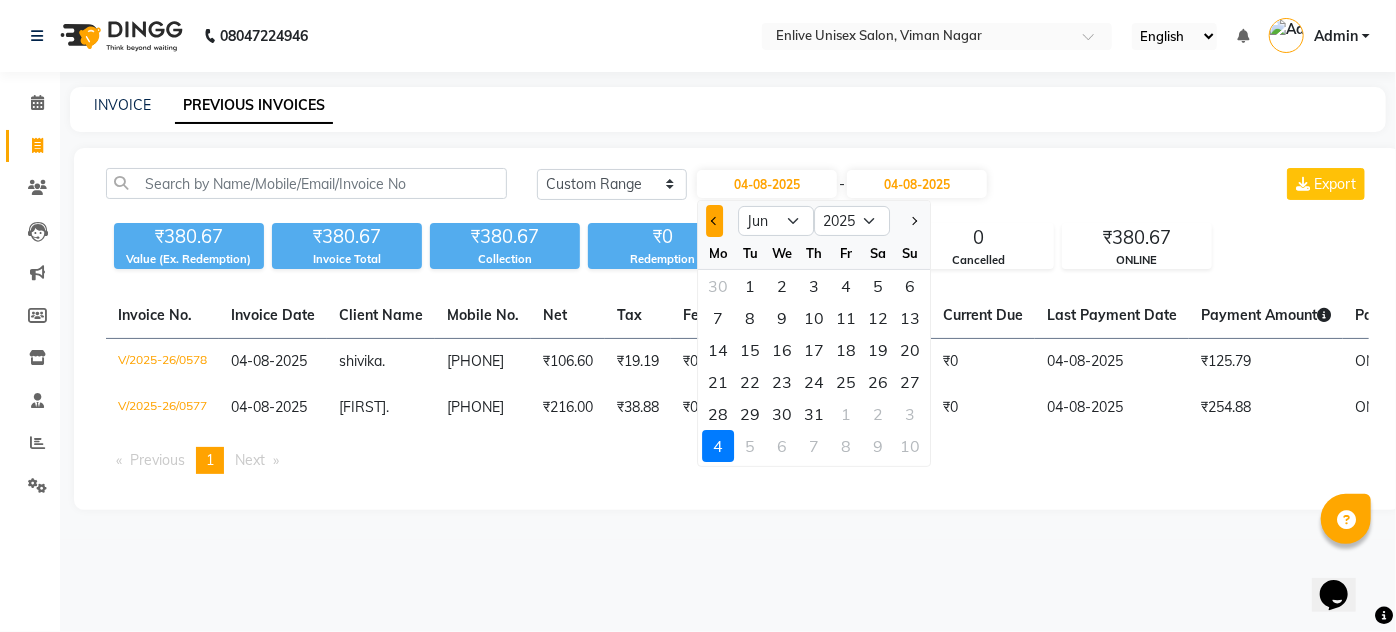 click 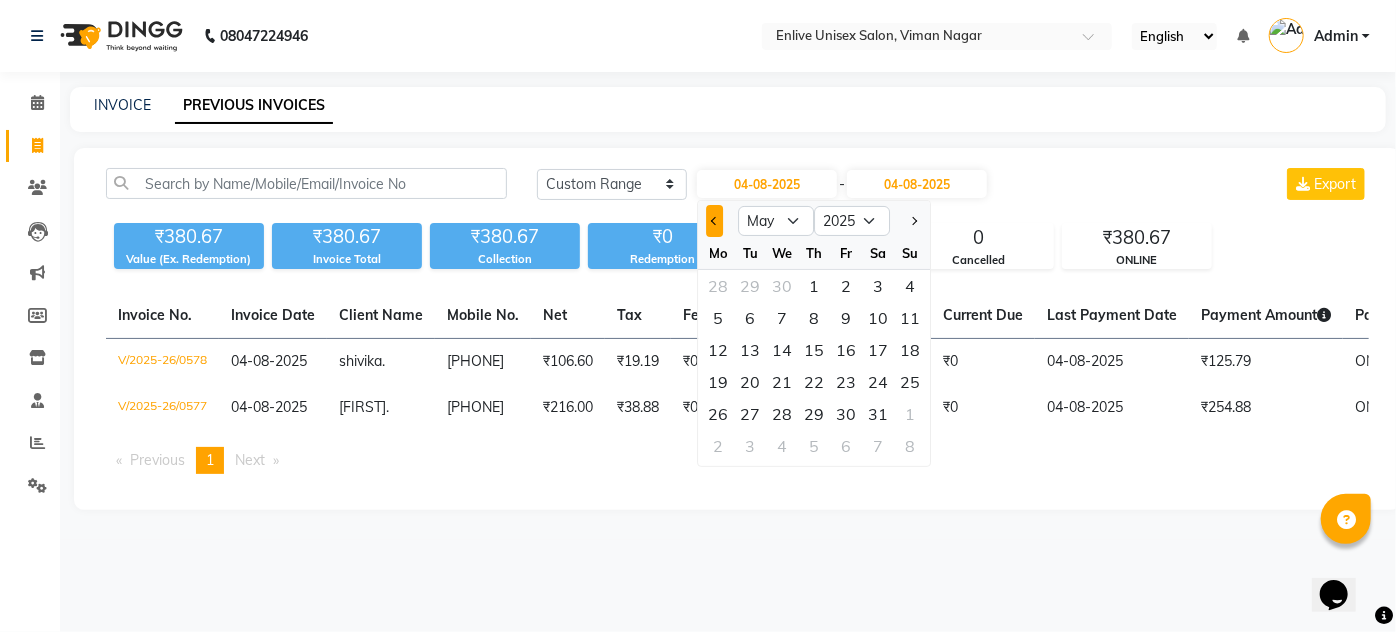 click 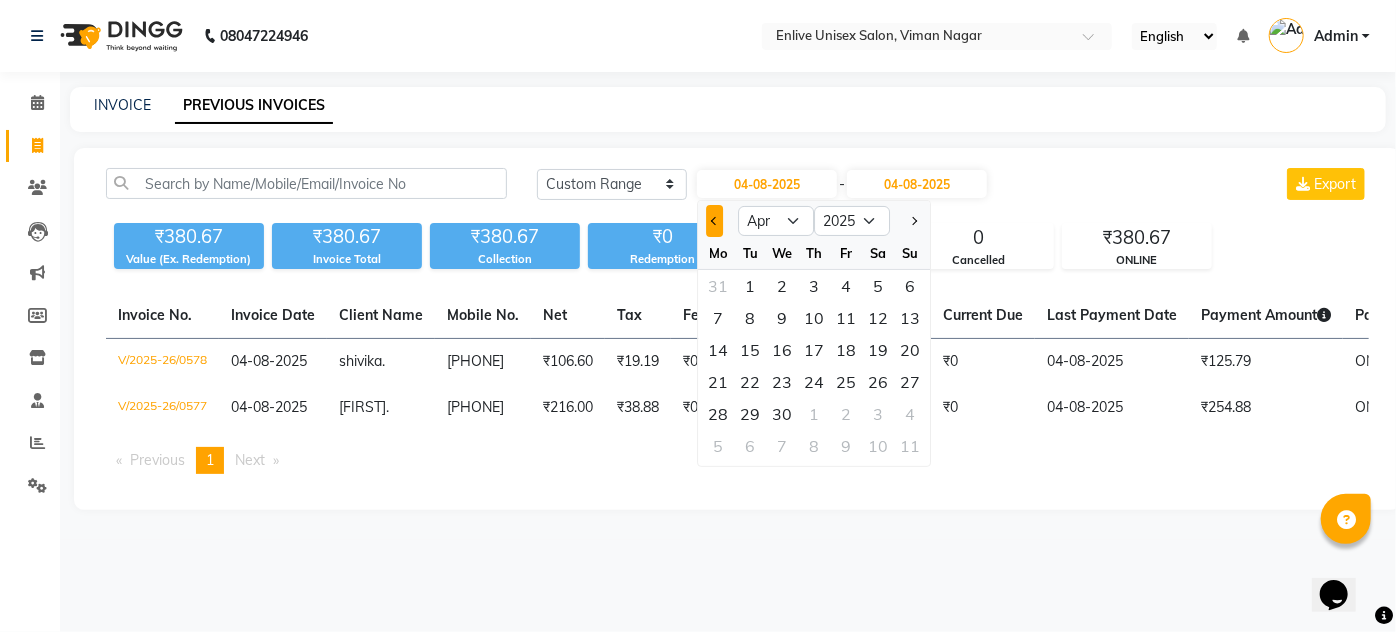 click 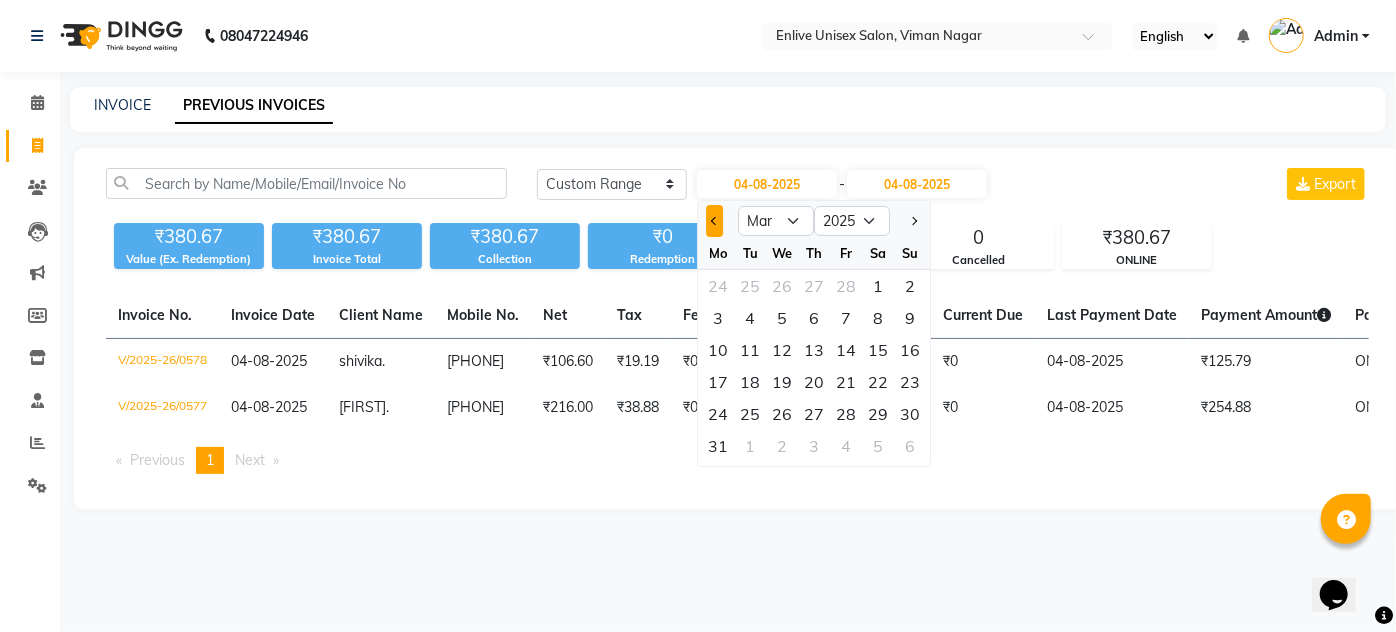 click 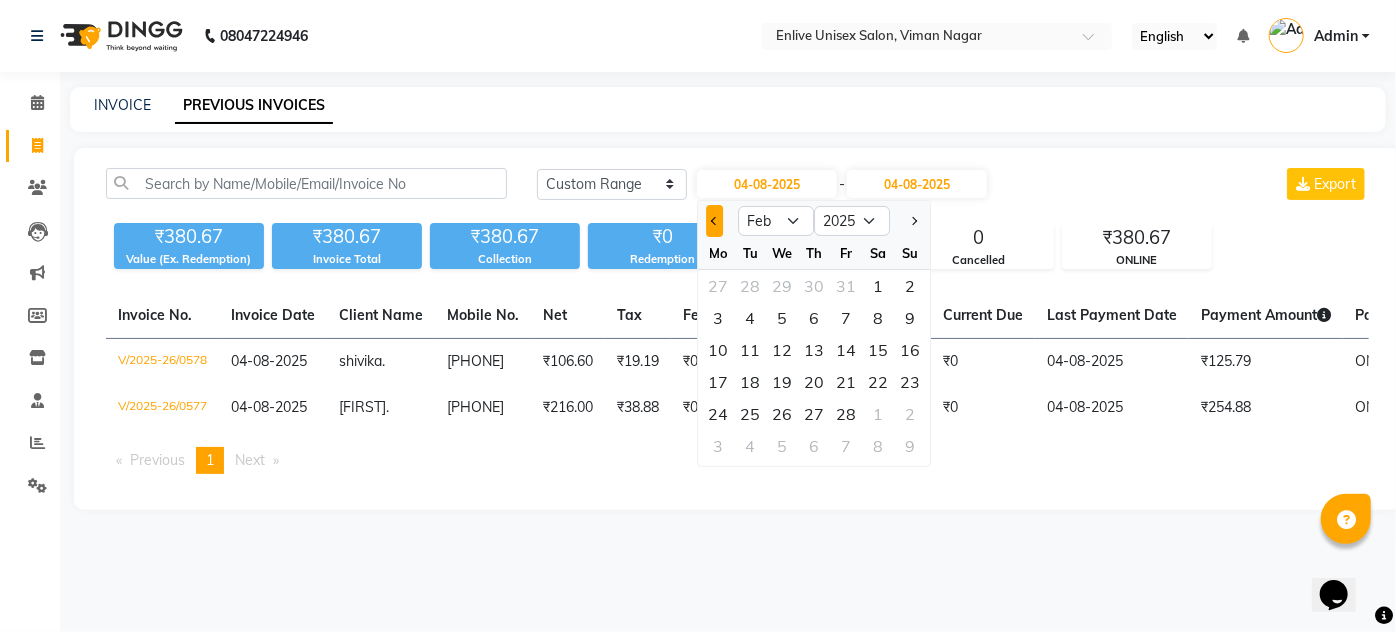 click 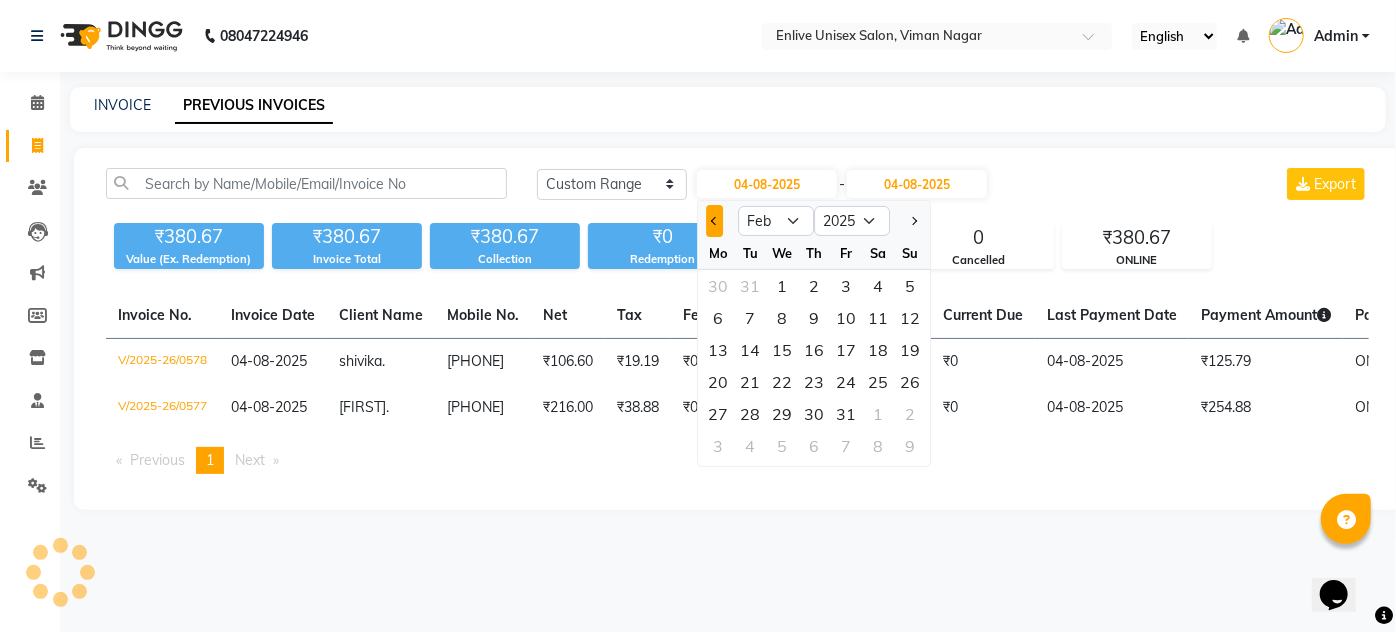 select on "1" 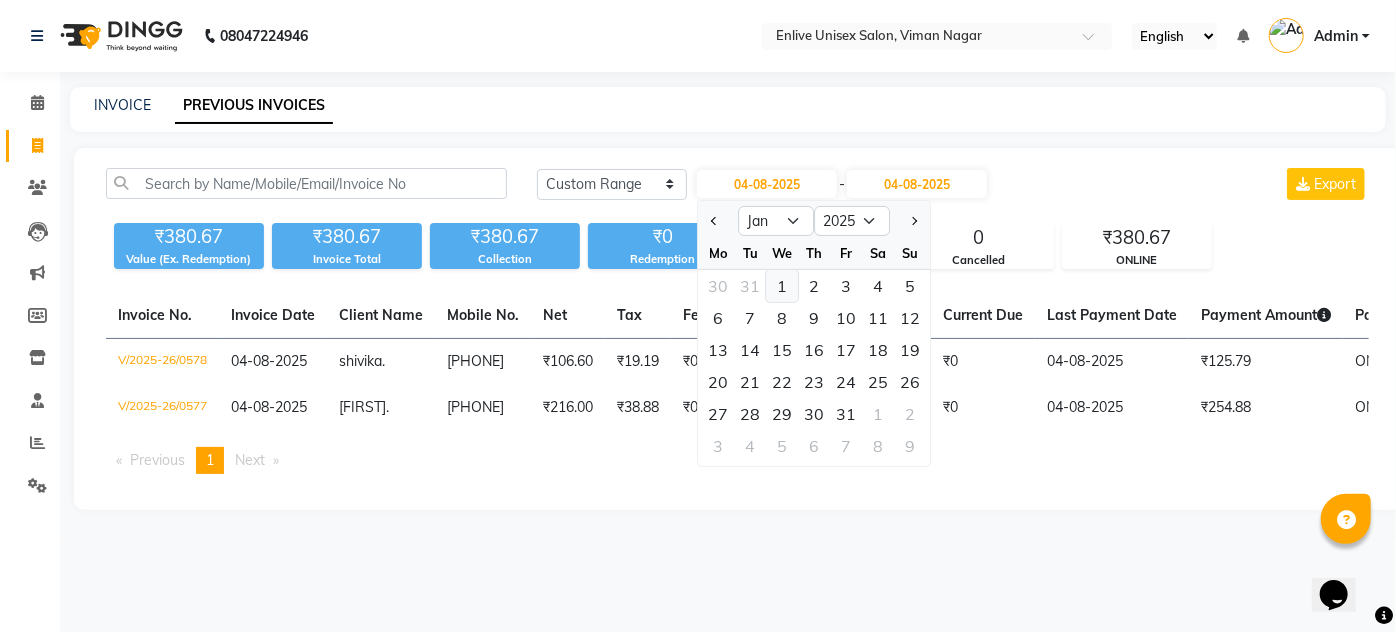 click on "1" 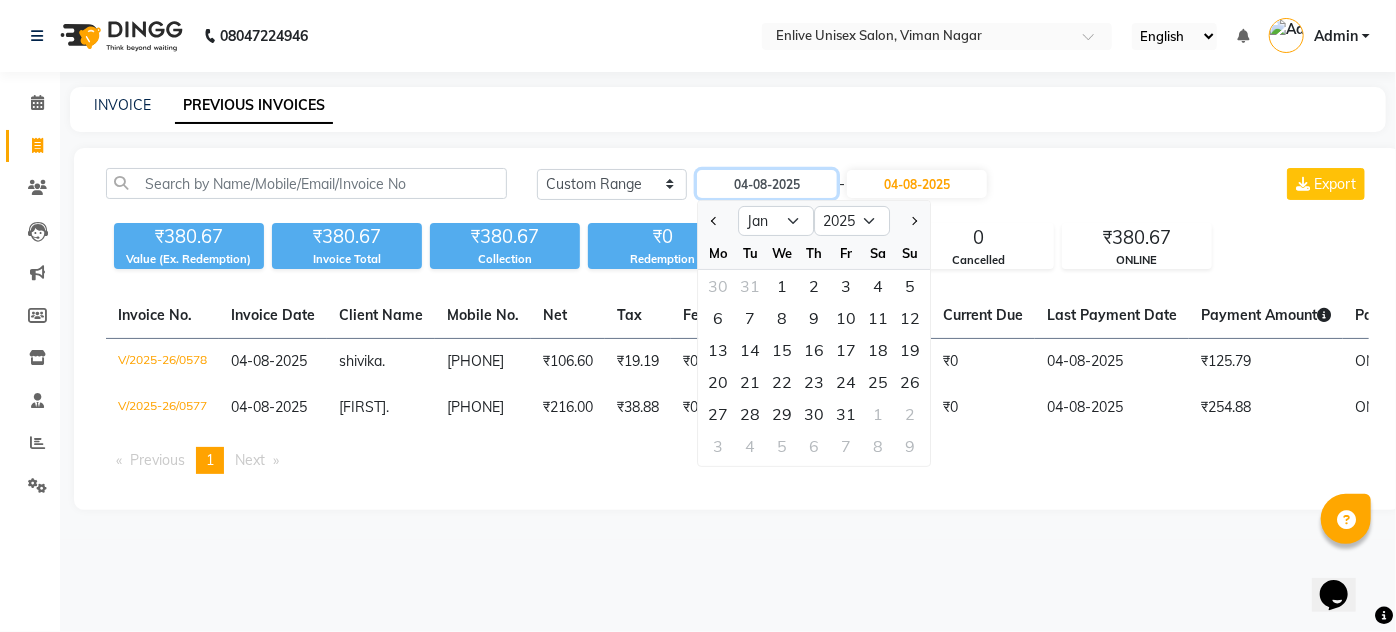 type on "01-01-2025" 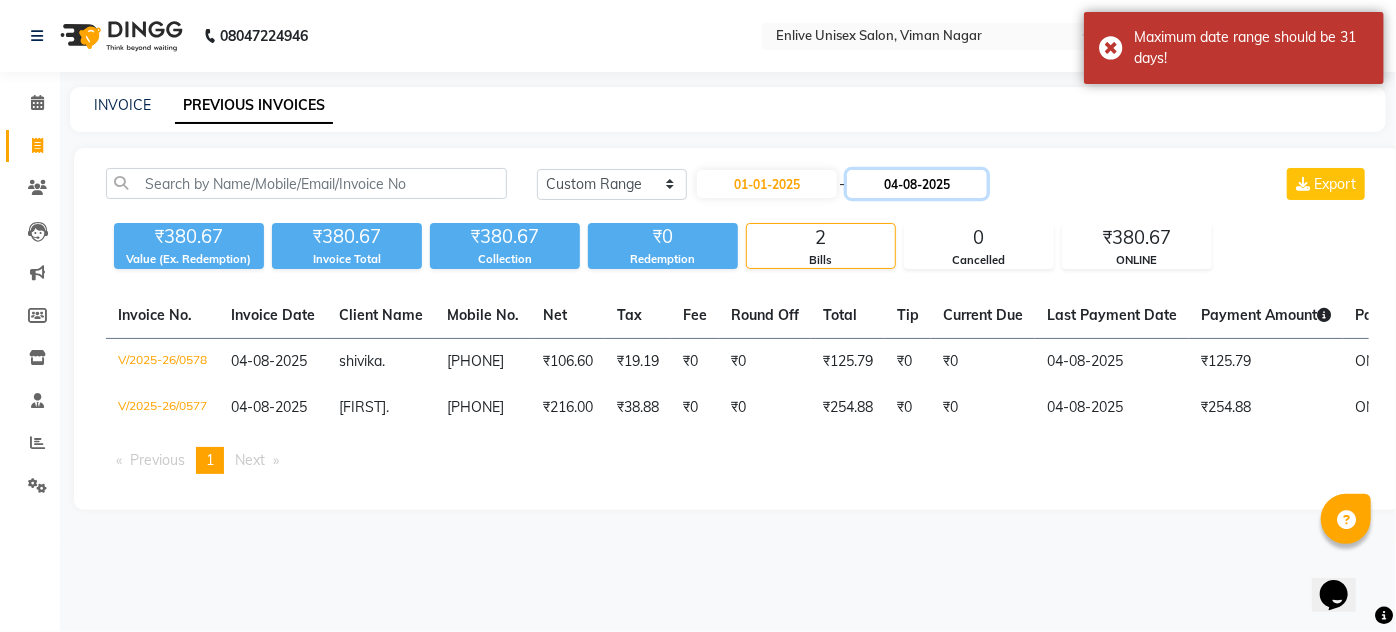 click on "04-08-2025" 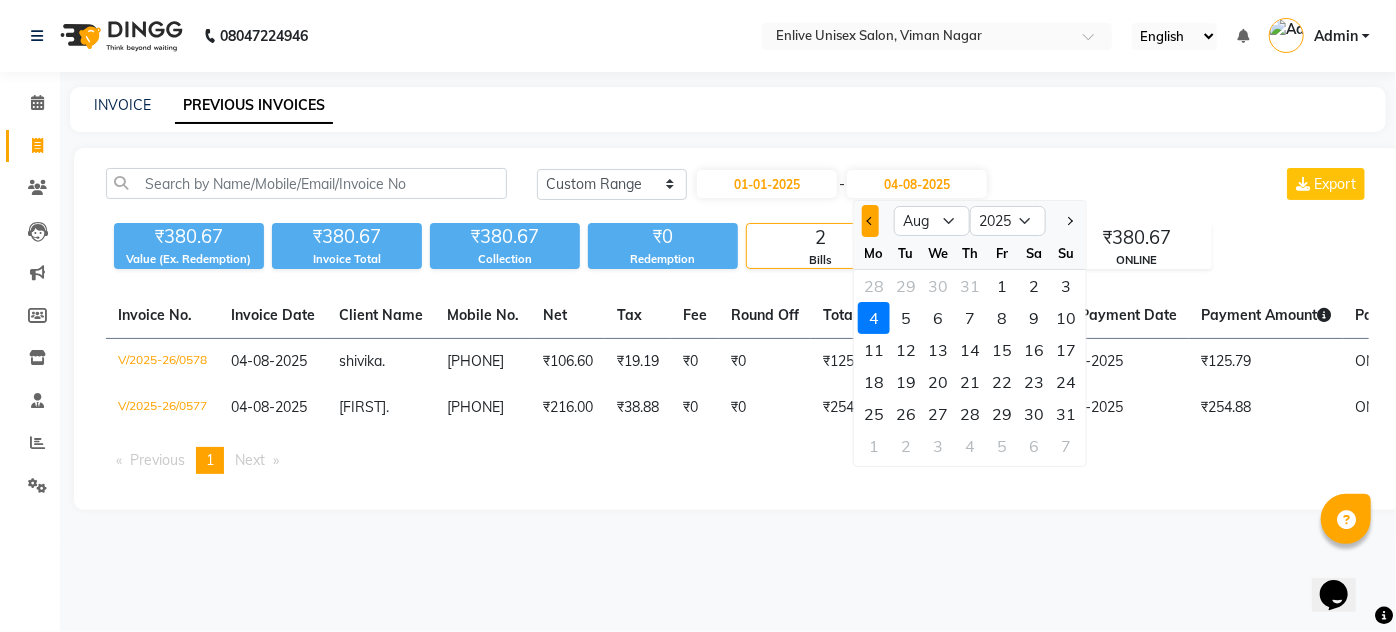 click 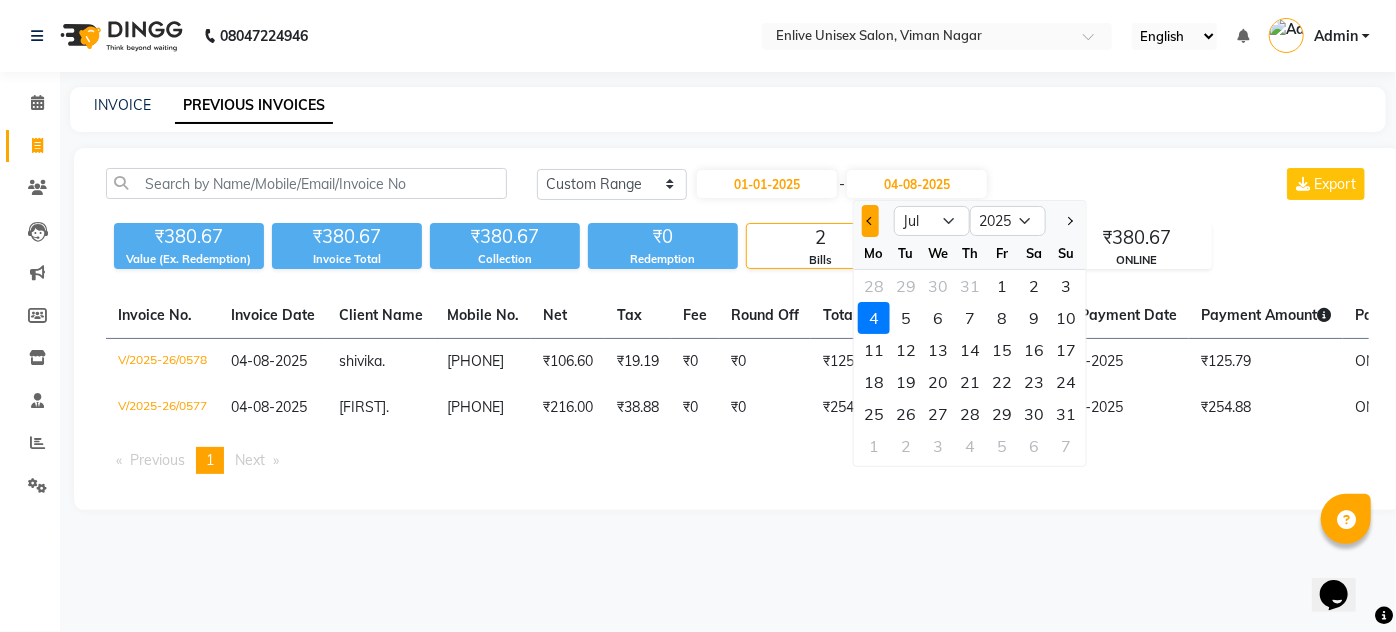 click 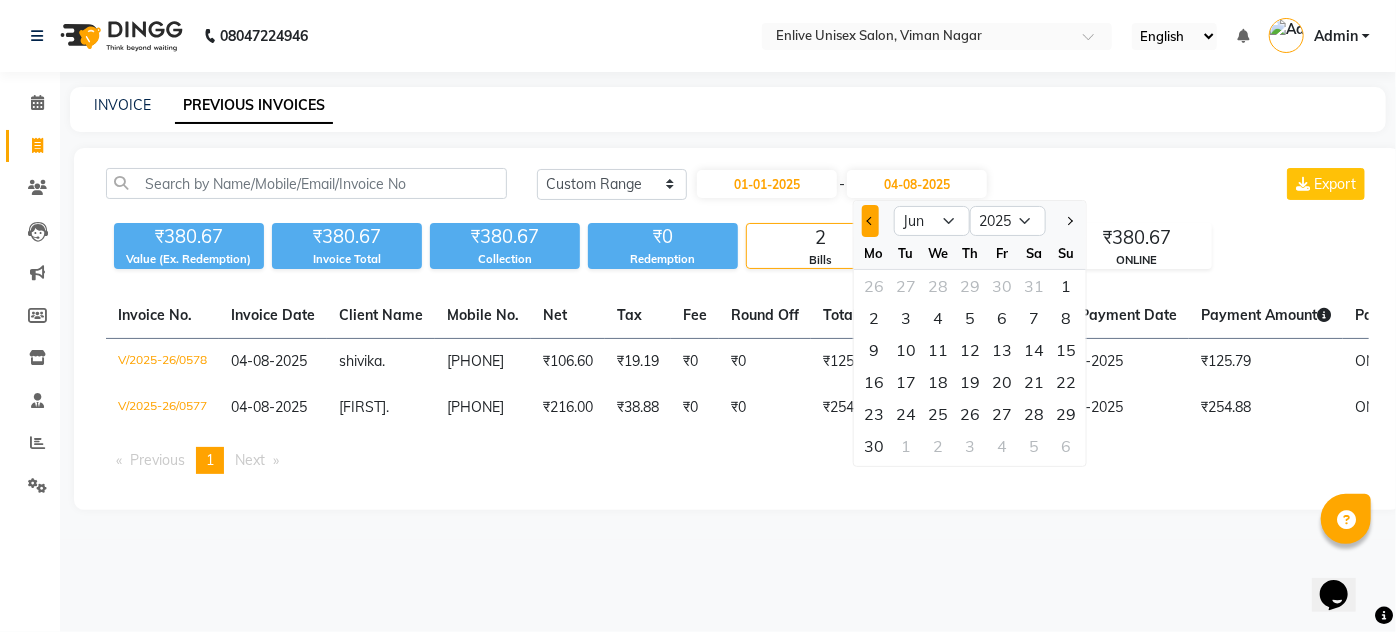 click 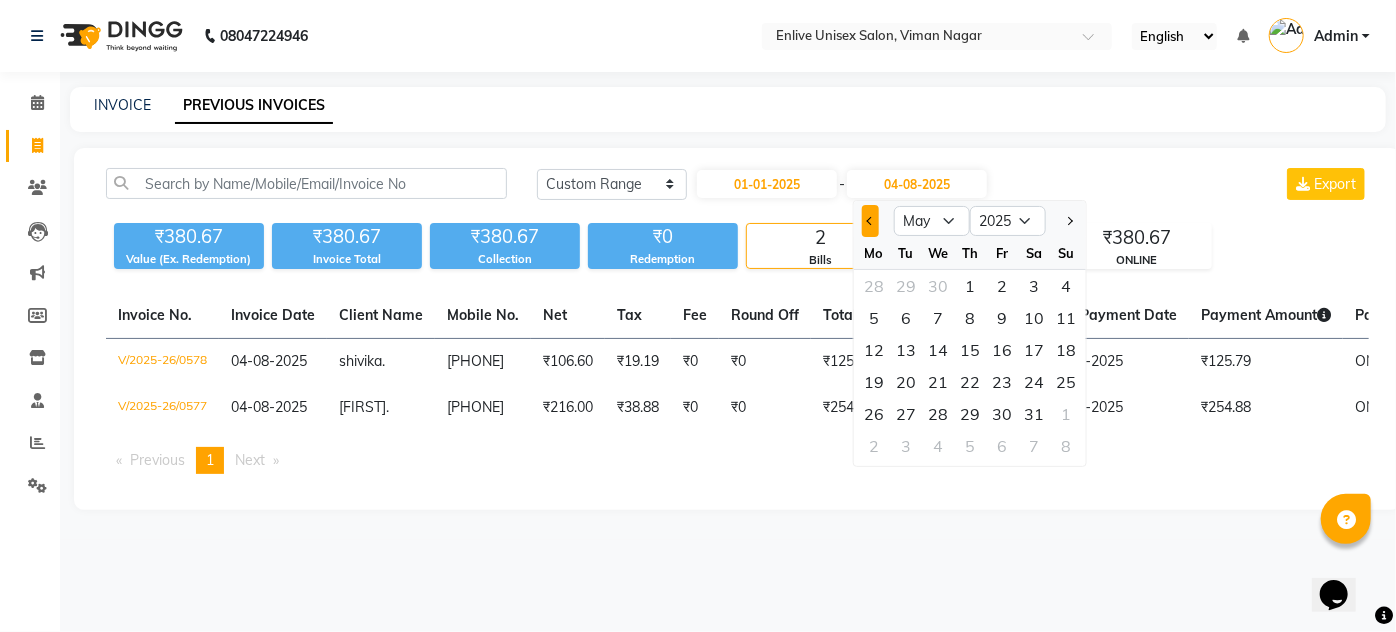 click 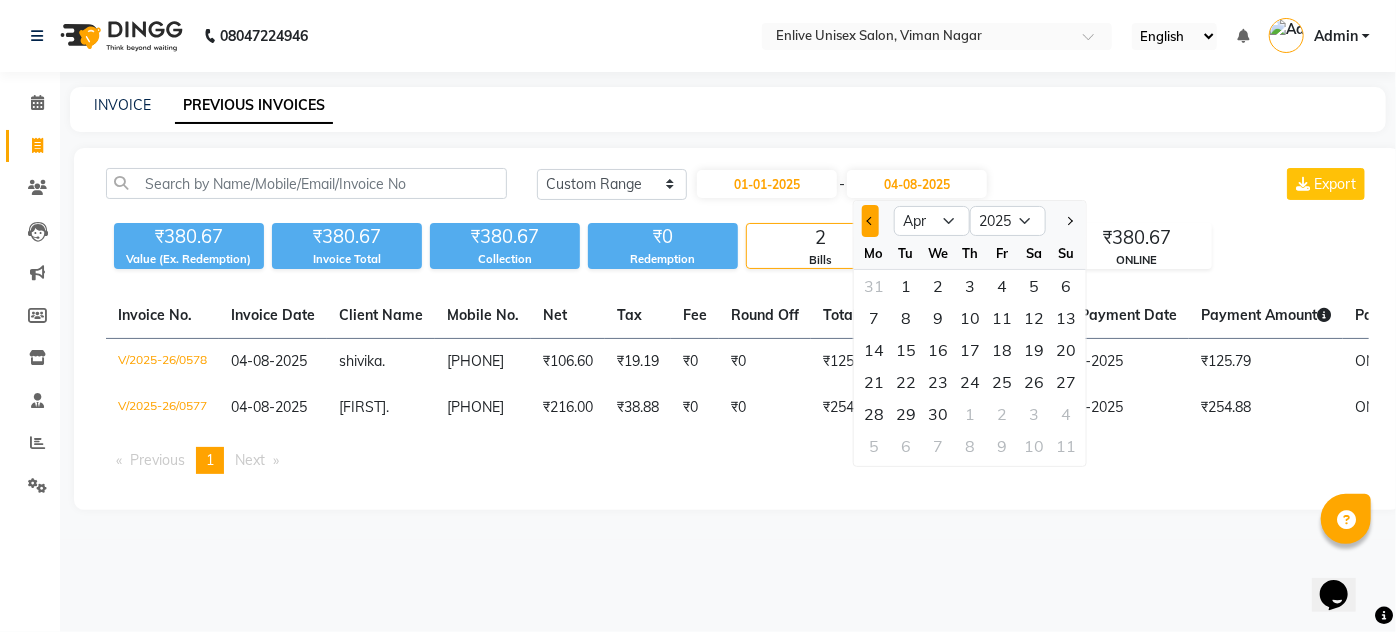 click 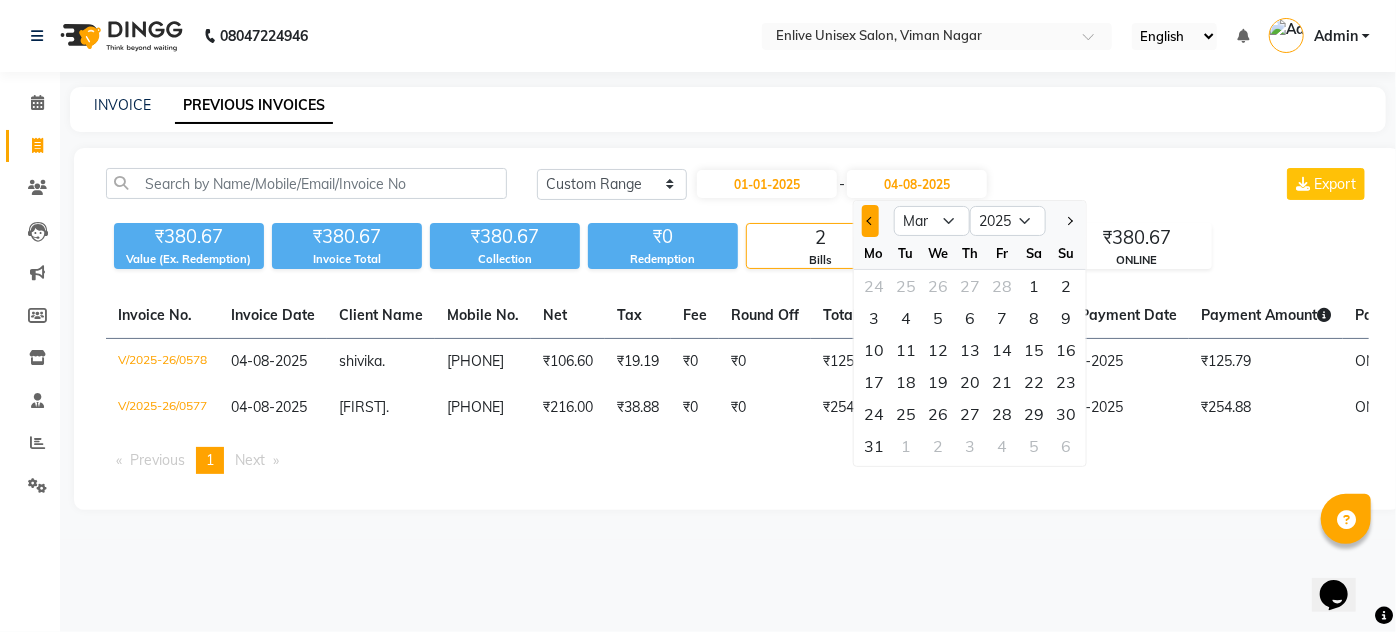 click 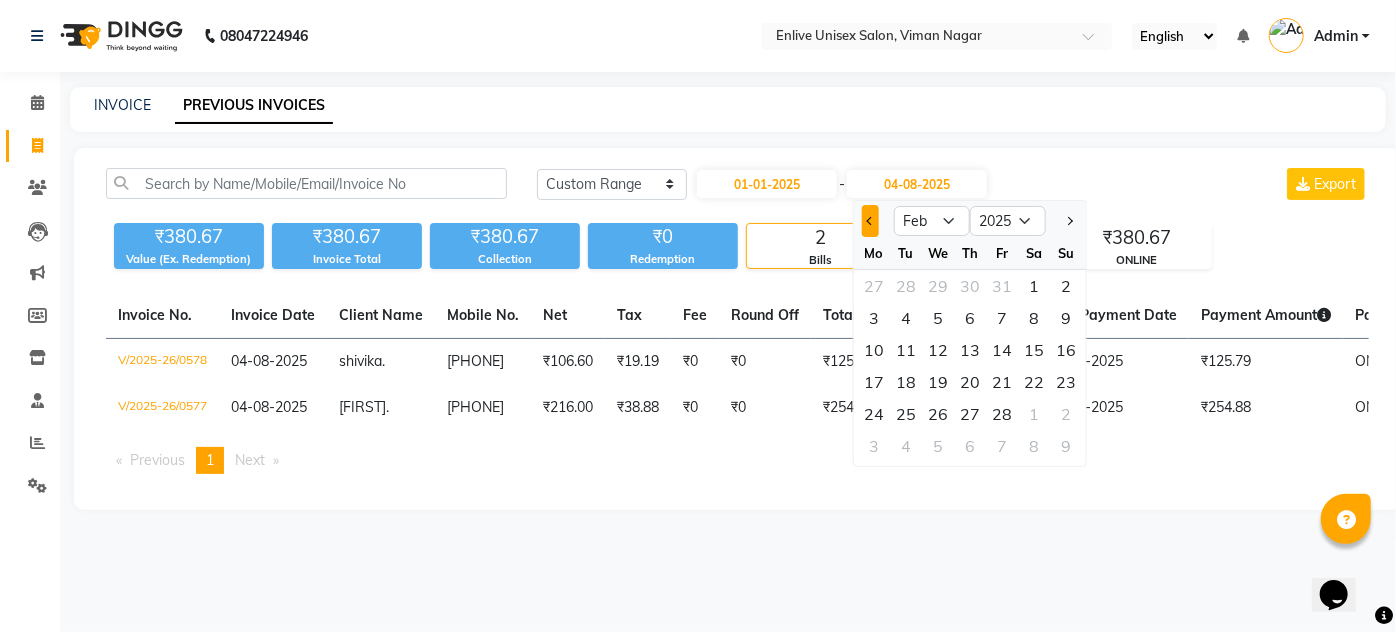 click 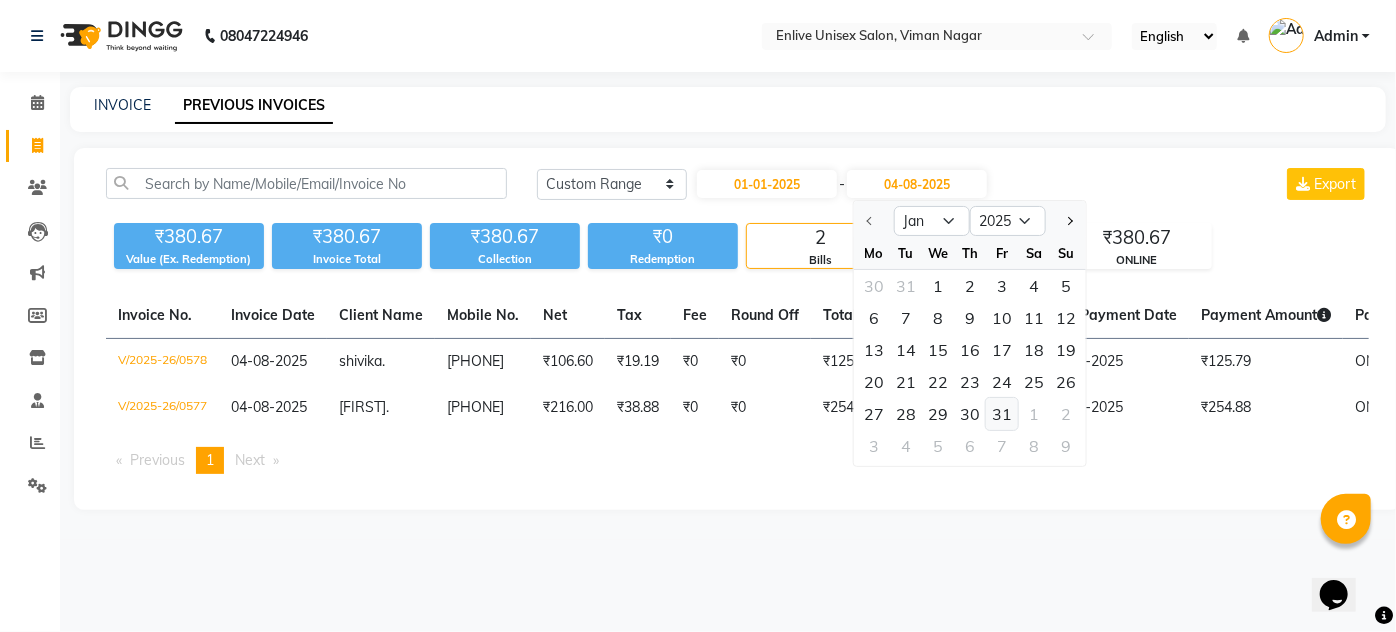 click on "31" 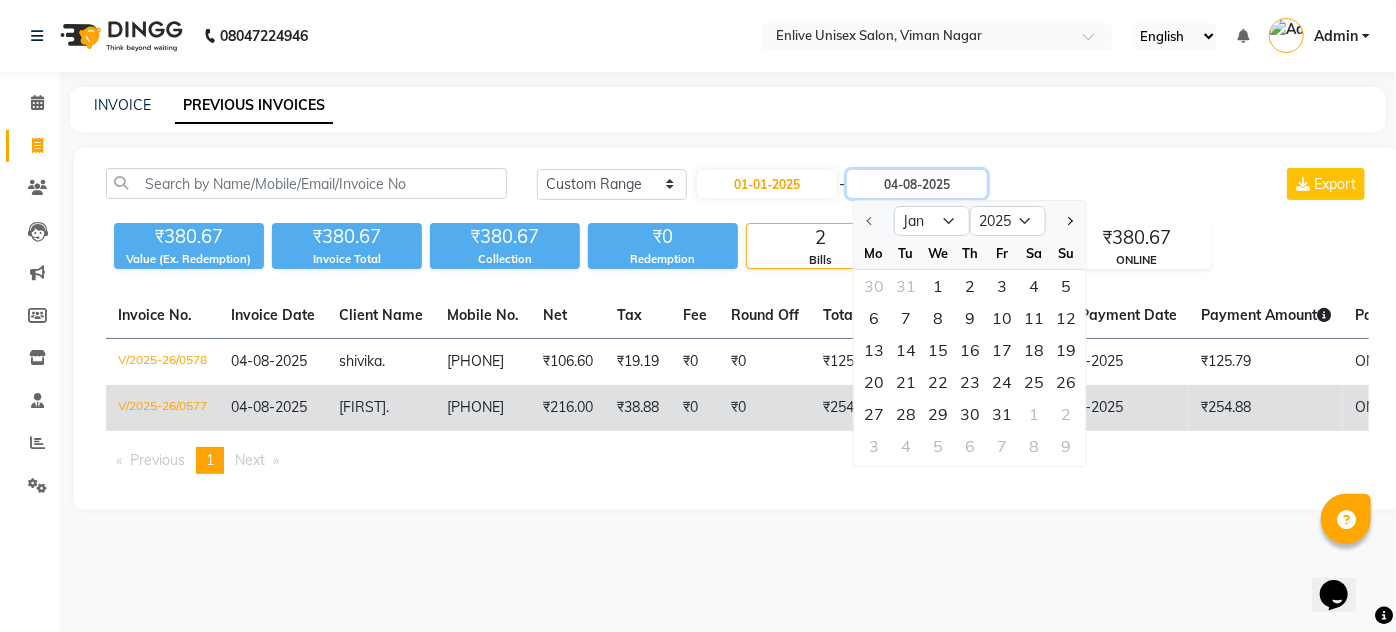 type on "31-01-2025" 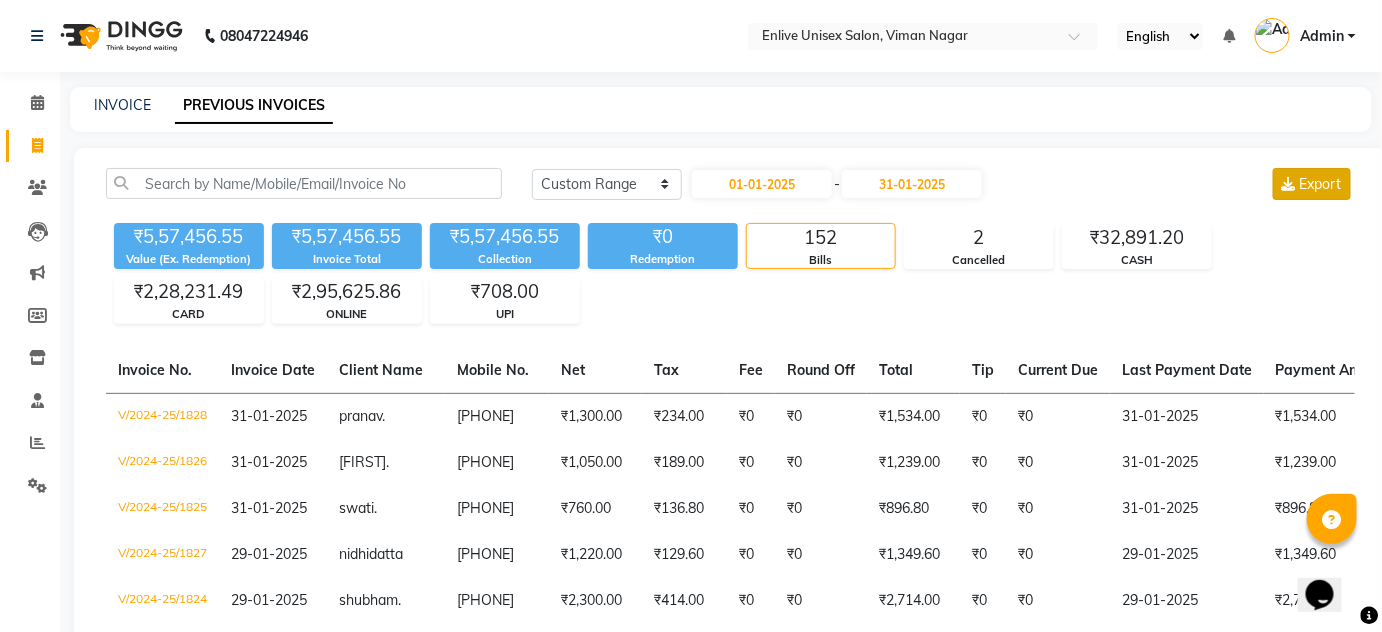 click on "Export" at bounding box center [1312, 184] 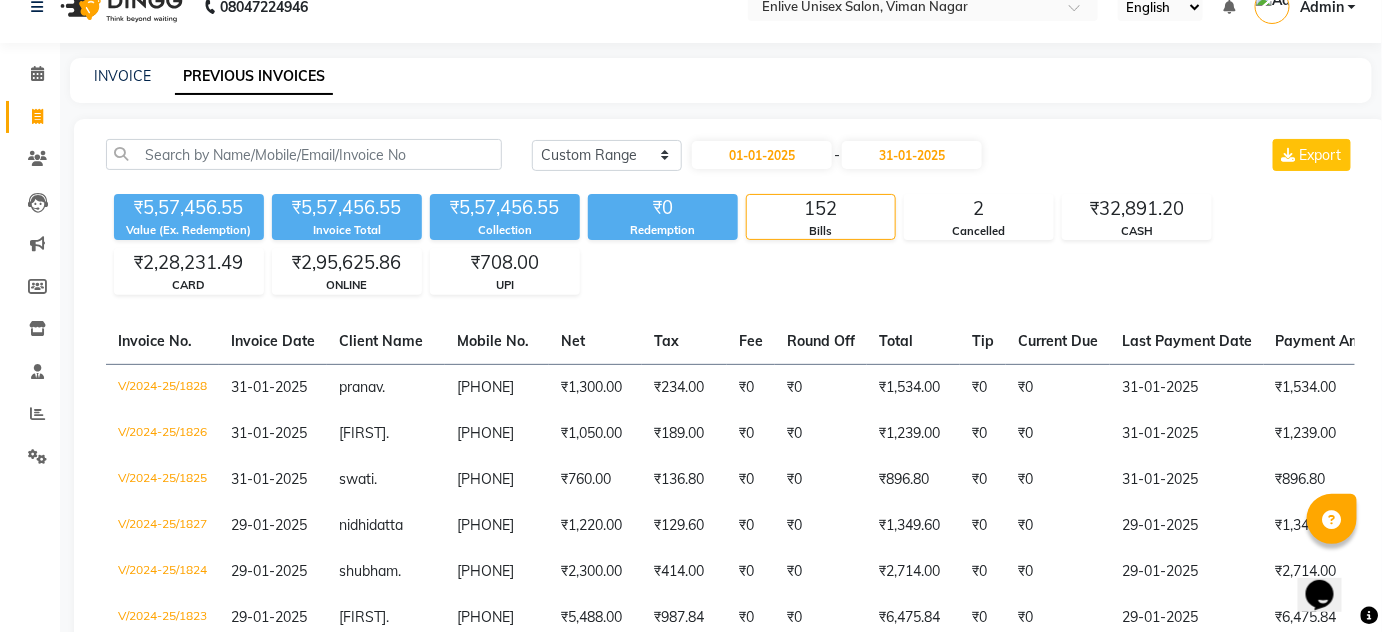 scroll, scrollTop: 0, scrollLeft: 0, axis: both 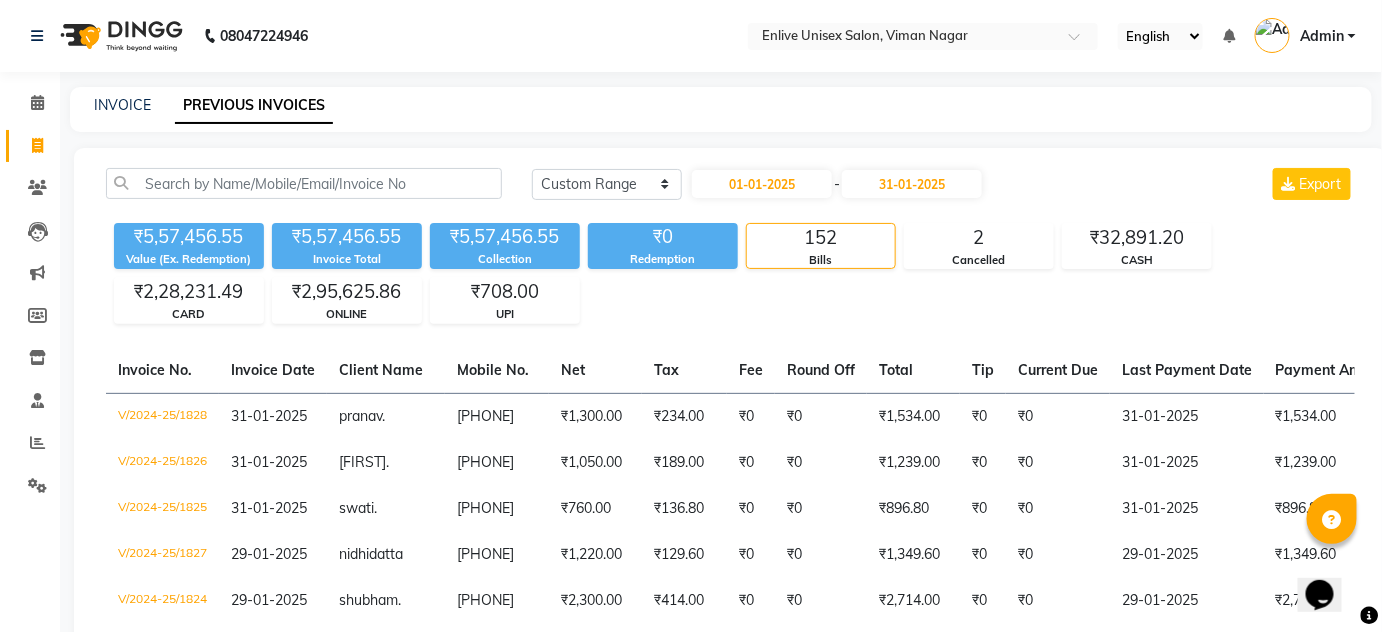 drag, startPoint x: 1306, startPoint y: 190, endPoint x: 1261, endPoint y: 279, distance: 99.72964 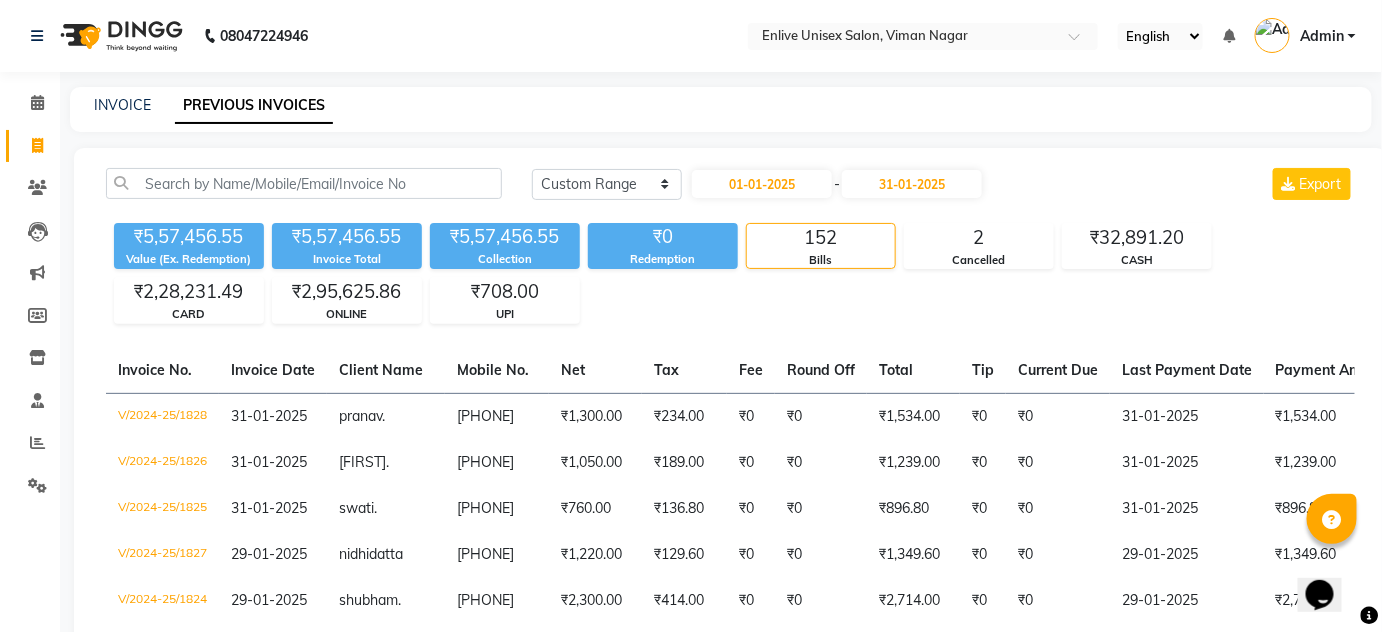 click on "Today Yesterday Custom Range 01-01-2025 - 31-01-2025 Export ₹5,57,456.55 Value (Ex. Redemption) ₹5,57,456.55 Invoice Total  ₹5,57,456.55 Collection ₹0 Redemption 152 Bills 2 Cancelled ₹32,891.20 CASH ₹2,28,231.49 CARD ₹2,95,625.86 ONLINE ₹708.00 UPI  Invoice No.   Invoice Date   Client Name   Mobile No.   Net   Tax   Fee   Round Off   Total   Tip   Current Due   Last Payment Date   Payment Amount   Payment Methods   Cancel Reason   Status   V/2024-25/1828  31-01-2025 pranav  . 9102112019 ₹1,300.00 ₹234.00  ₹0  ₹0 ₹1,534.00 ₹0 ₹0 31-01-2025 ₹1,534.00  ONLINE - PAID  V/2024-25/1826  31-01-2025 Abhipary  . 9757167511 ₹1,050.00 ₹189.00  ₹0  ₹0 ₹1,239.00 ₹0 ₹0 31-01-2025 ₹1,239.00  ONLINE - PAID  V/2024-25/1825  31-01-2025 swati  . 8552868415 ₹760.00 ₹136.80  ₹0  ₹0 ₹896.80 ₹0 ₹0 31-01-2025 ₹896.80  ONLINE - PAID  V/2024-25/1827  29-01-2025 nidhi  datta 8128590058 ₹1,220.00 ₹129.60  ₹0  ₹0 ₹1,349.60 ₹0 ₹0 29-01-2025 ₹1,349.60  ONLINE -" 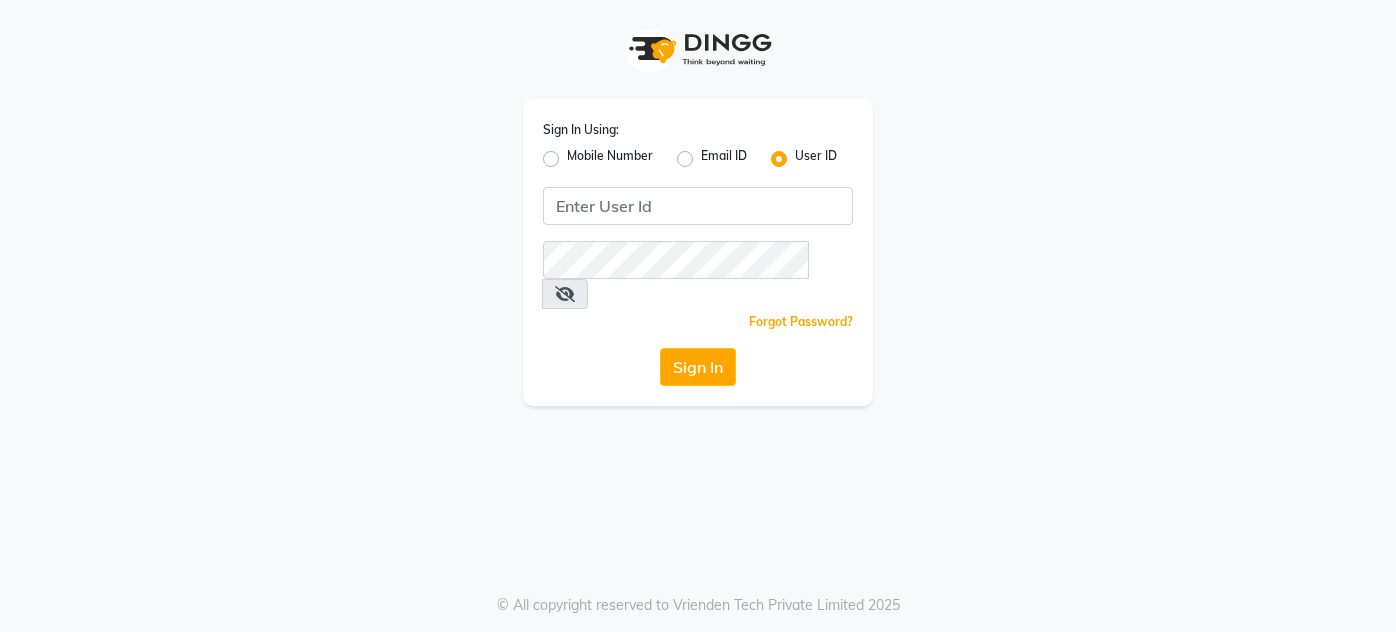 scroll, scrollTop: 0, scrollLeft: 0, axis: both 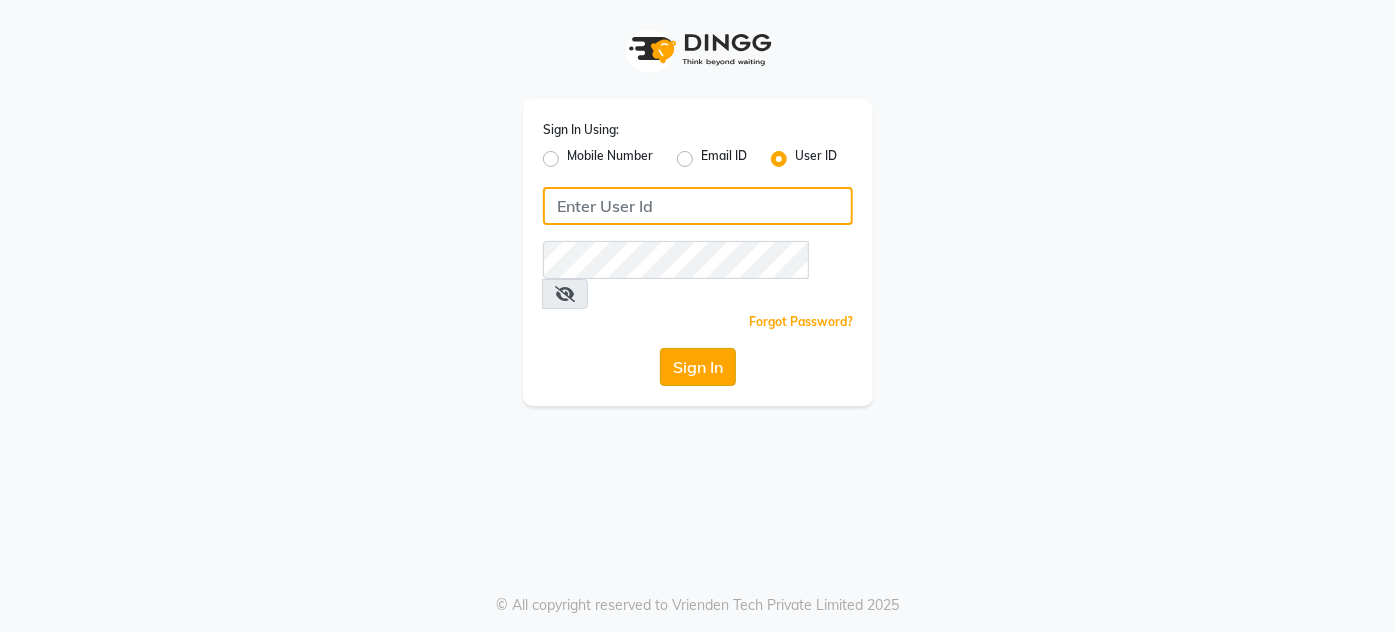 type on "enlive" 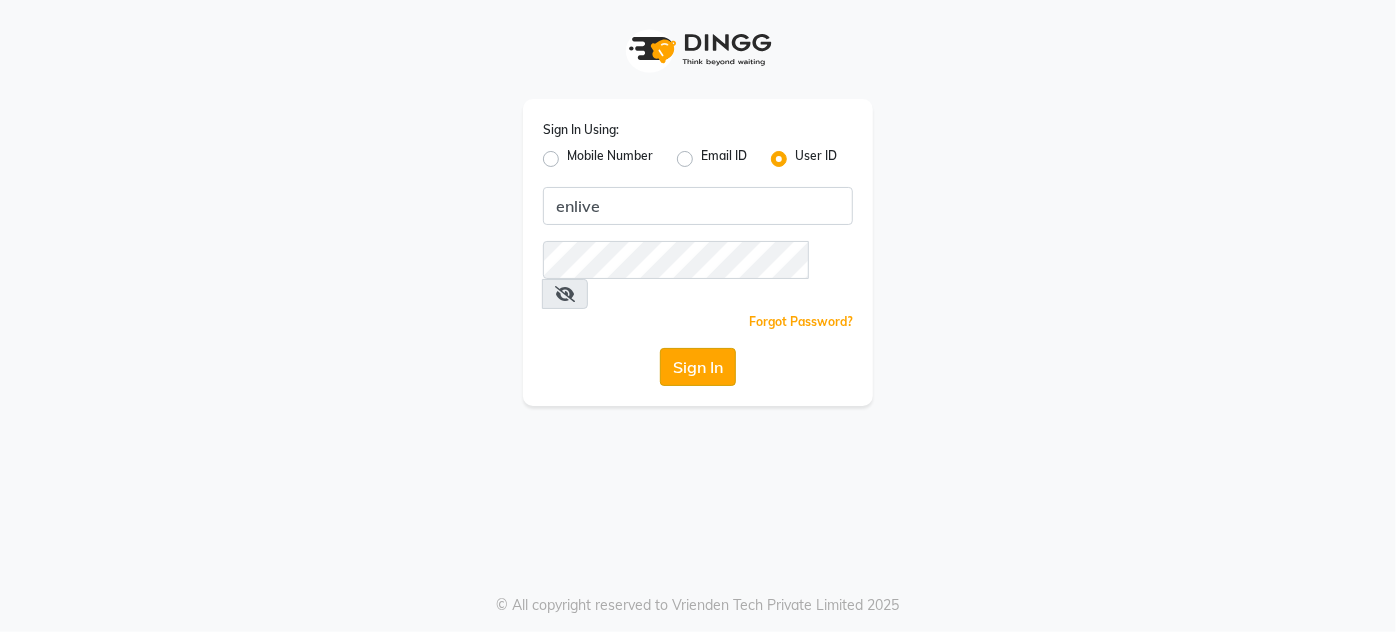 click on "Sign In" 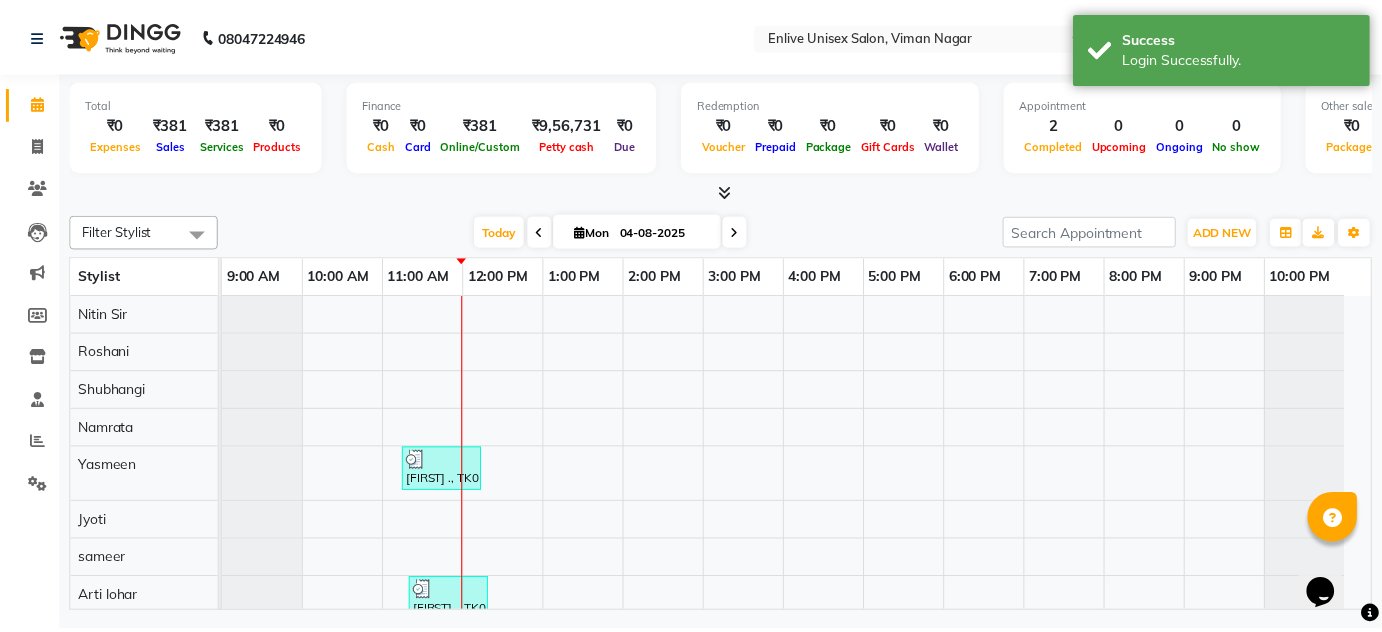 scroll, scrollTop: 0, scrollLeft: 0, axis: both 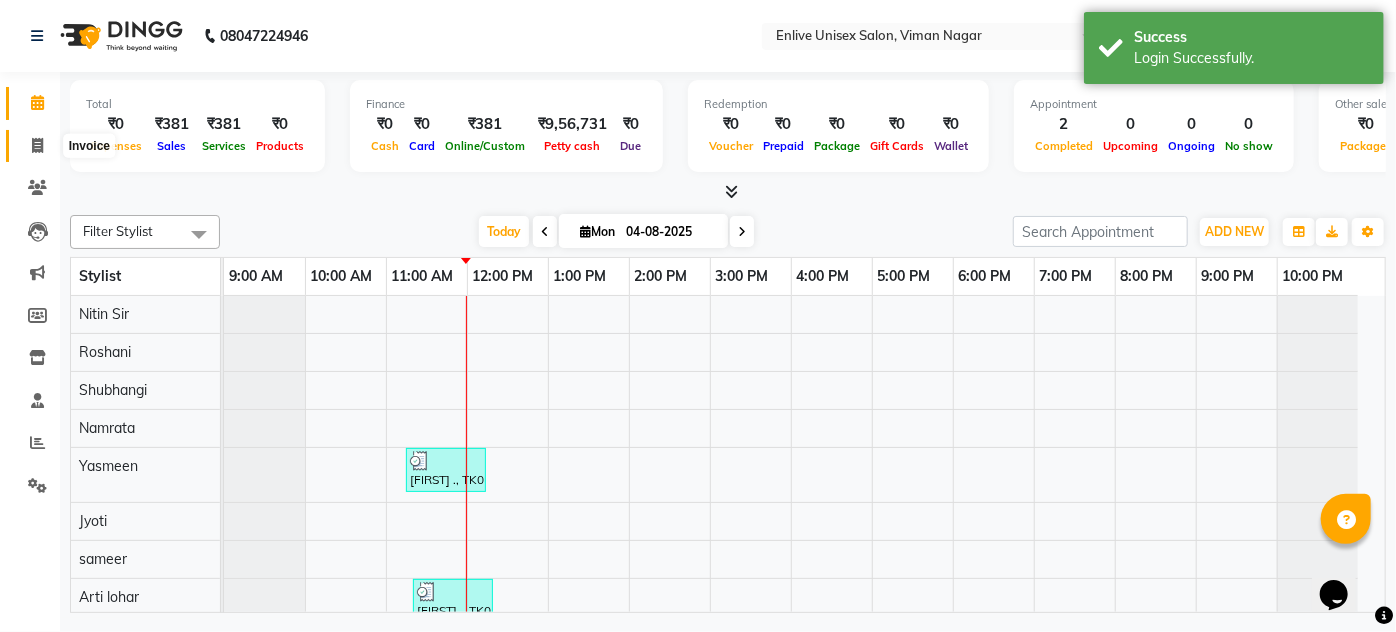 click 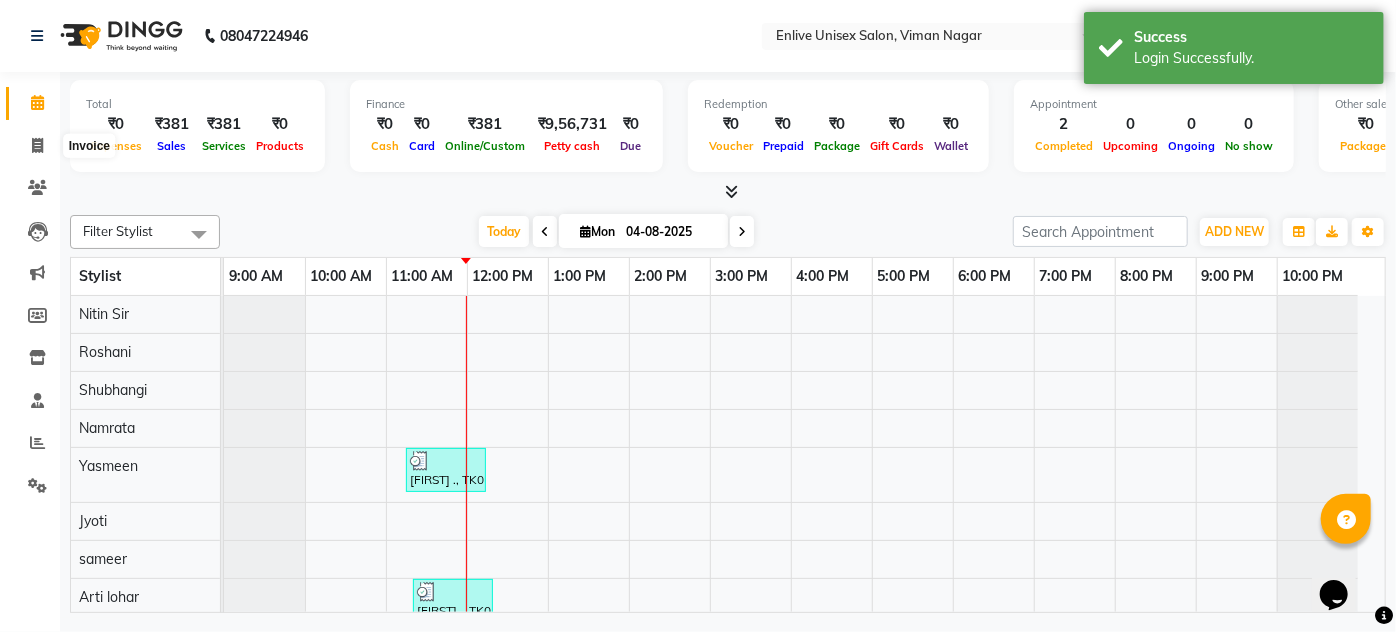select on "service" 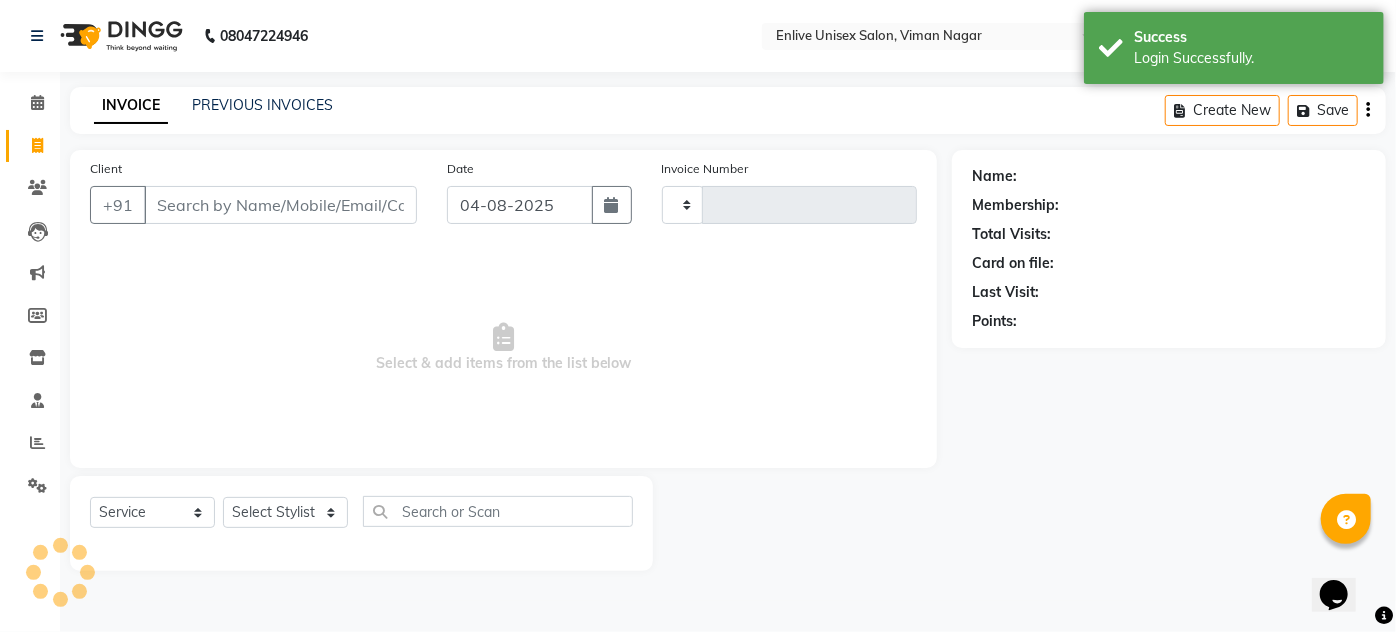 type on "0579" 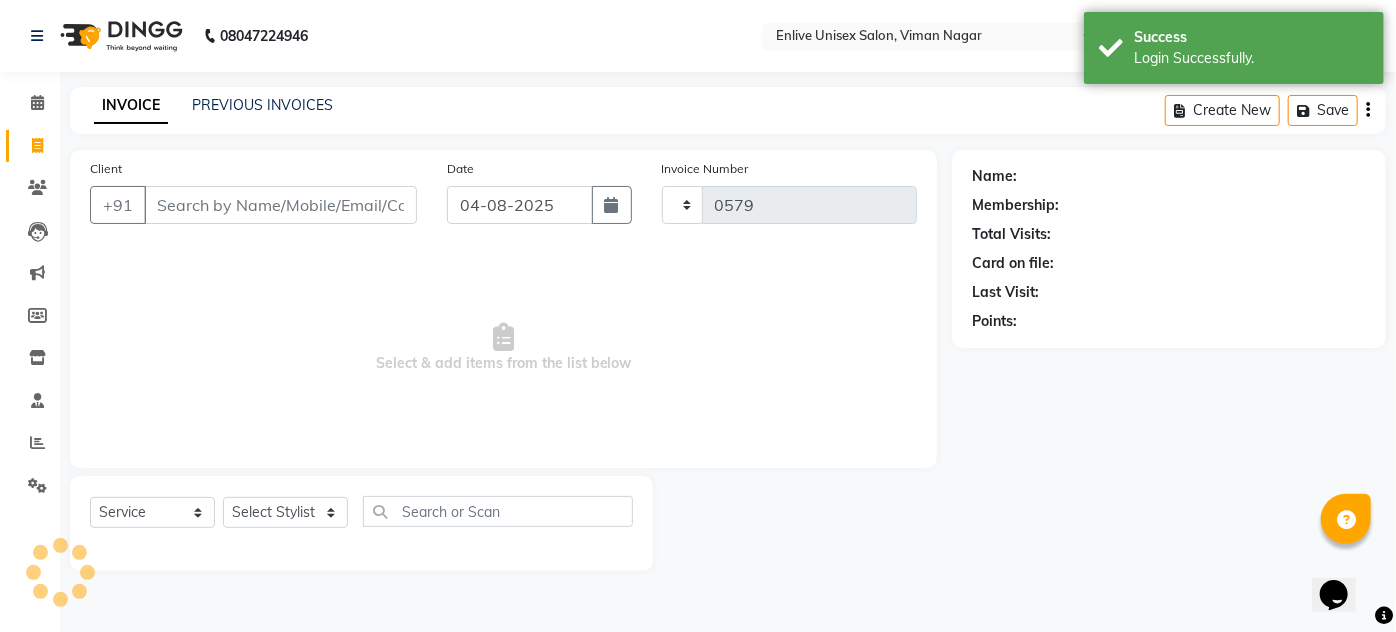 select on "145" 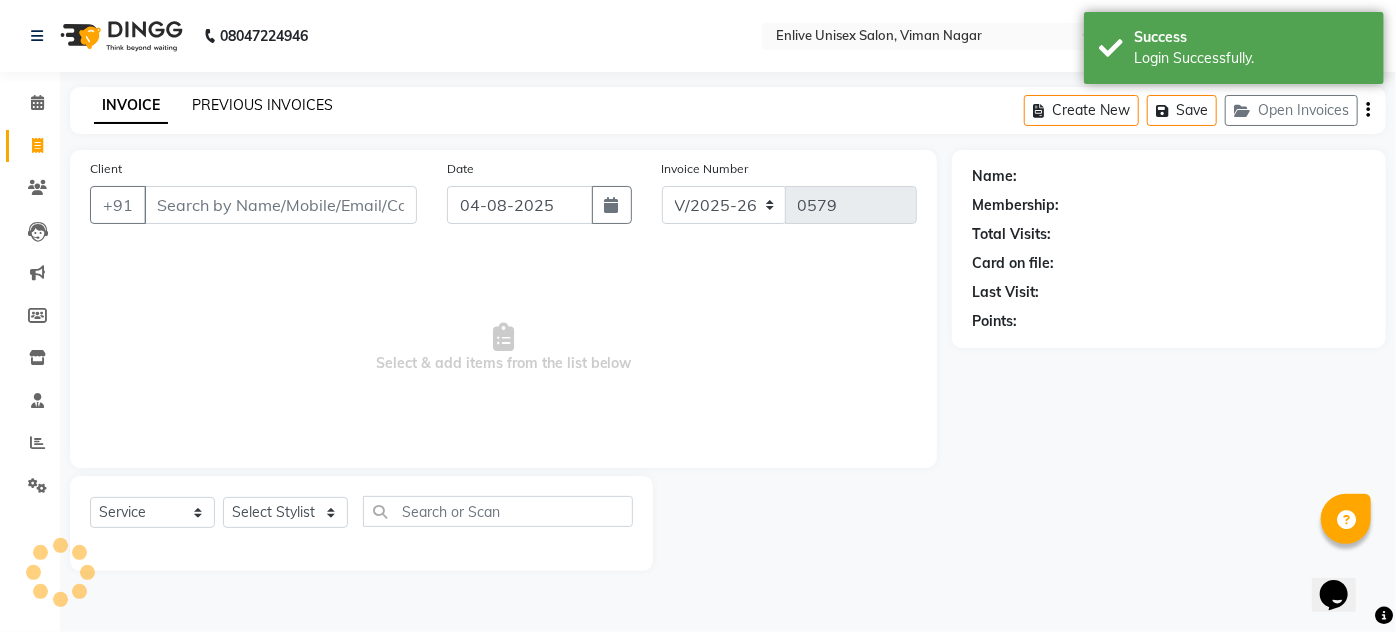 click on "PREVIOUS INVOICES" 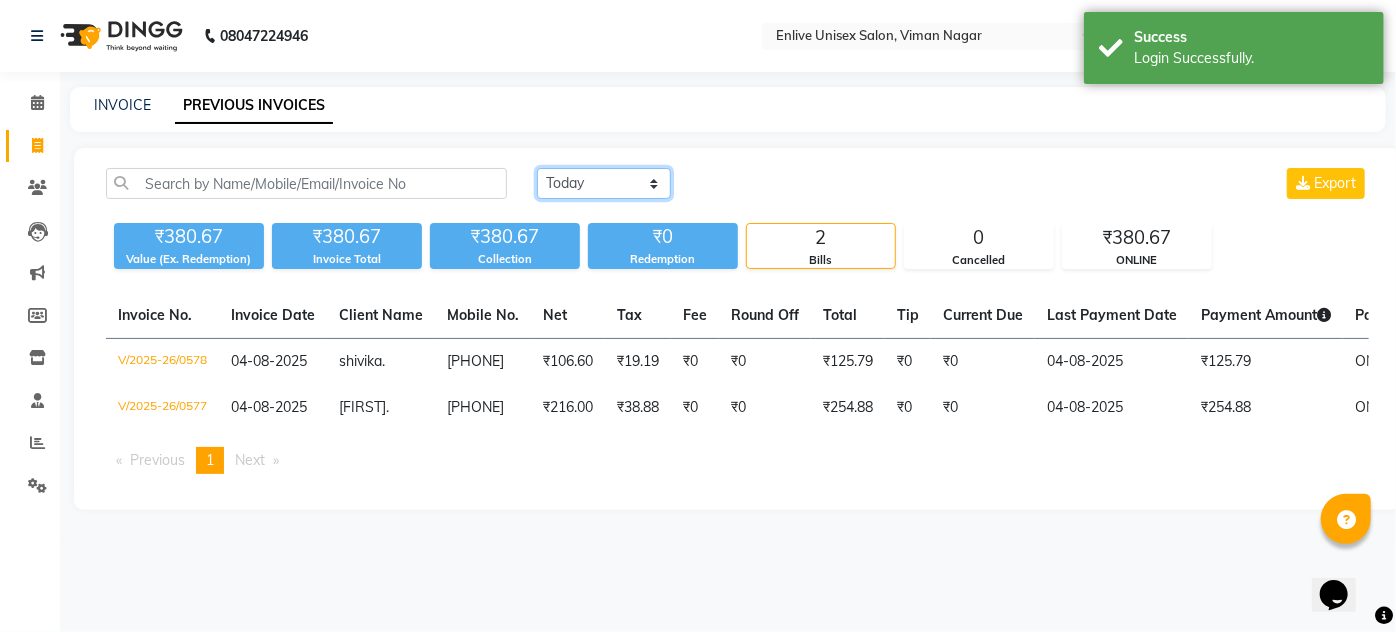 click on "Today Yesterday Custom Range" 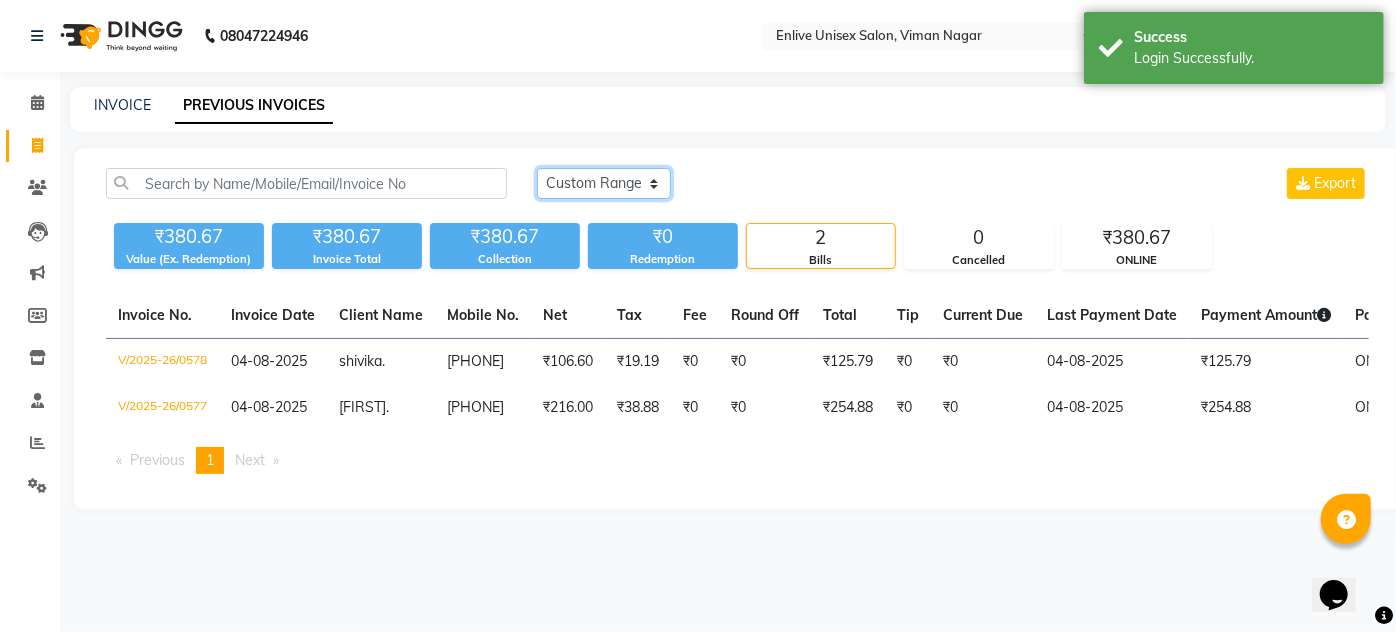 click on "Today Yesterday Custom Range" 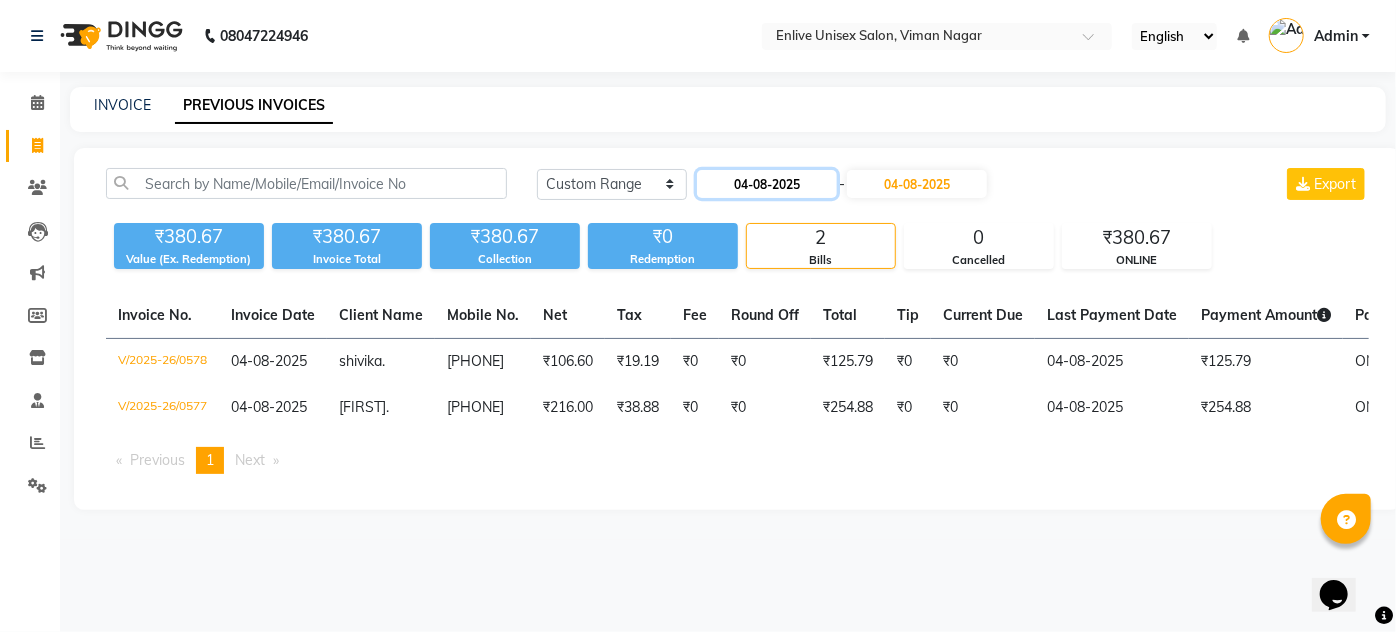 click on "04-08-2025" 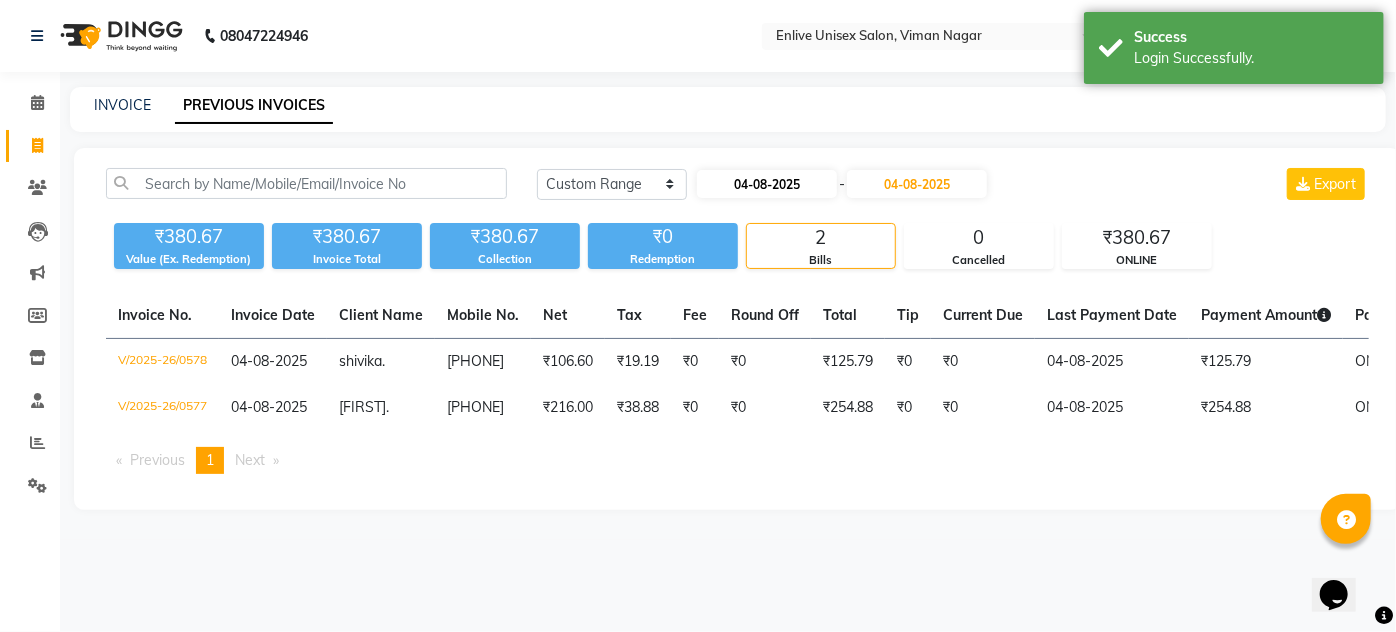 select on "8" 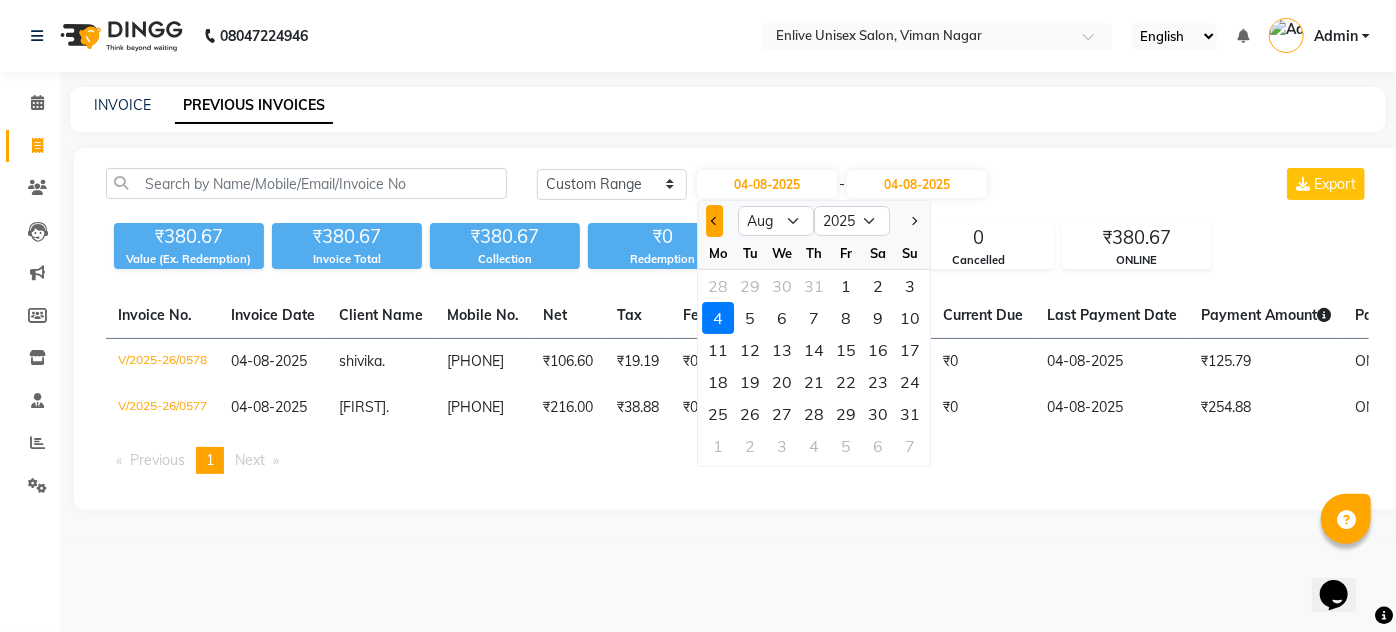 click 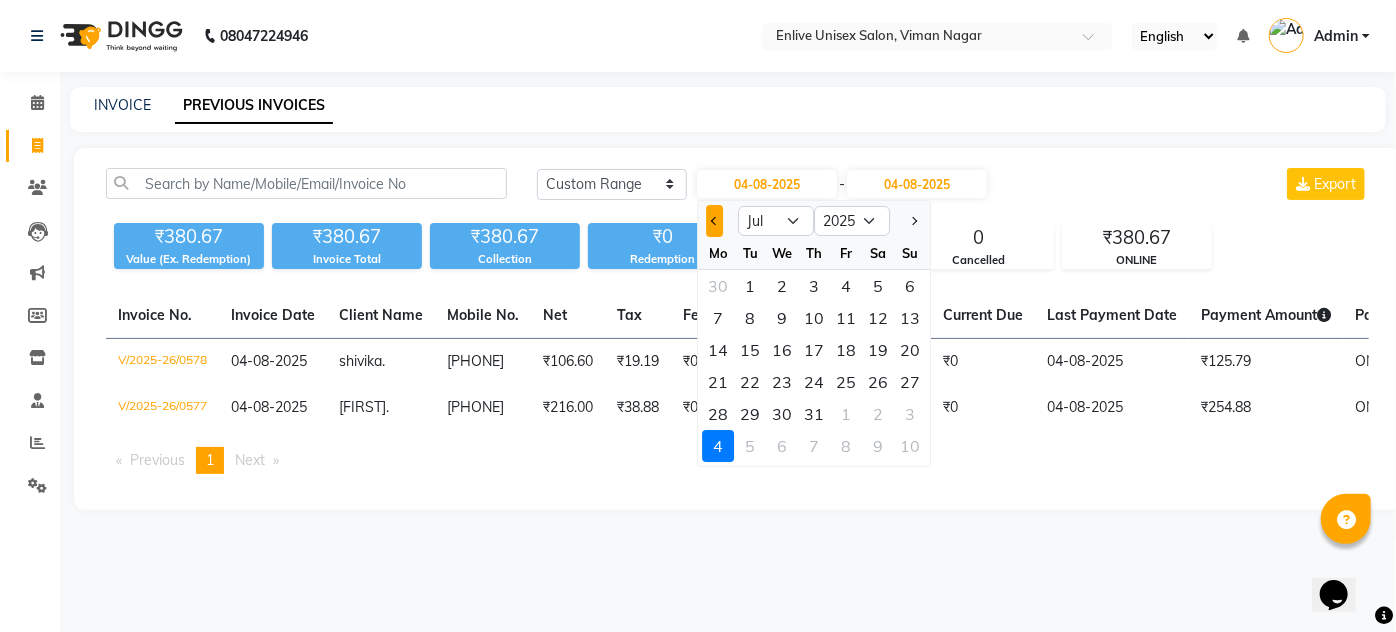 click 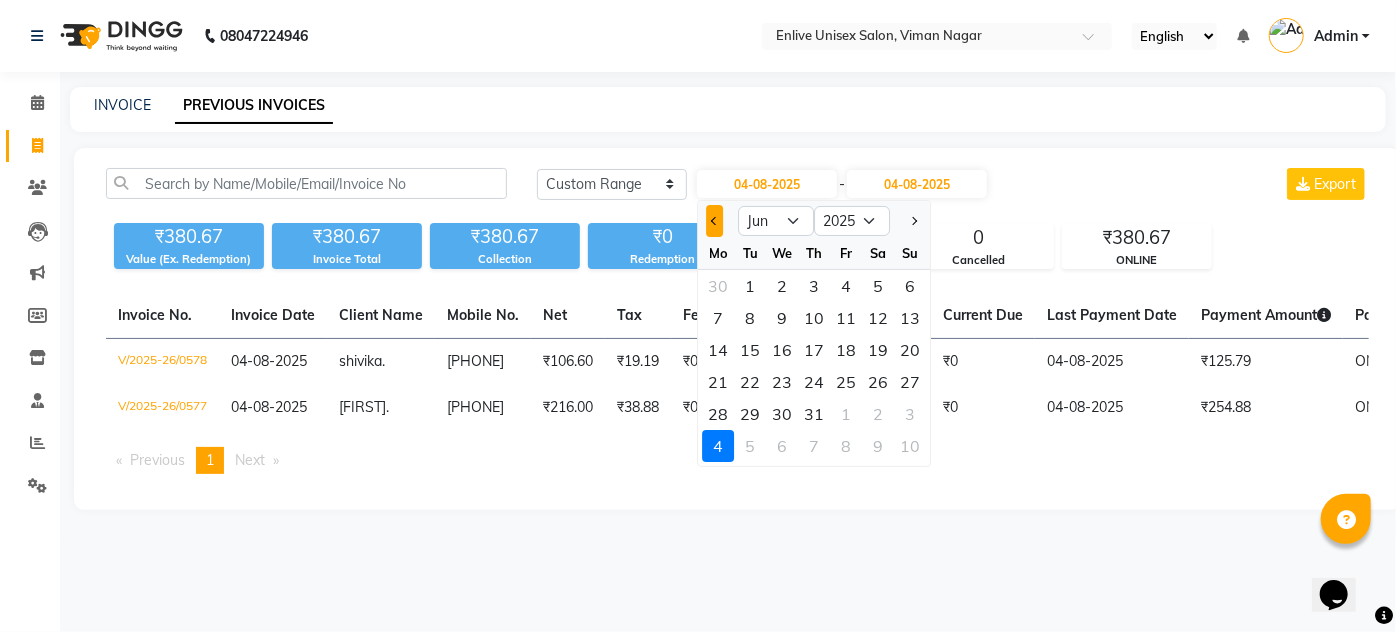 click 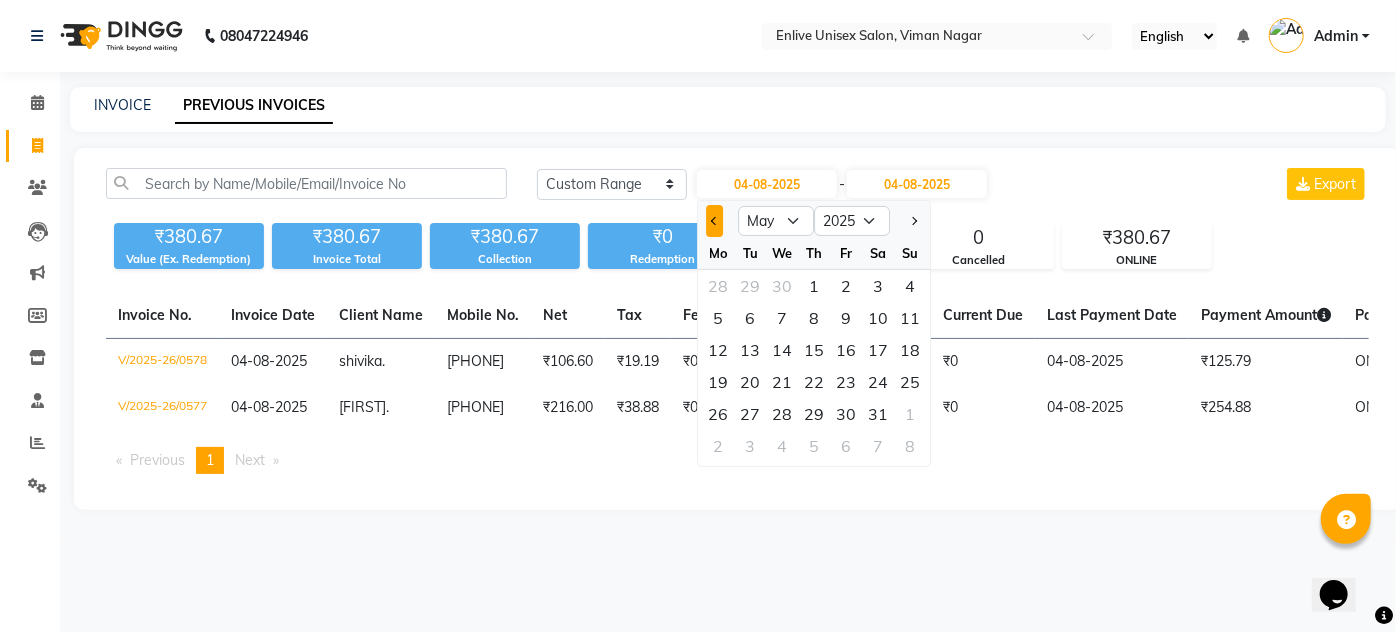 click 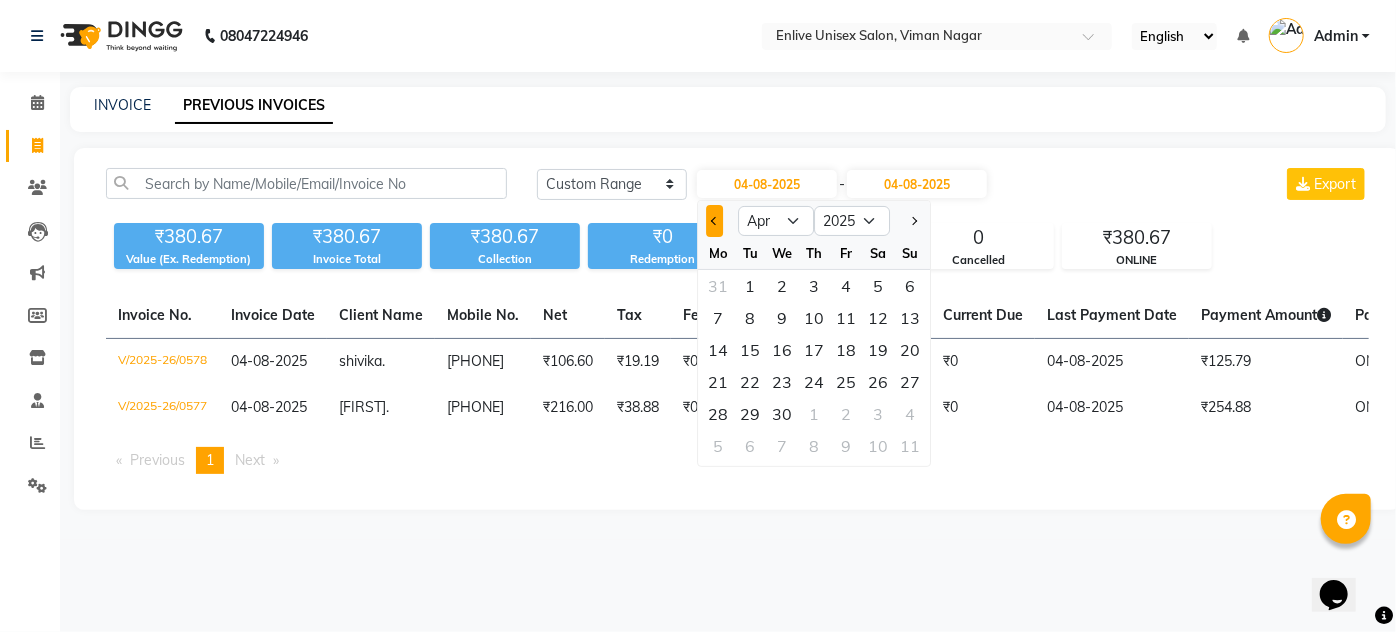 click 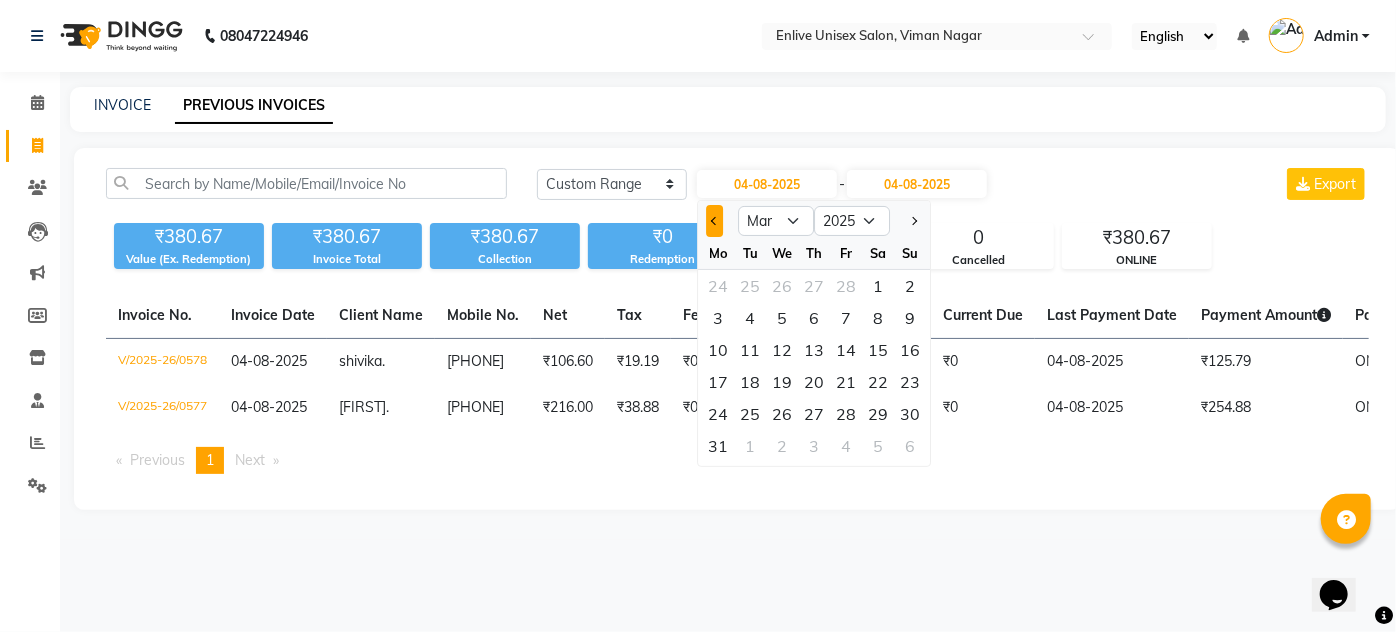 click 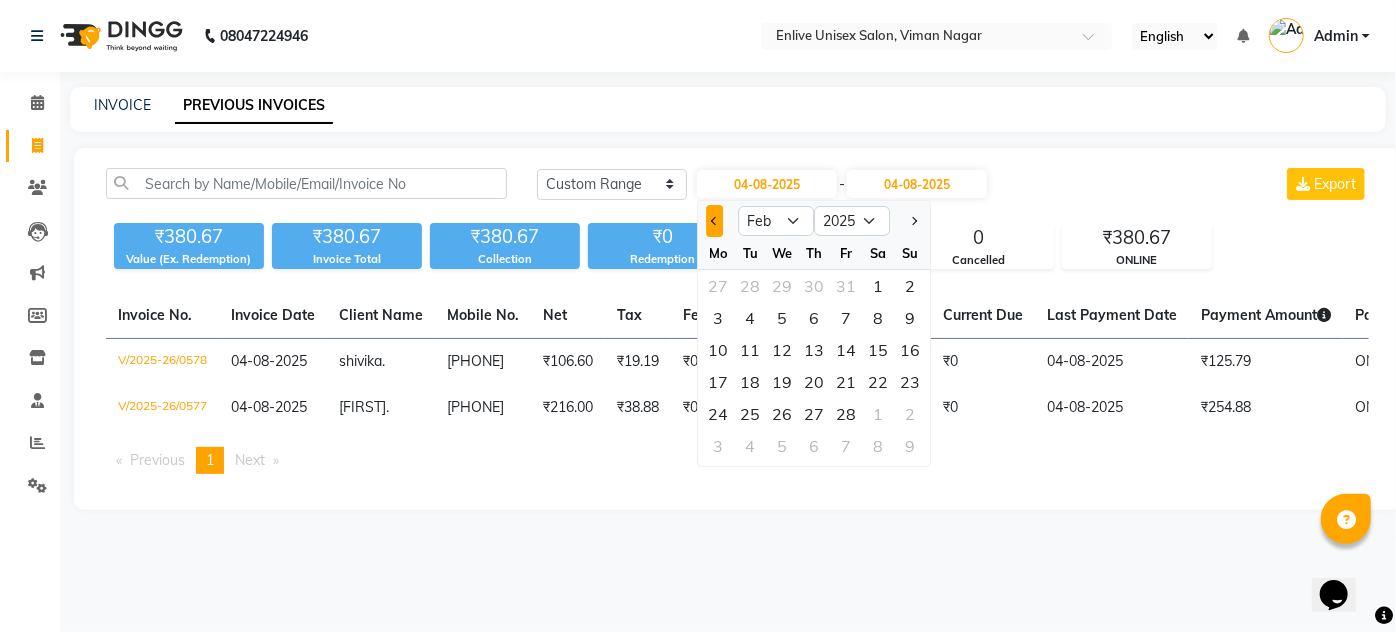 click 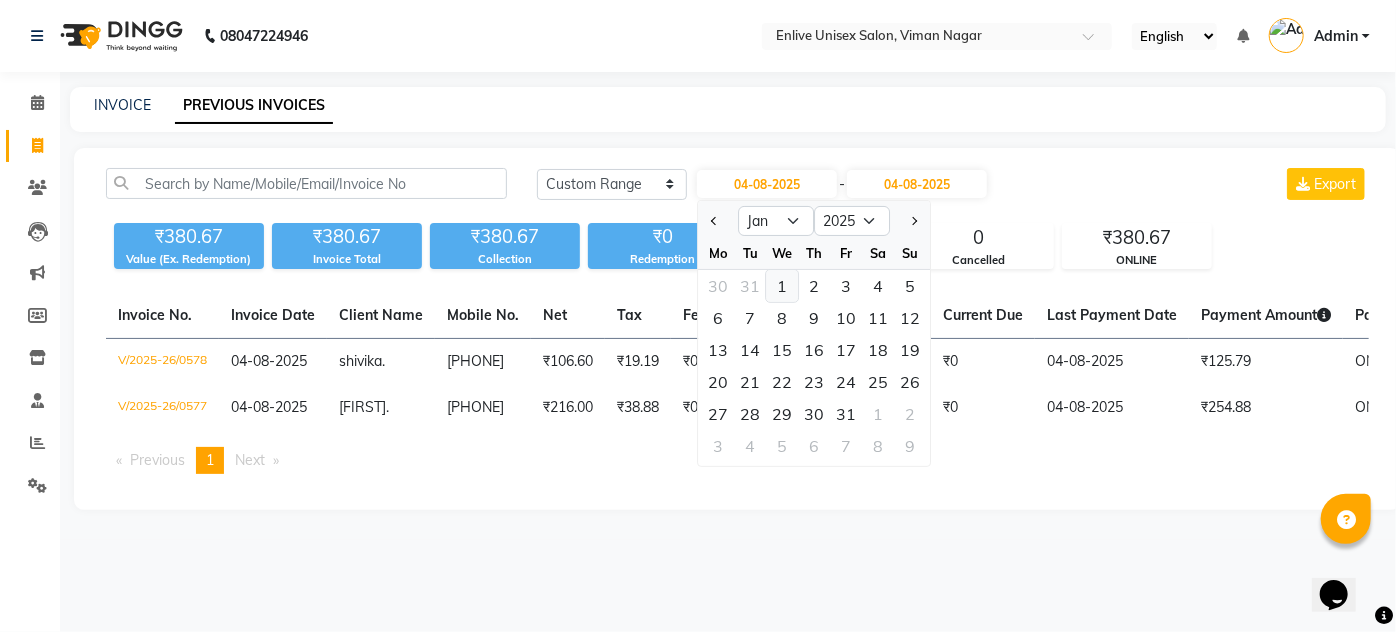 click on "1" 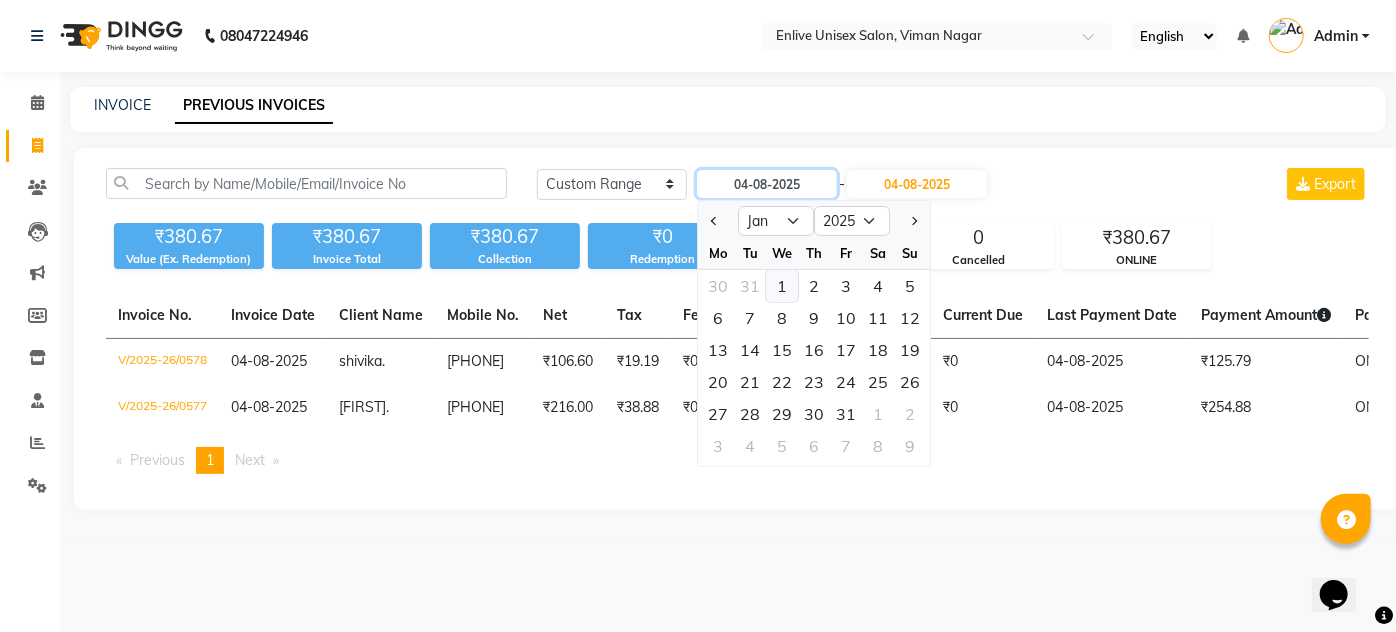 type on "01-01-2025" 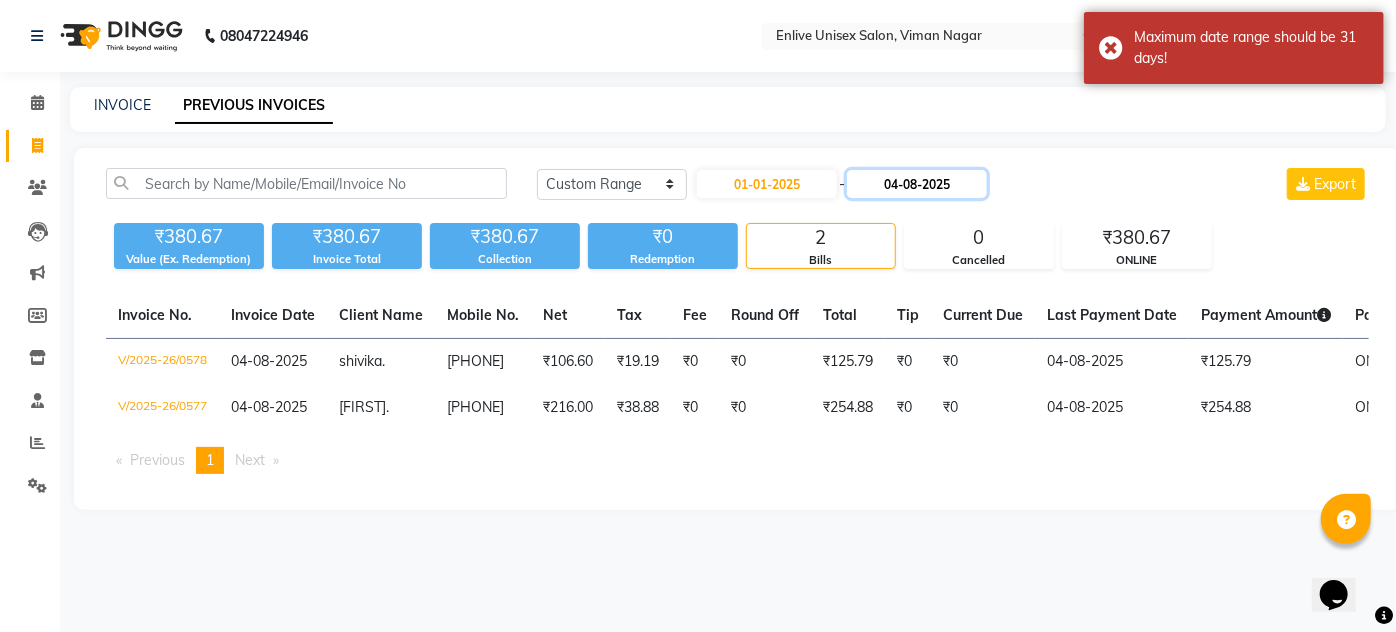 click on "04-08-2025" 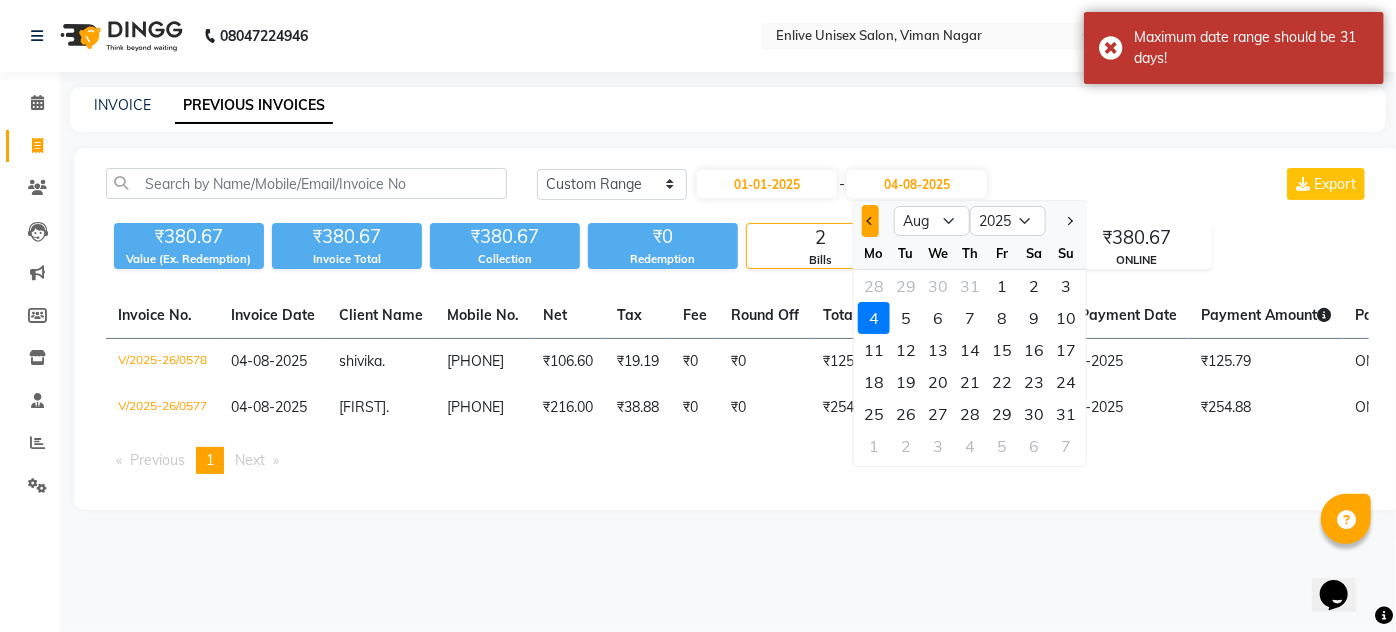click 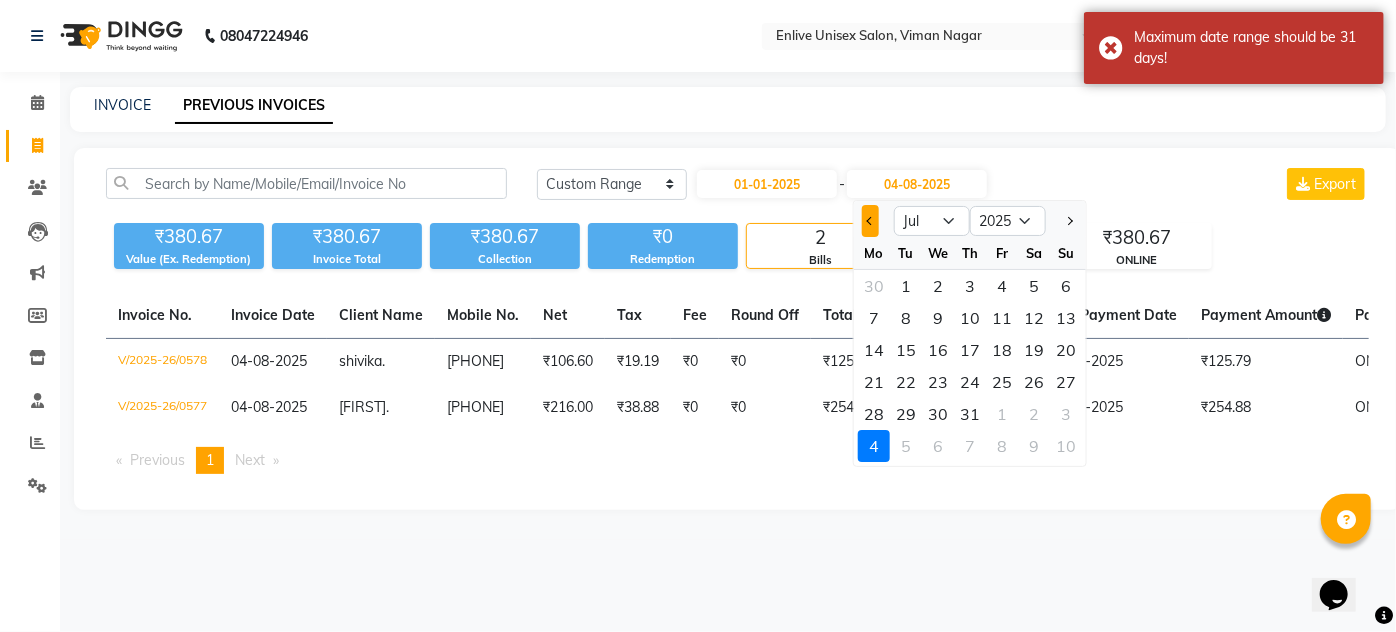 click 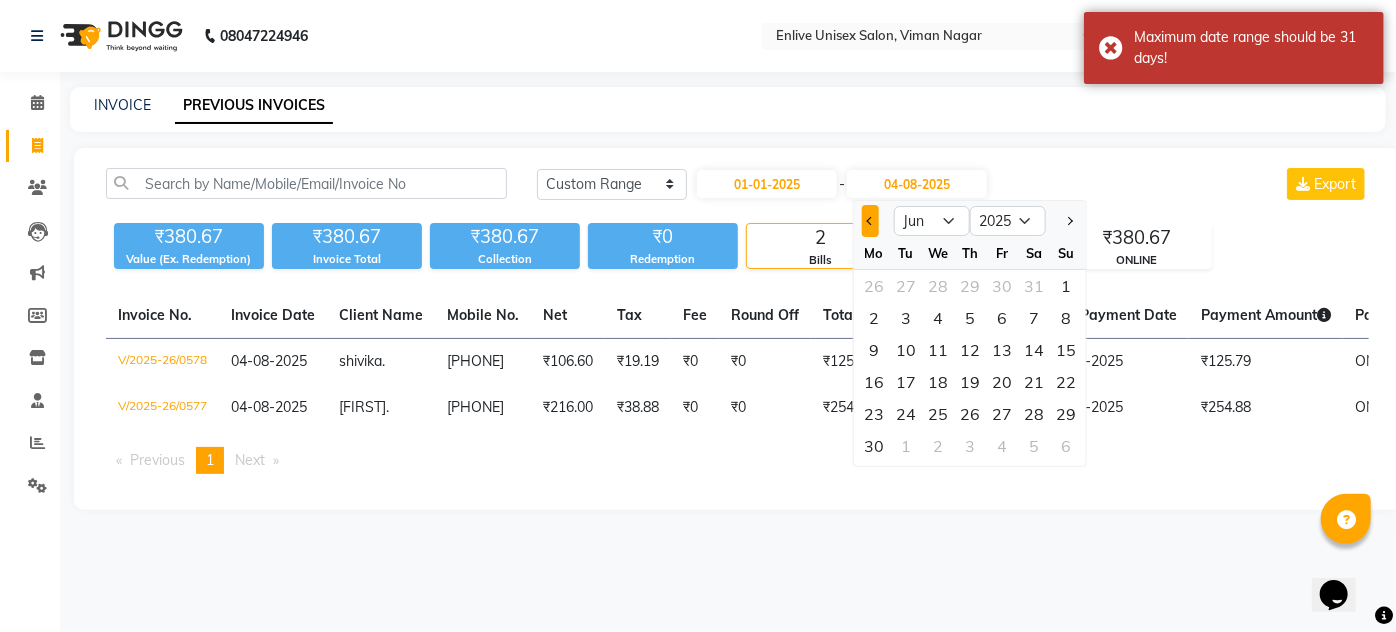click 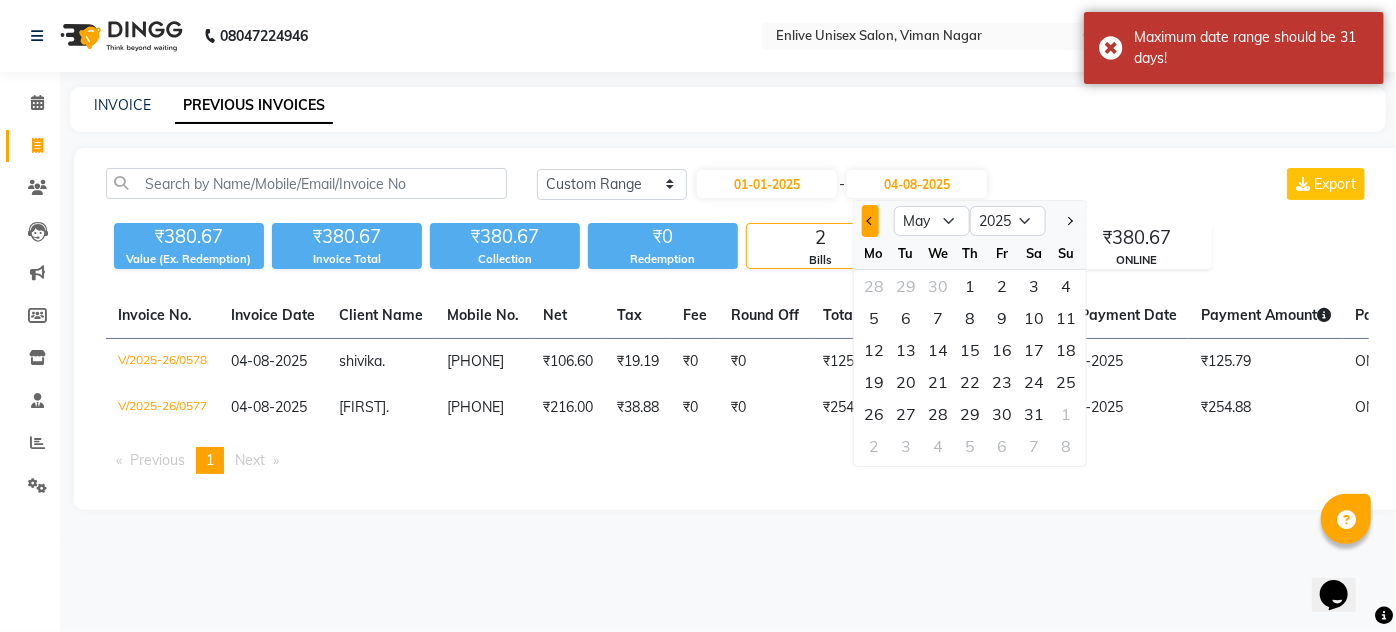 click 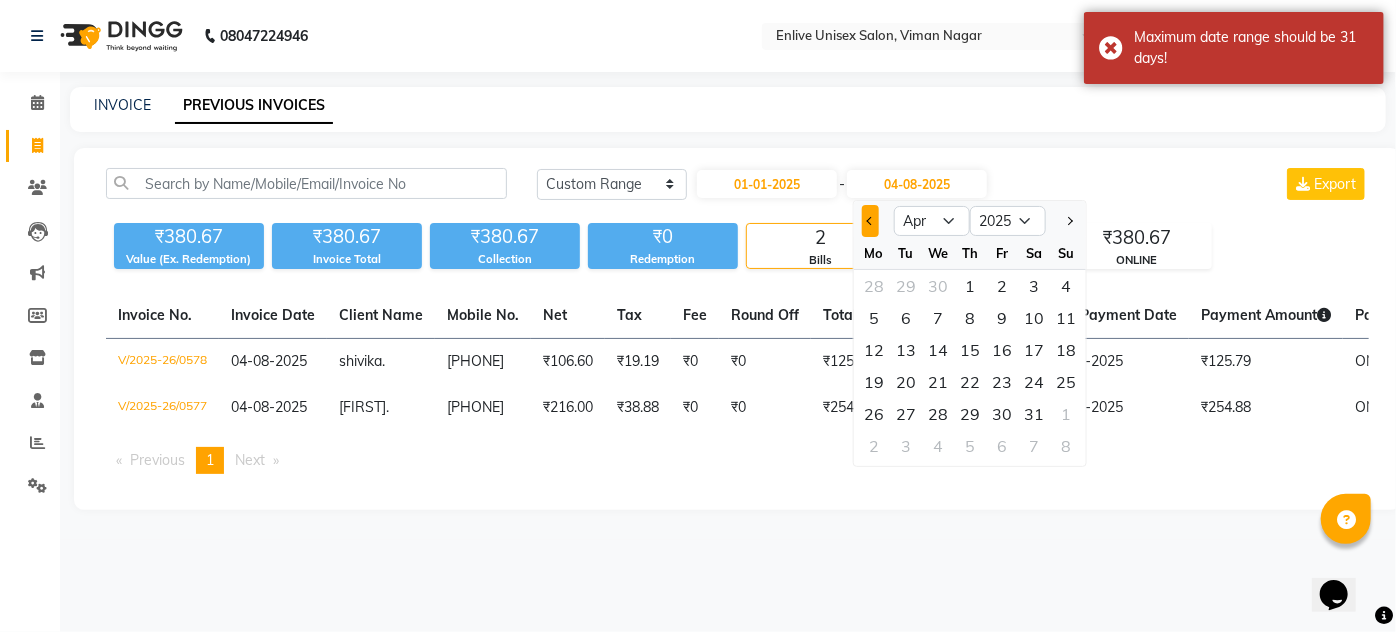 click 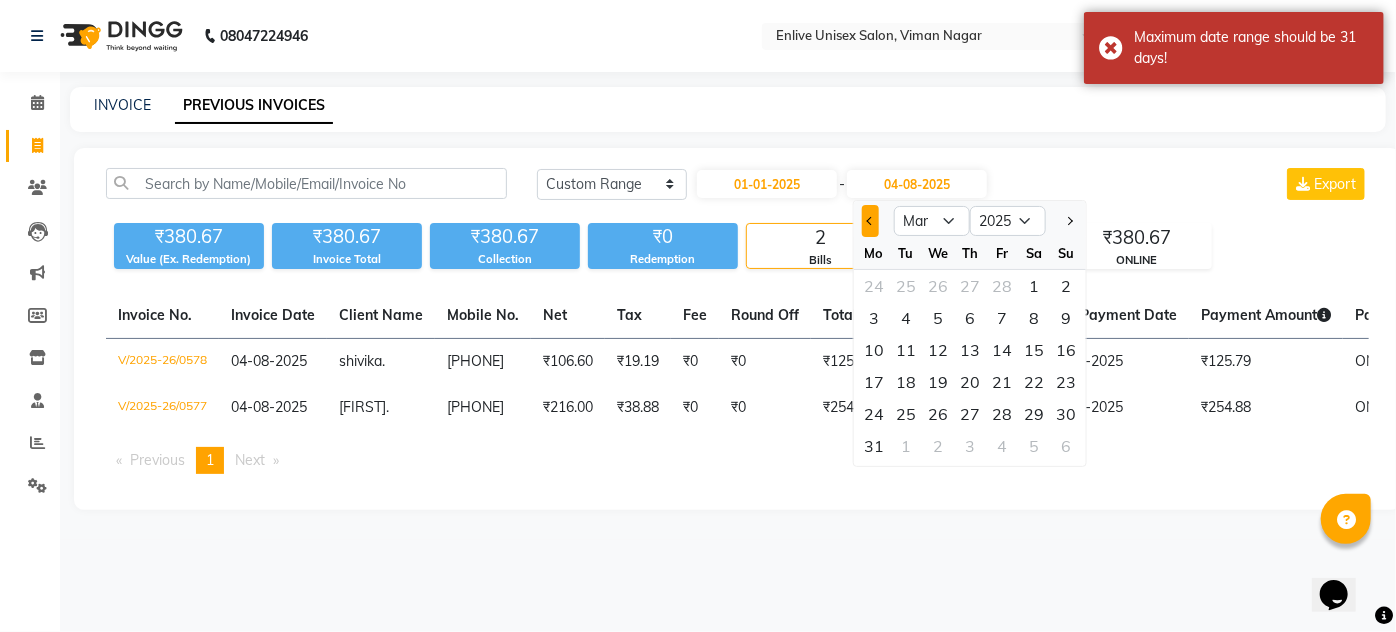 click 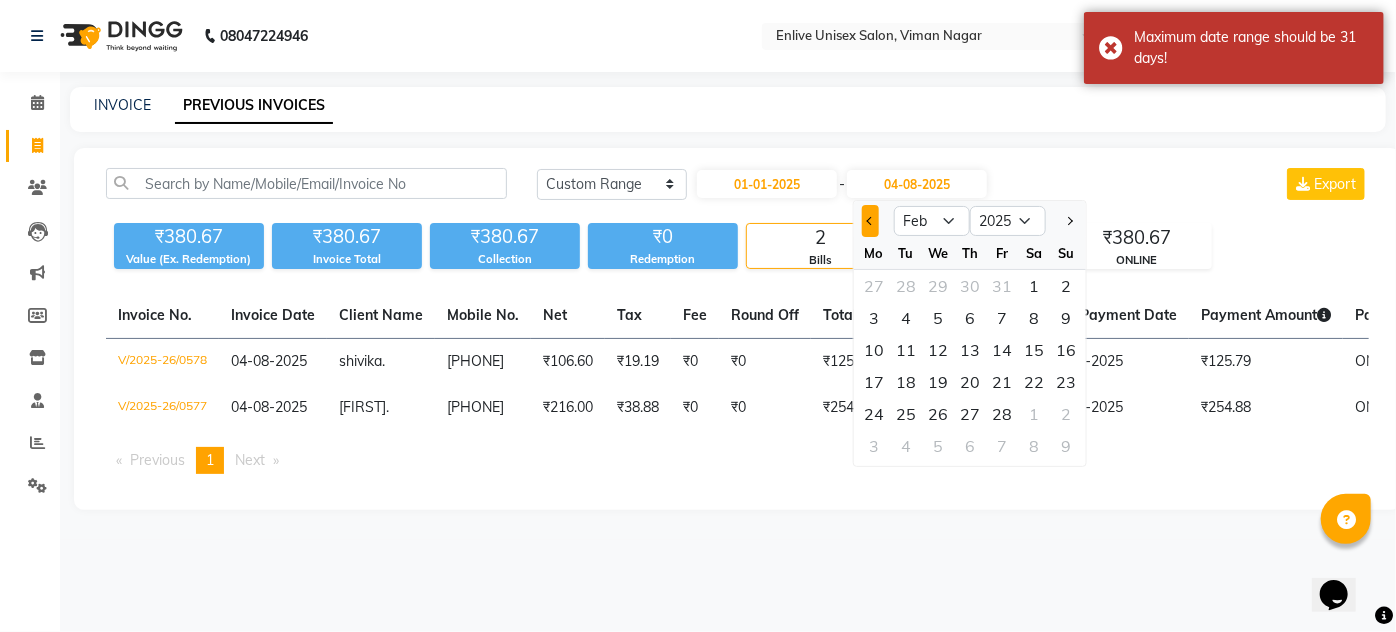 click 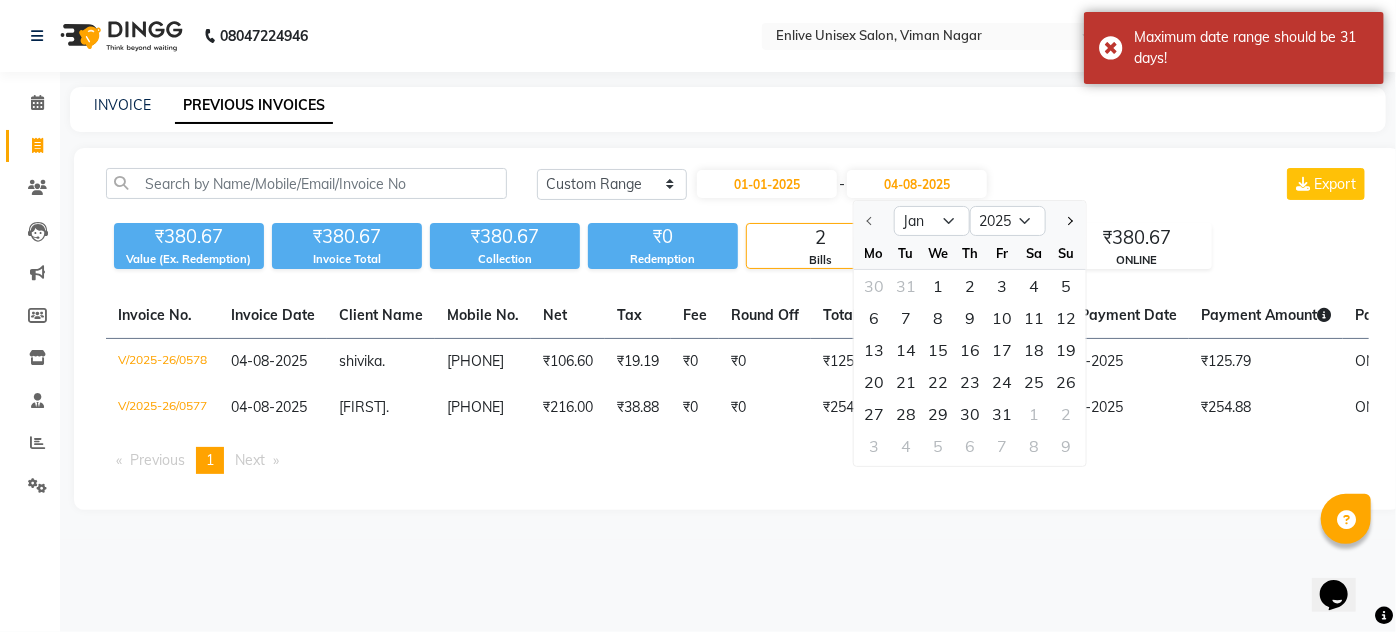 click 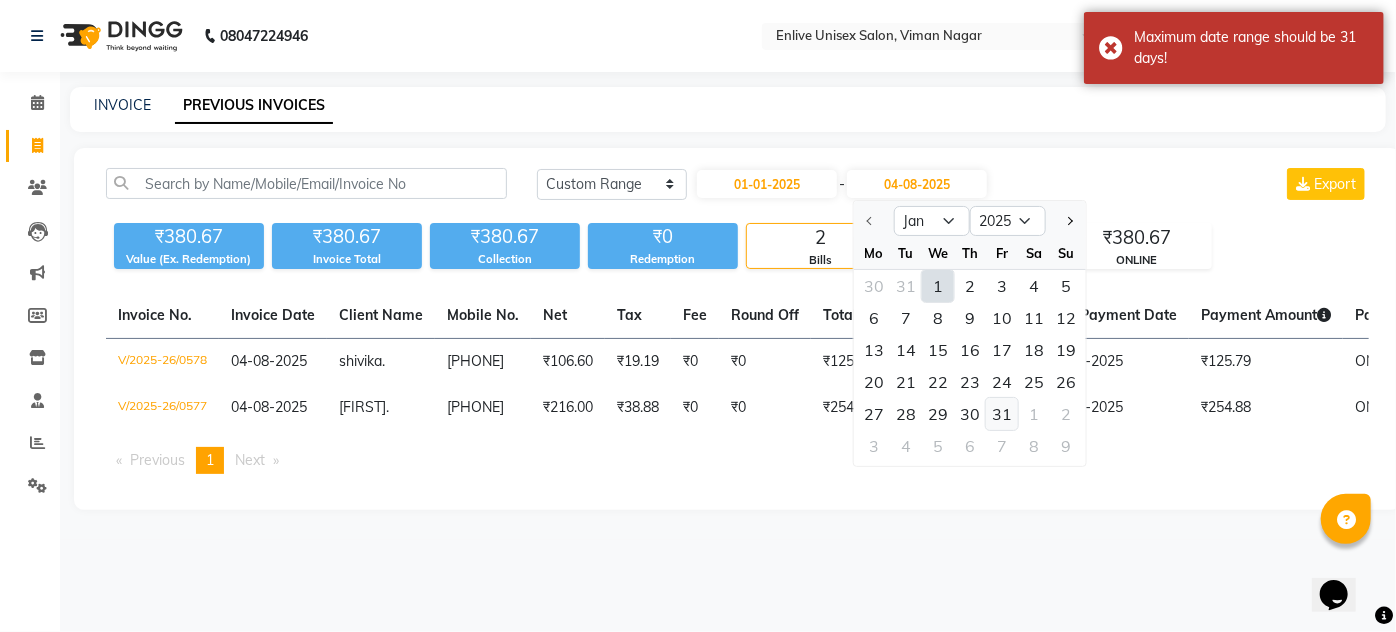 click on "31" 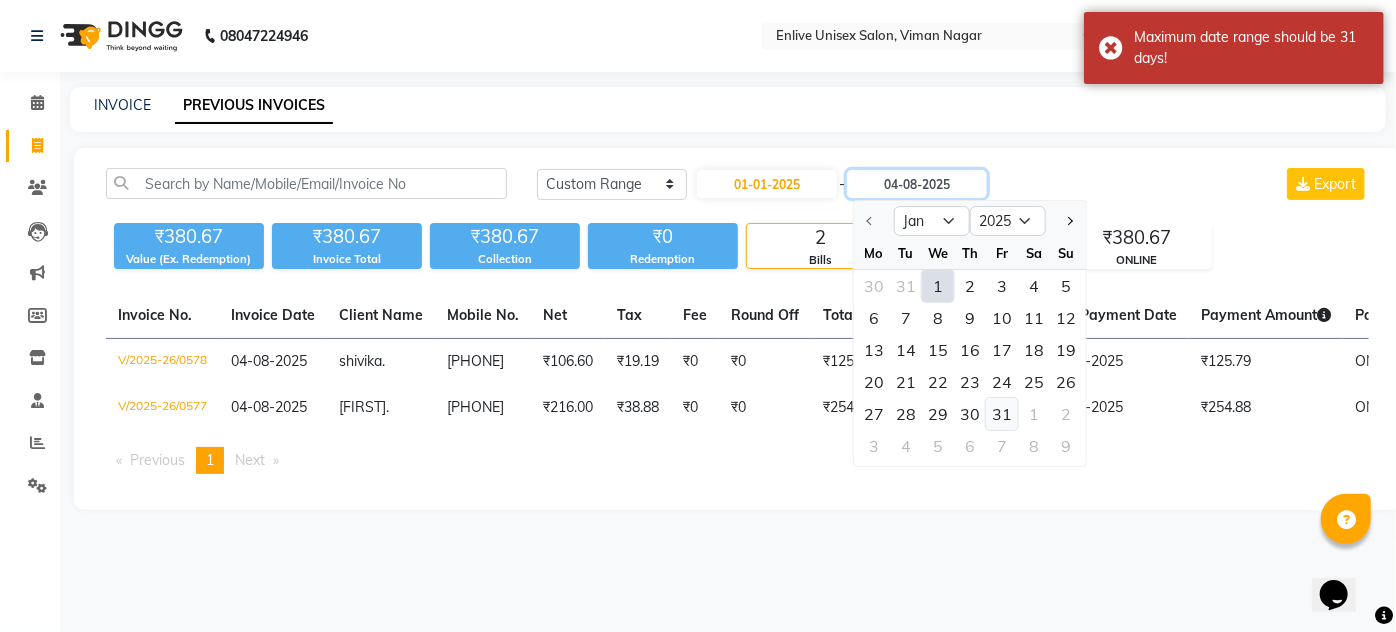 type on "31-01-2025" 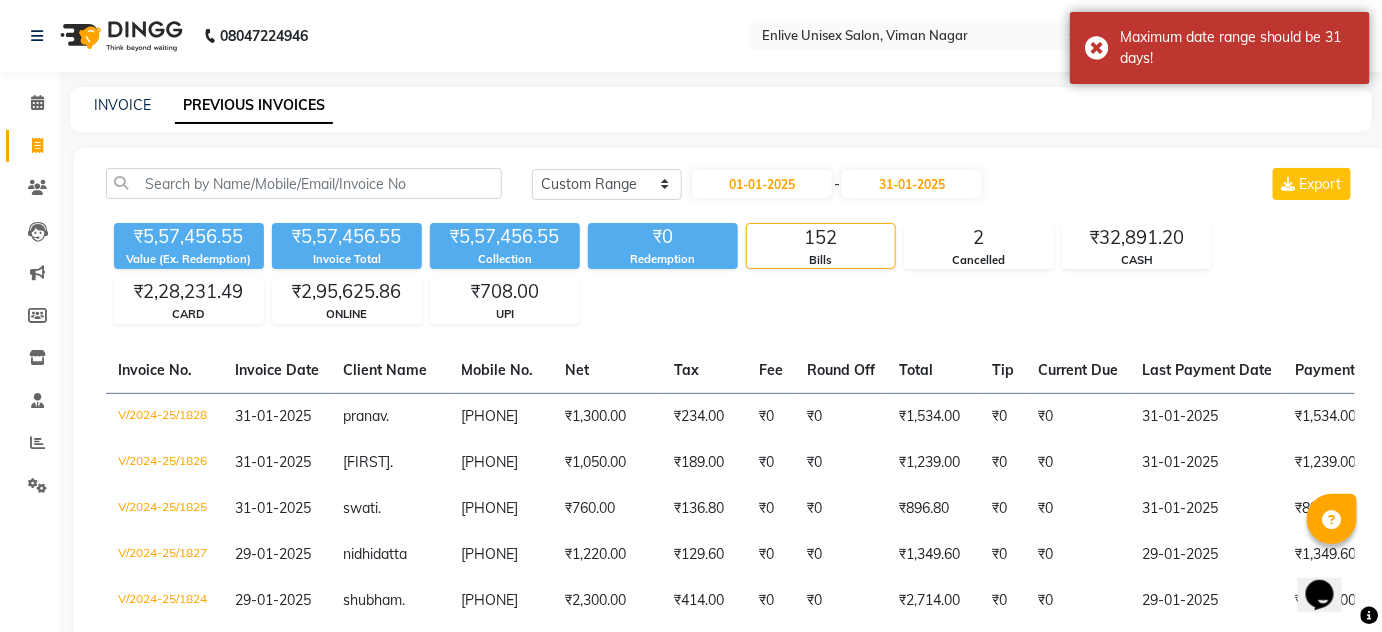 click on "Today Yesterday Custom Range 01-01-2025 - 31-01-2025 Export" 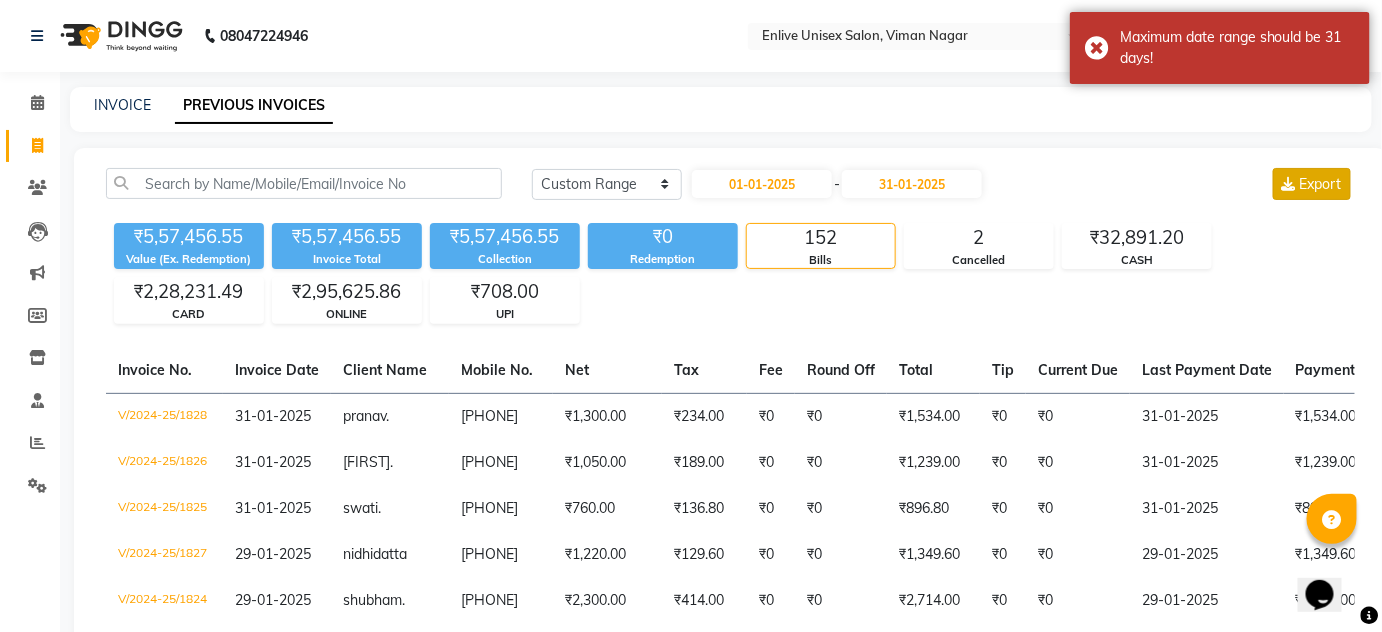 click on "Export" at bounding box center (1321, 184) 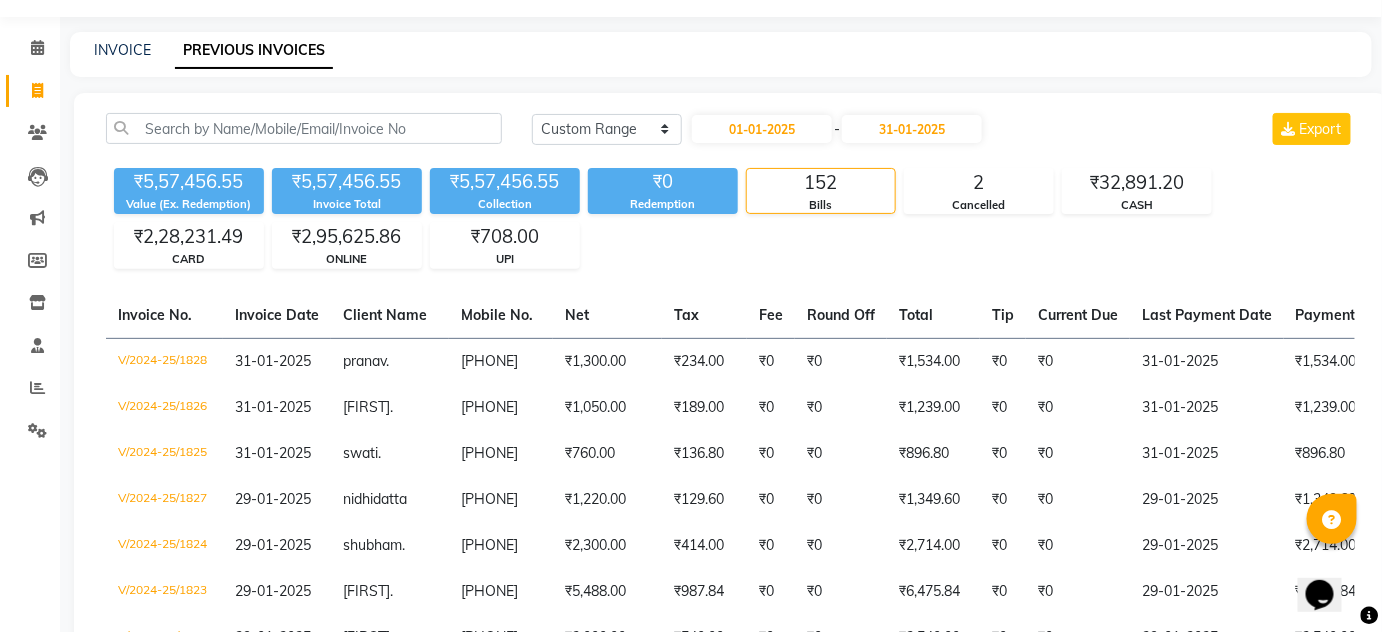 scroll, scrollTop: 0, scrollLeft: 0, axis: both 